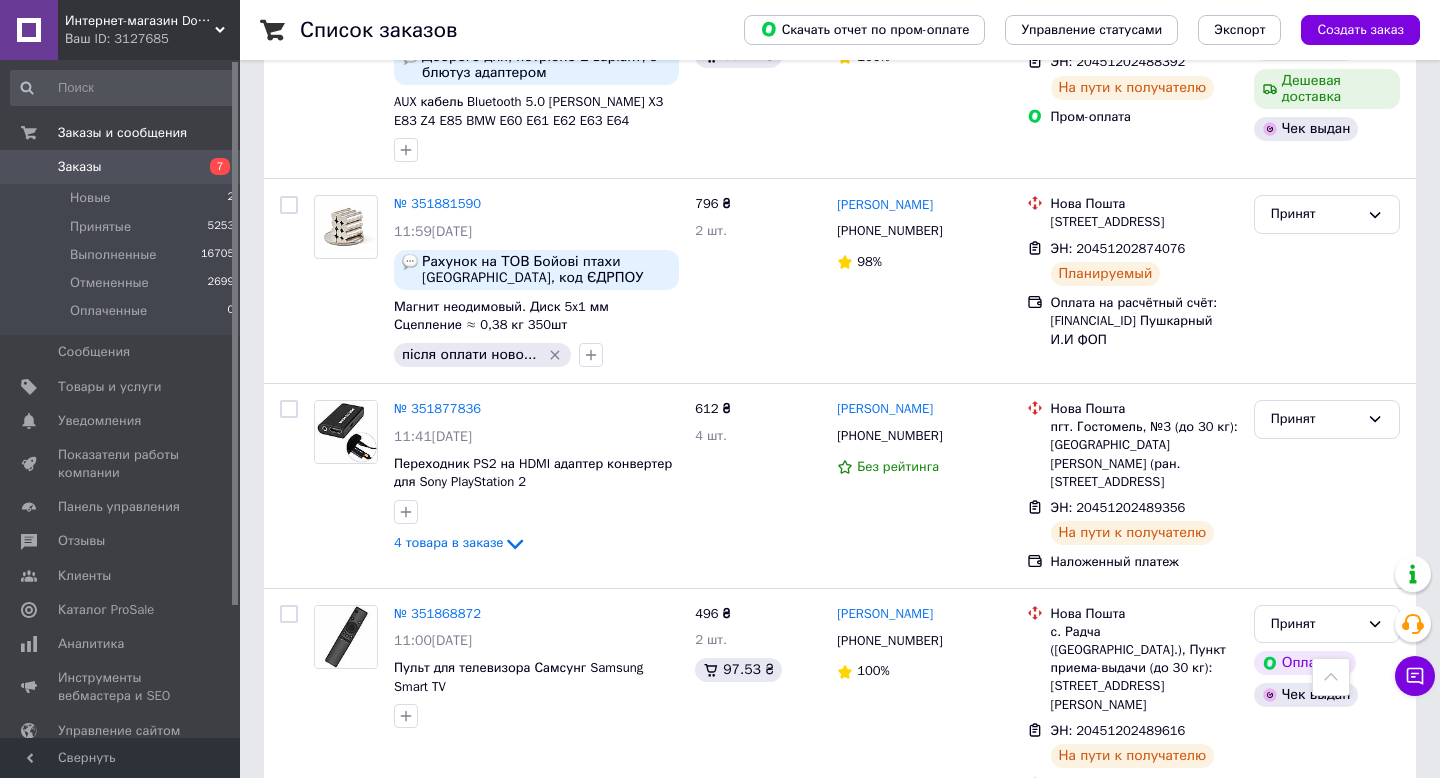 scroll, scrollTop: 2890, scrollLeft: 0, axis: vertical 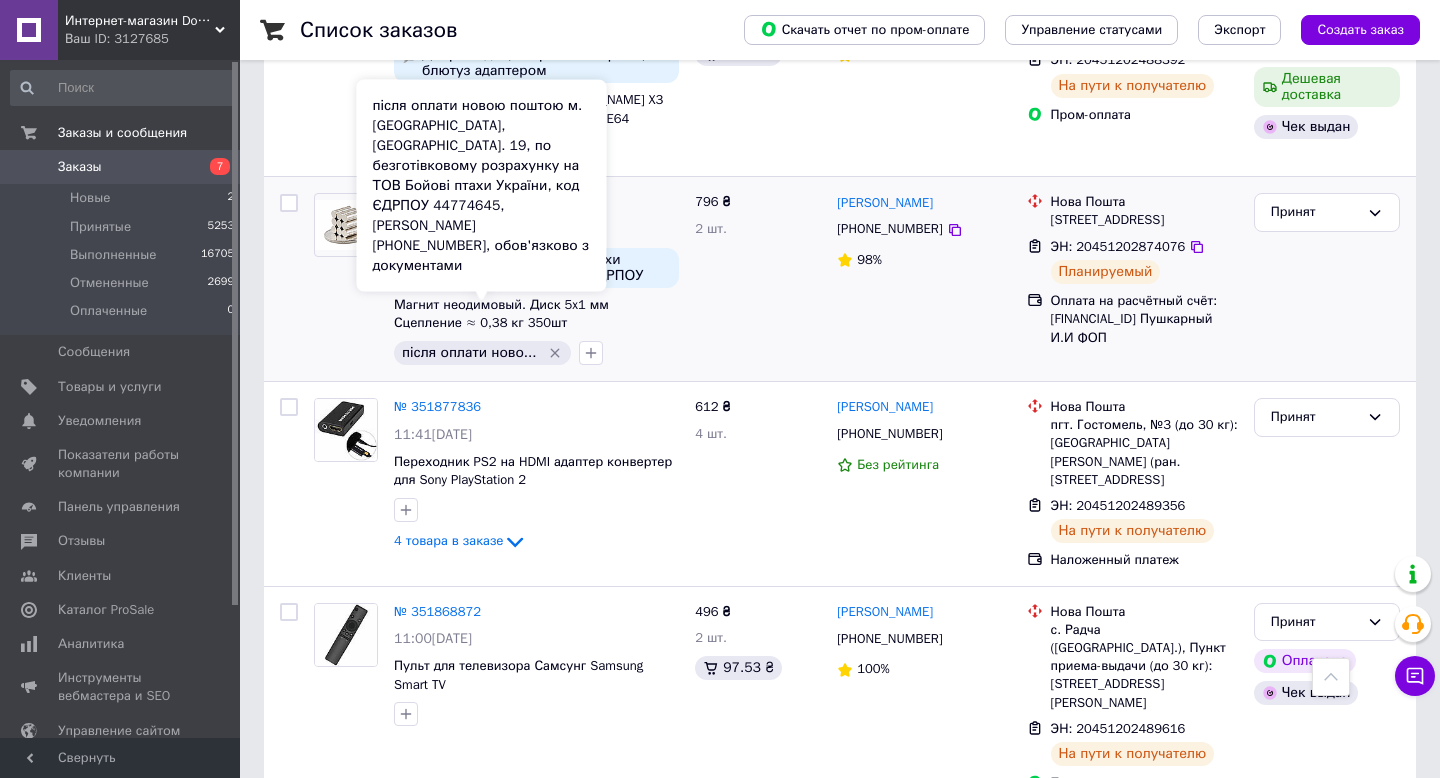 click 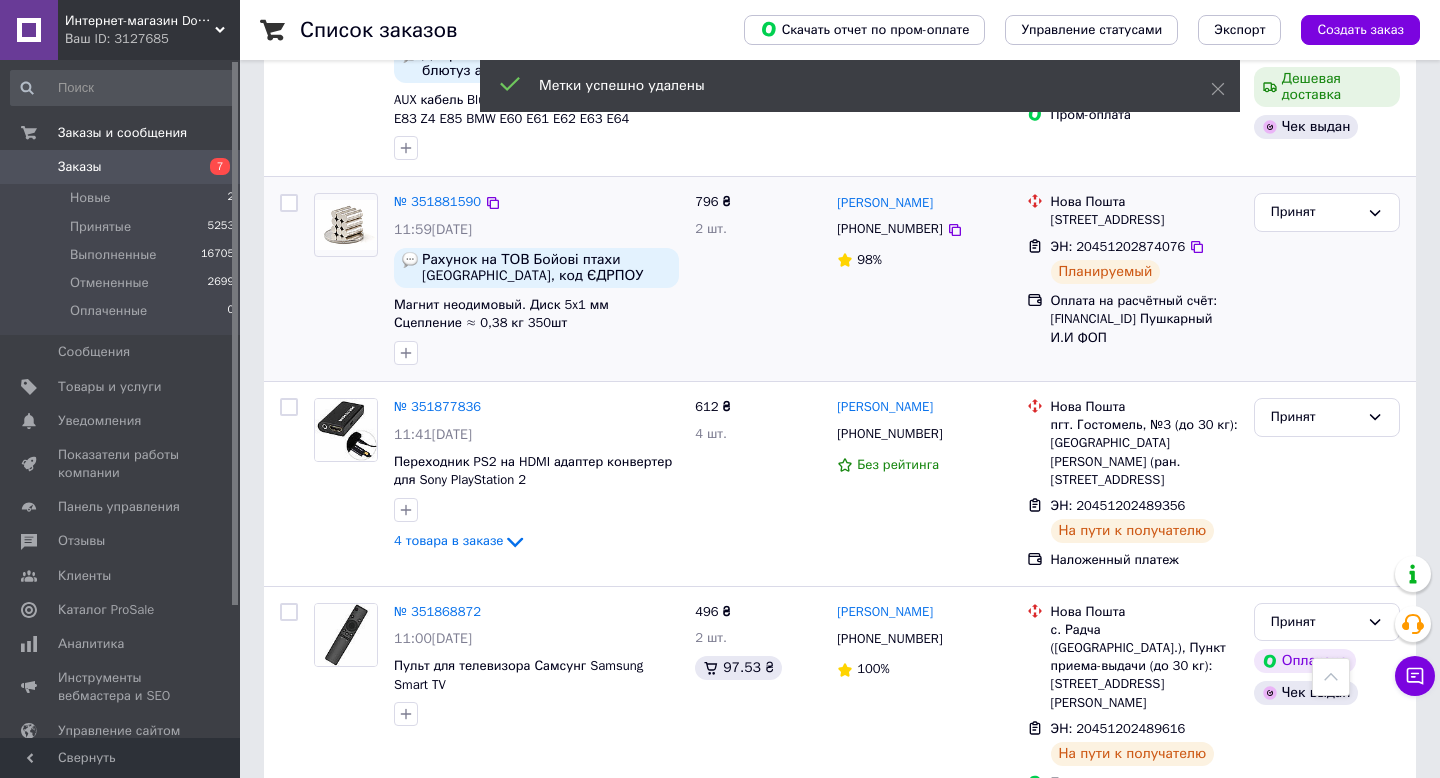 click on "Интернет-магазин DoubleMix Ваш ID: 3127685" at bounding box center [149, 30] 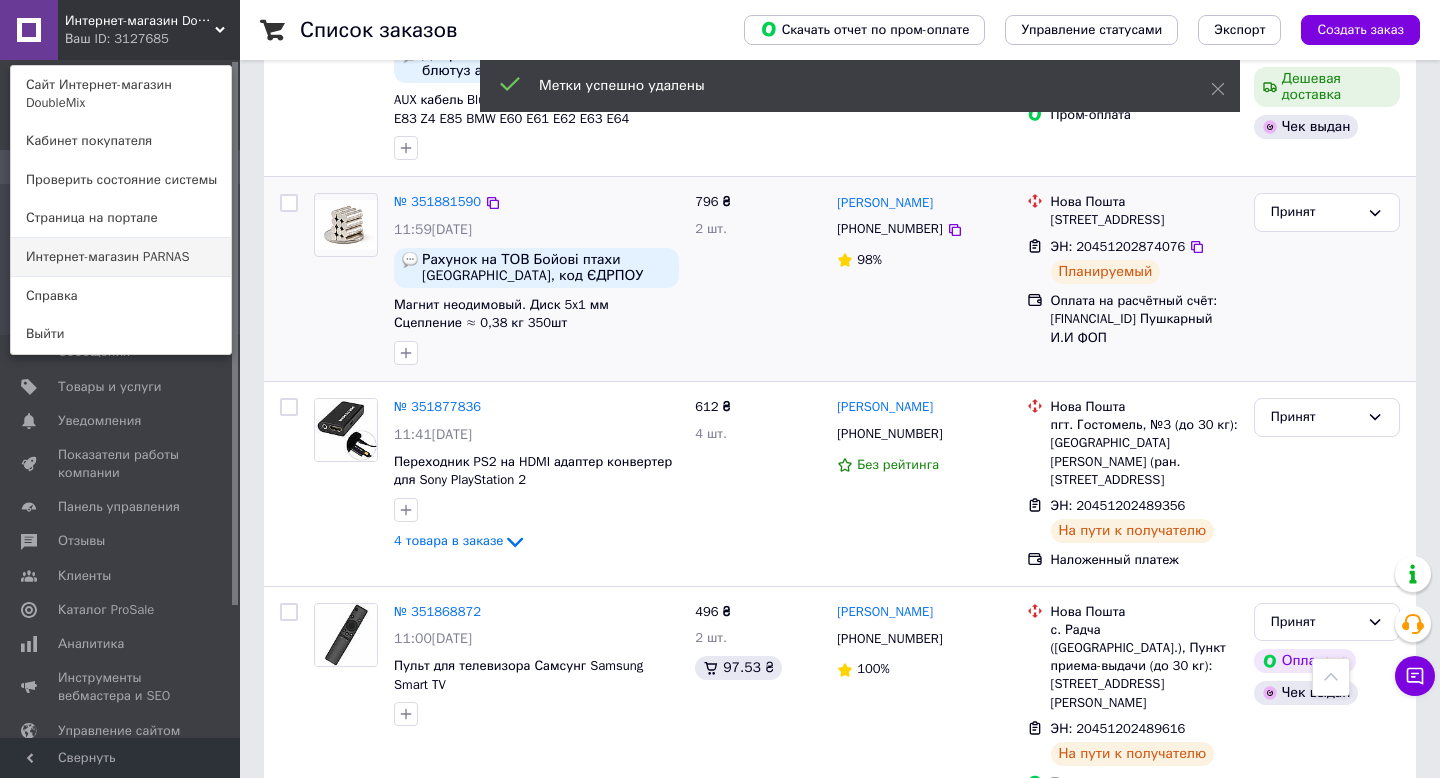 click on "Интернет-магазин PARNAS" at bounding box center (121, 257) 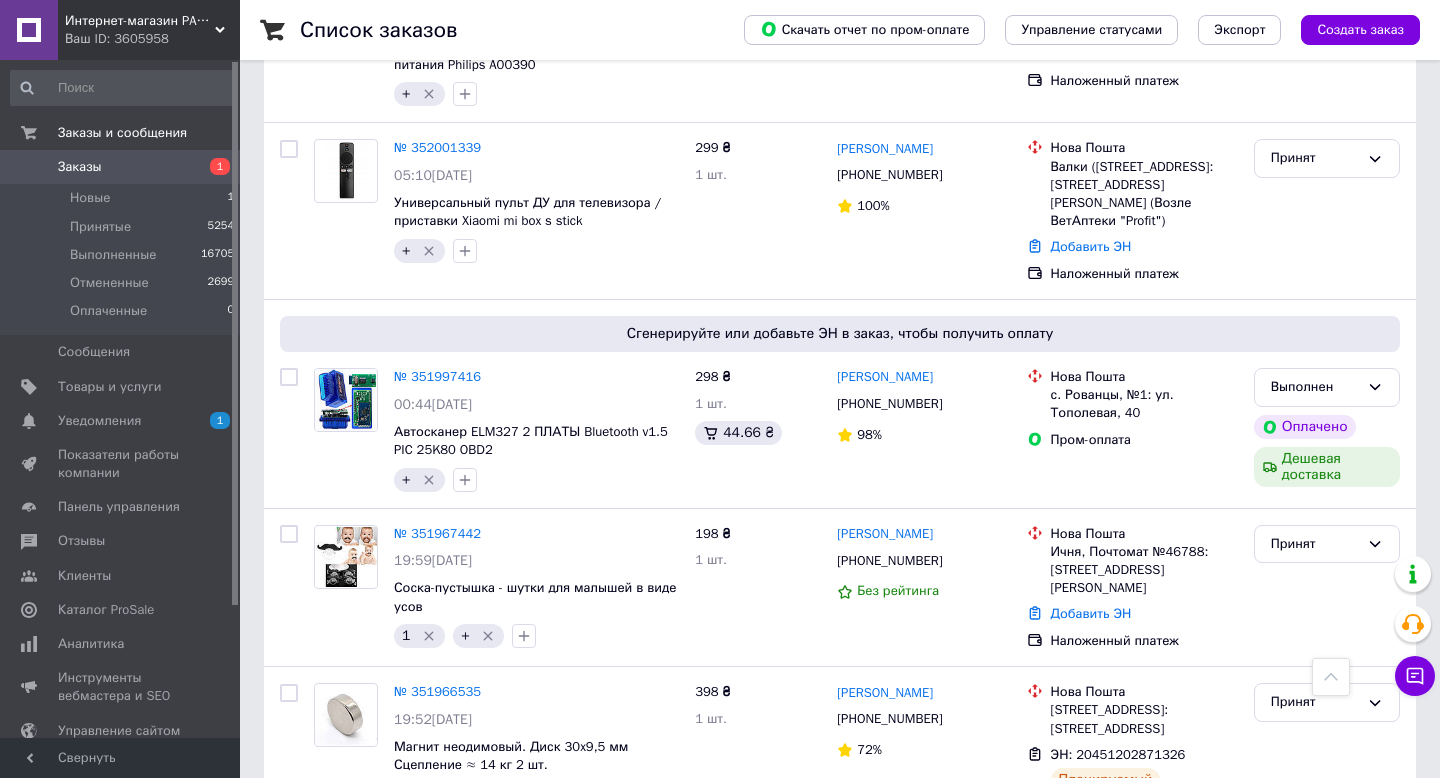 scroll, scrollTop: 1154, scrollLeft: 0, axis: vertical 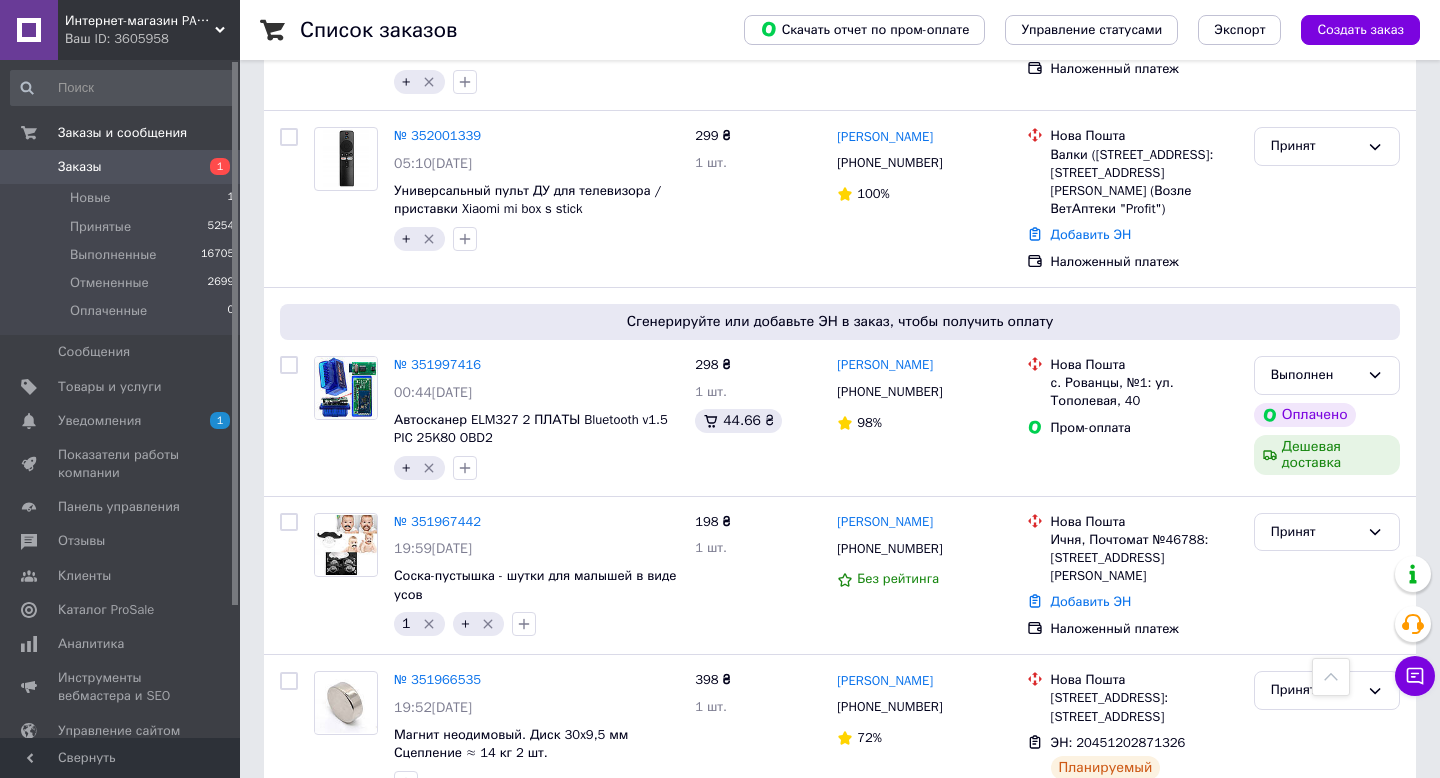 click on "Интернет-магазин PARNAS" at bounding box center (140, 21) 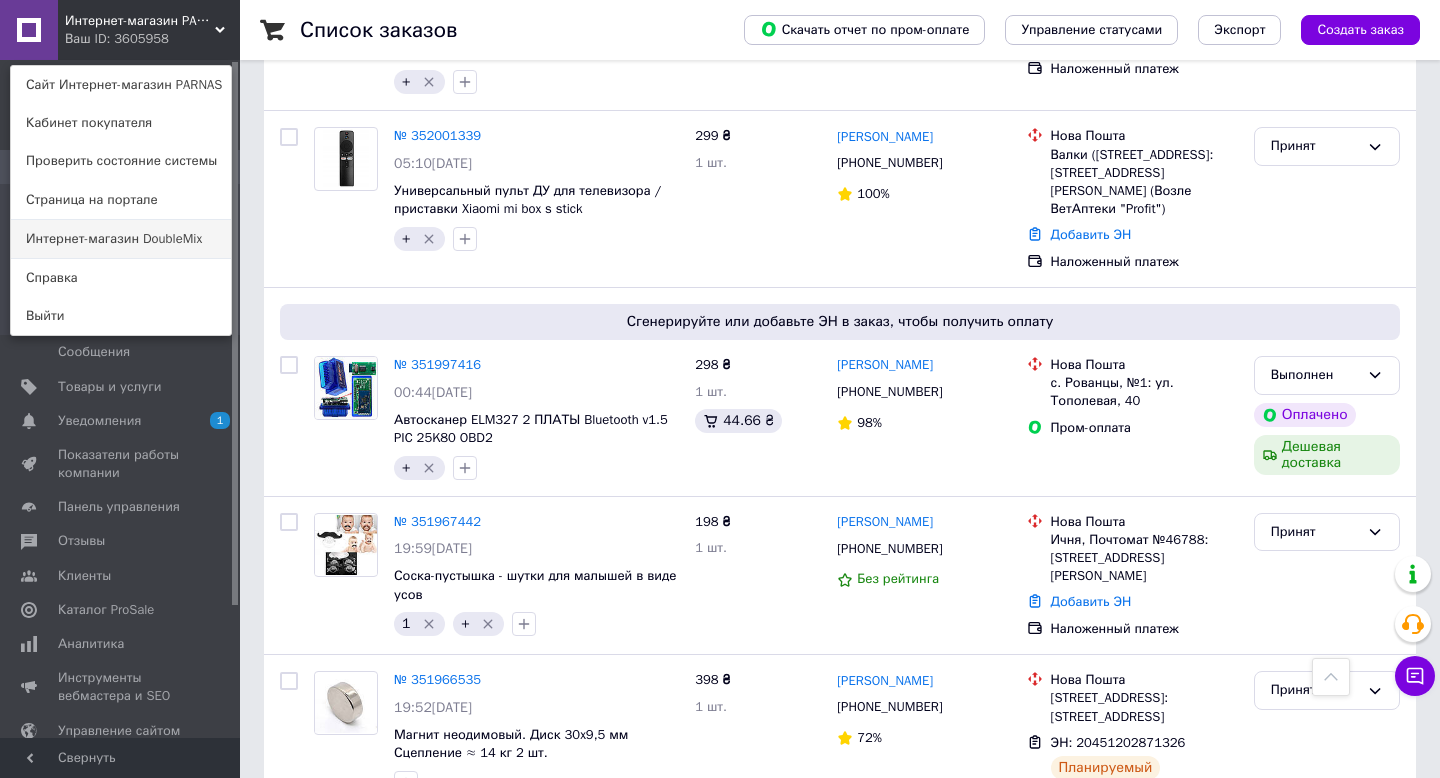 click on "Интернет-магазин DoubleMix" at bounding box center [121, 239] 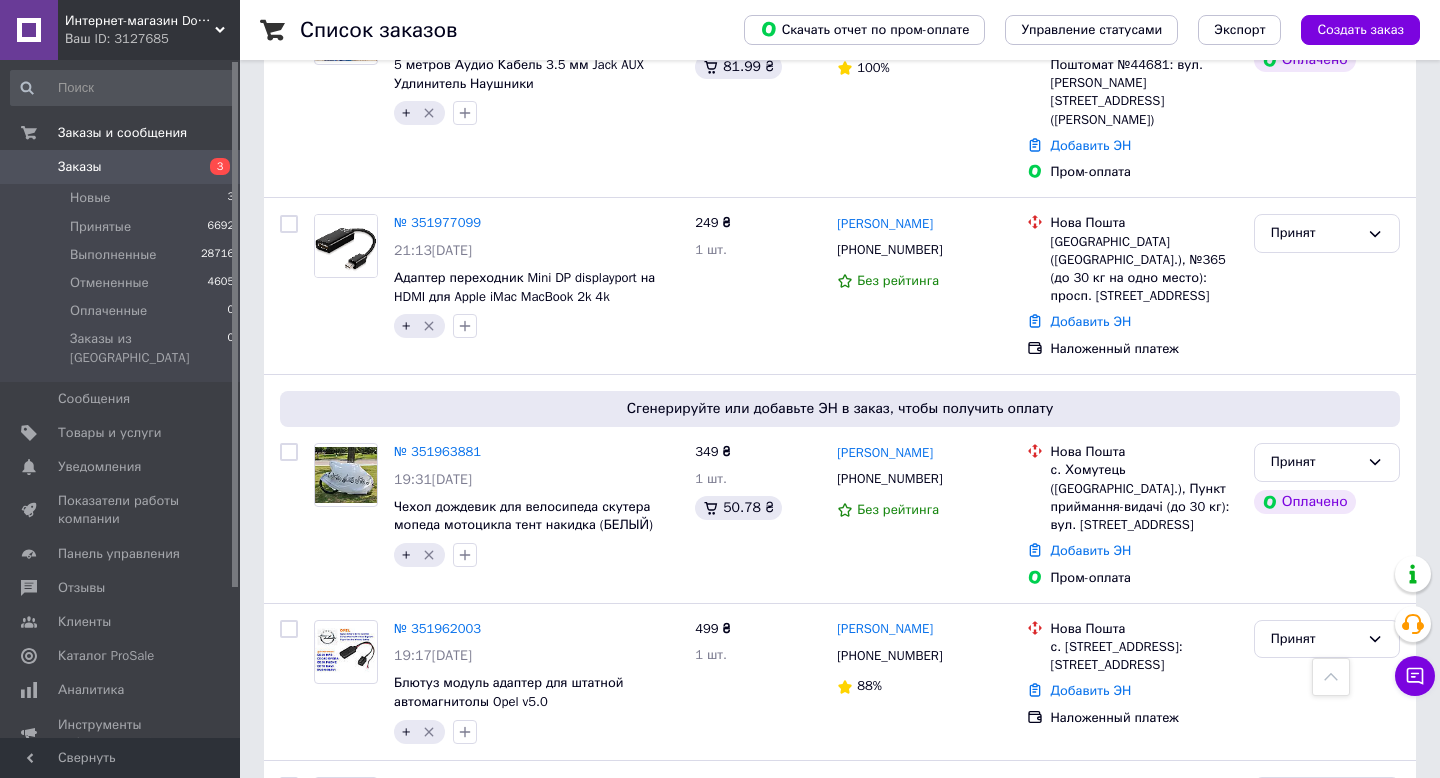 scroll, scrollTop: 1617, scrollLeft: 0, axis: vertical 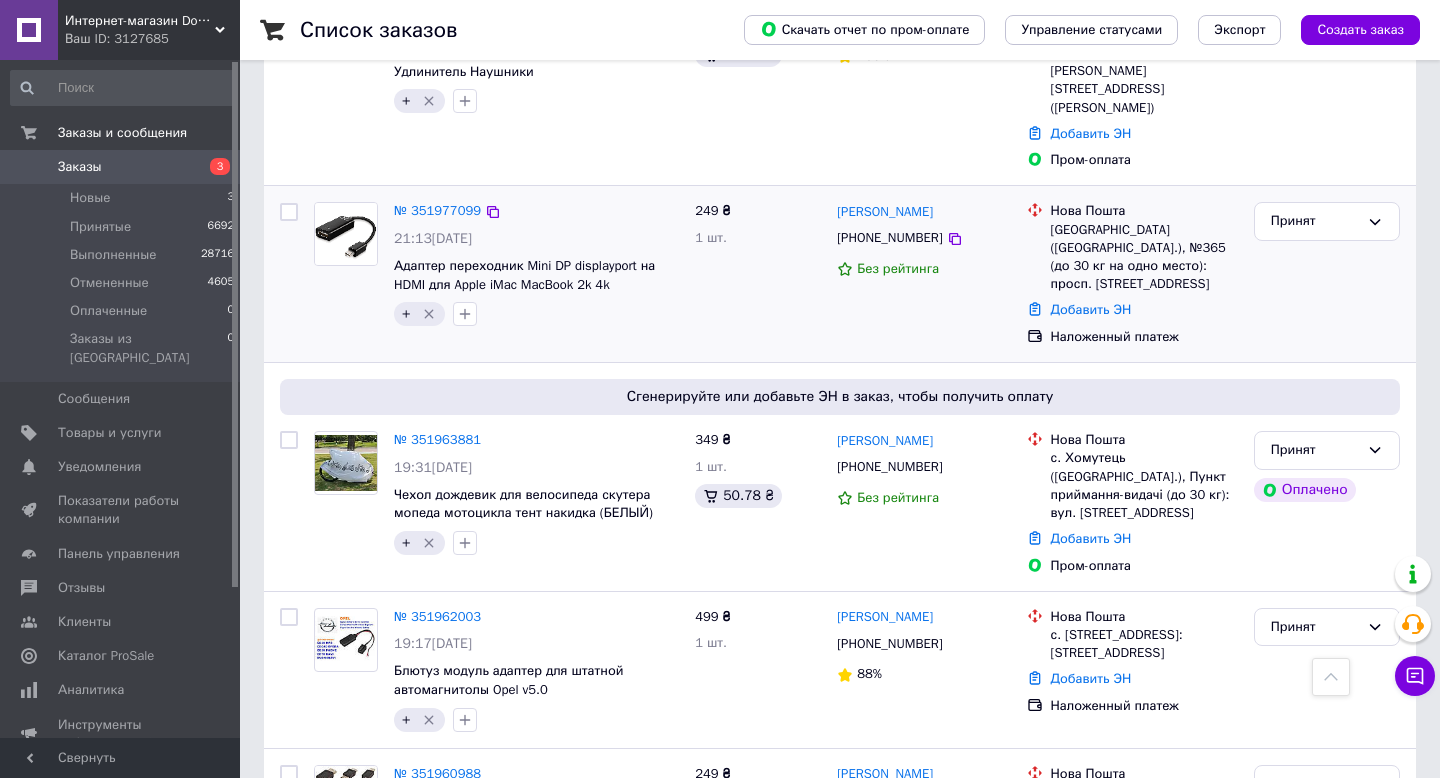 click on "+" at bounding box center [419, 314] 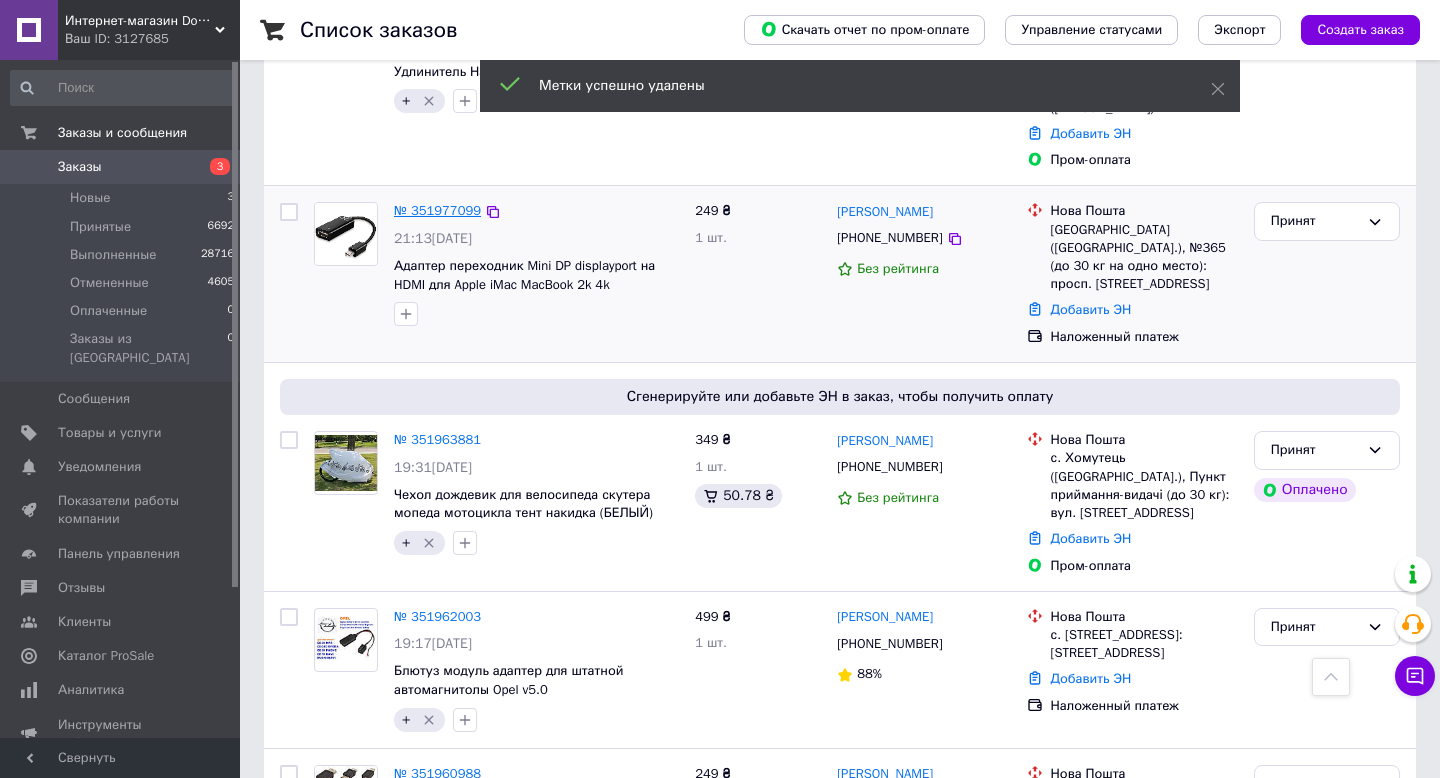 click on "№ 351977099" at bounding box center (437, 210) 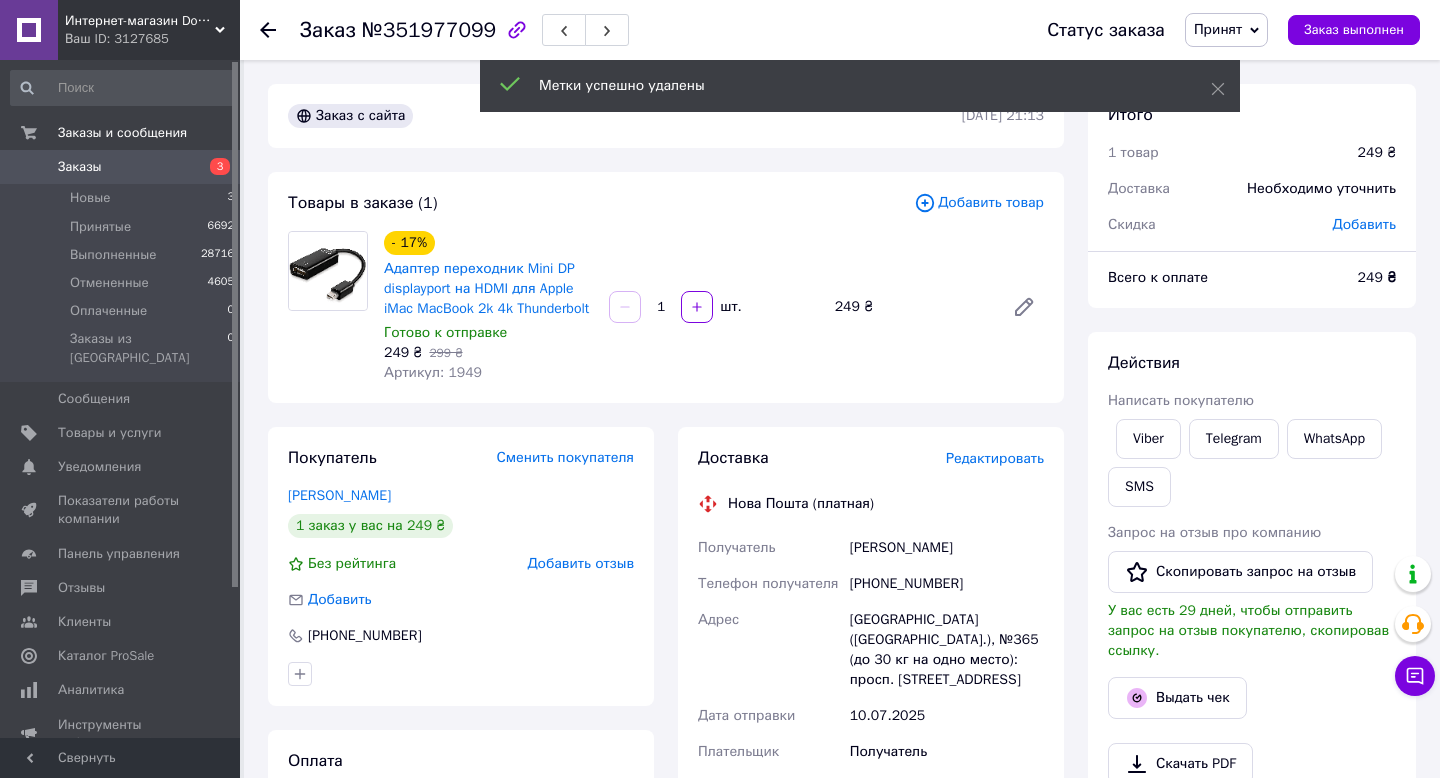 click on "Редактировать" at bounding box center [995, 458] 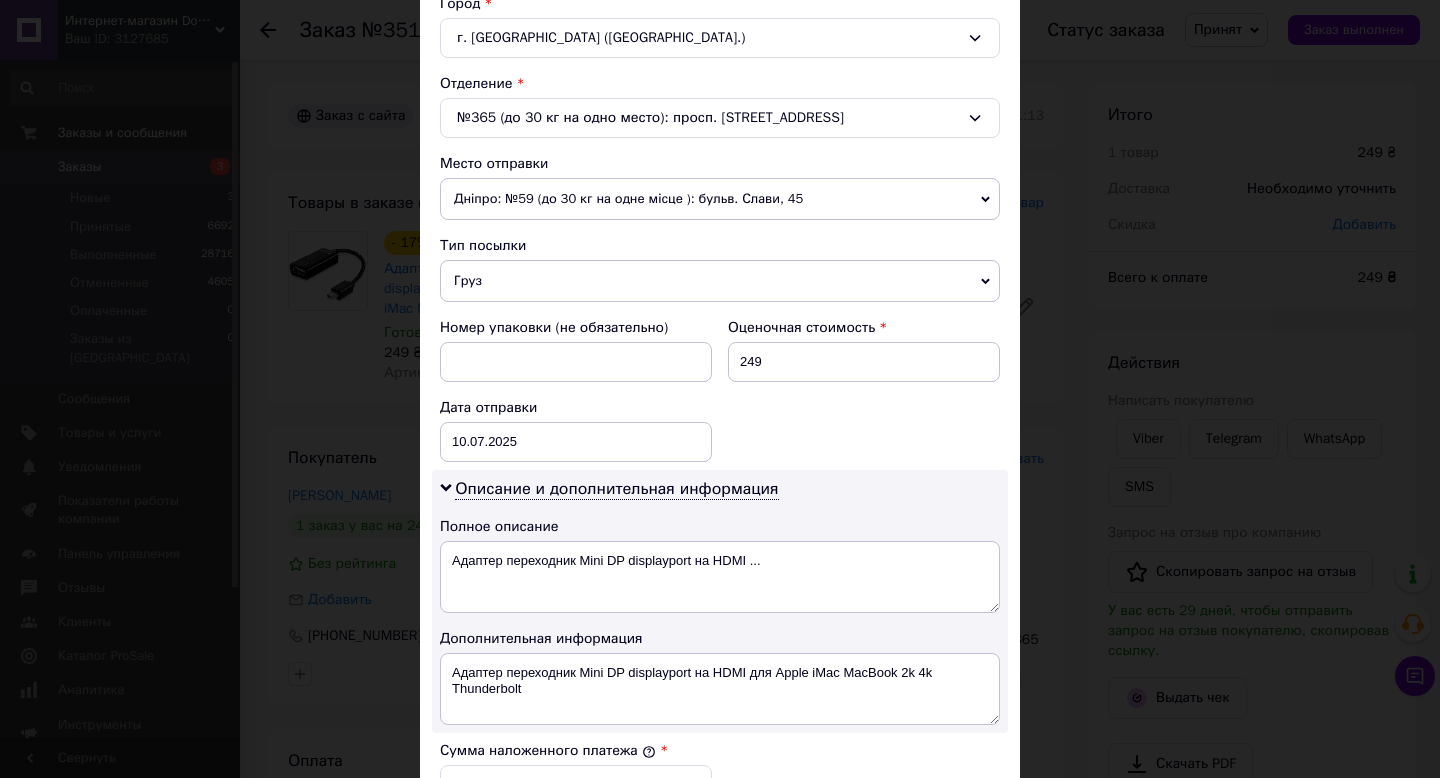 scroll, scrollTop: 573, scrollLeft: 0, axis: vertical 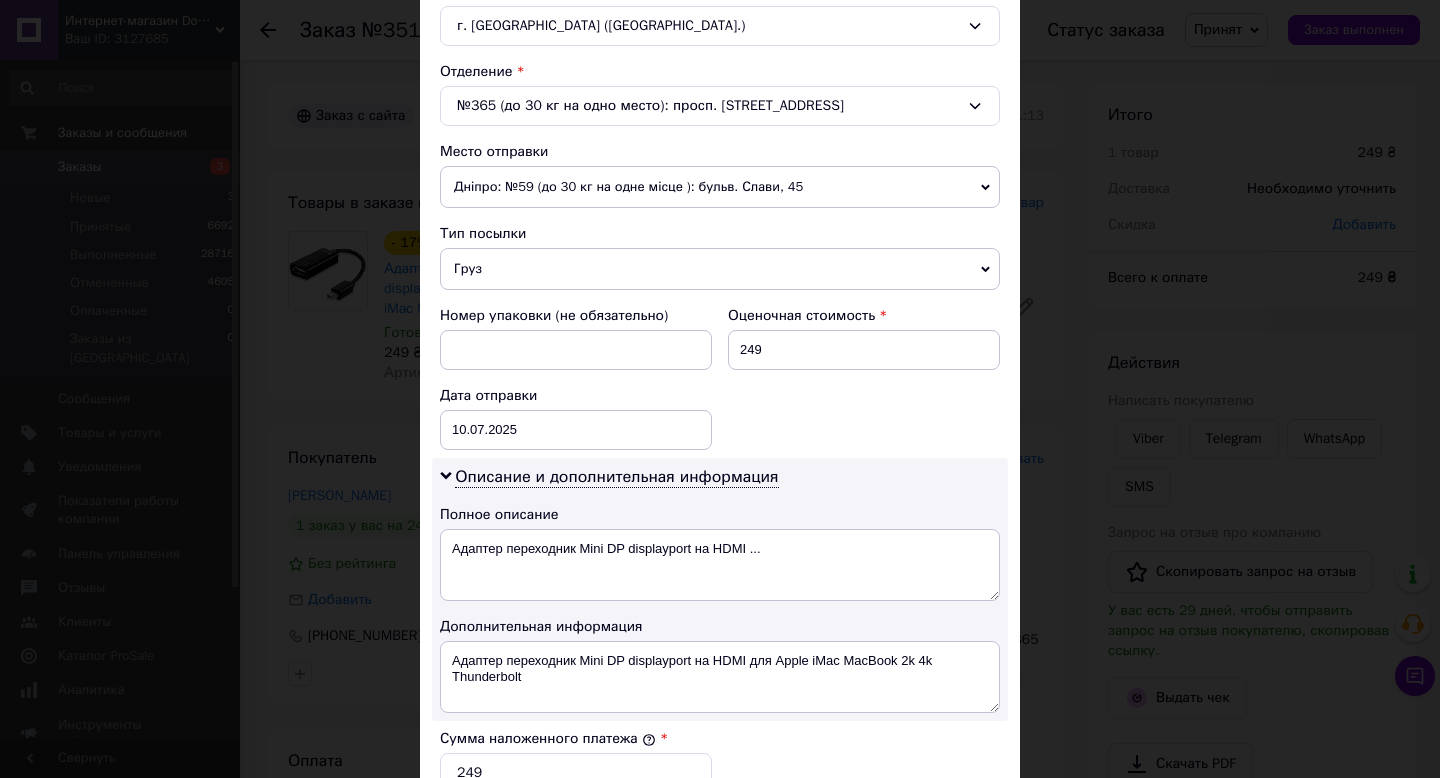 click on "Груз" at bounding box center [720, 269] 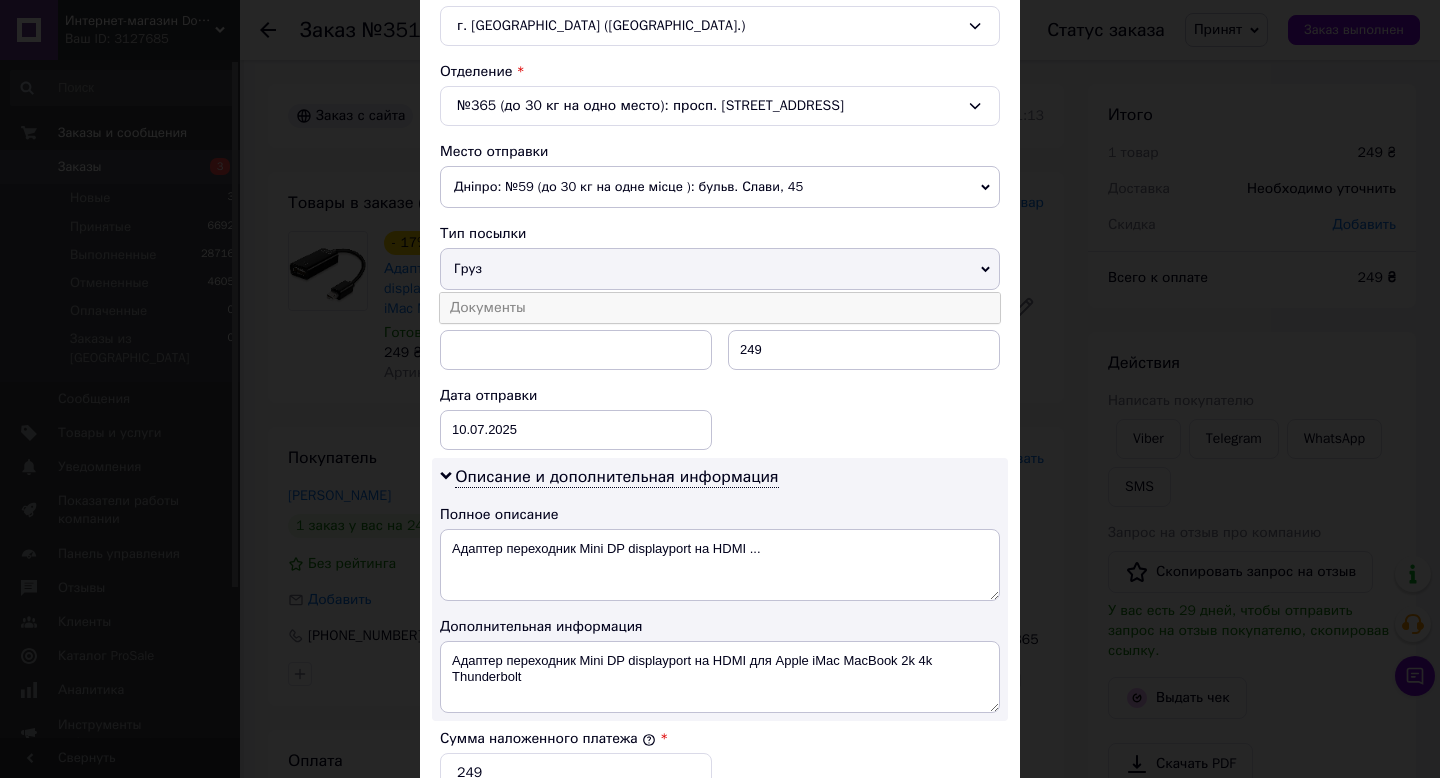 click on "Документы" at bounding box center [720, 308] 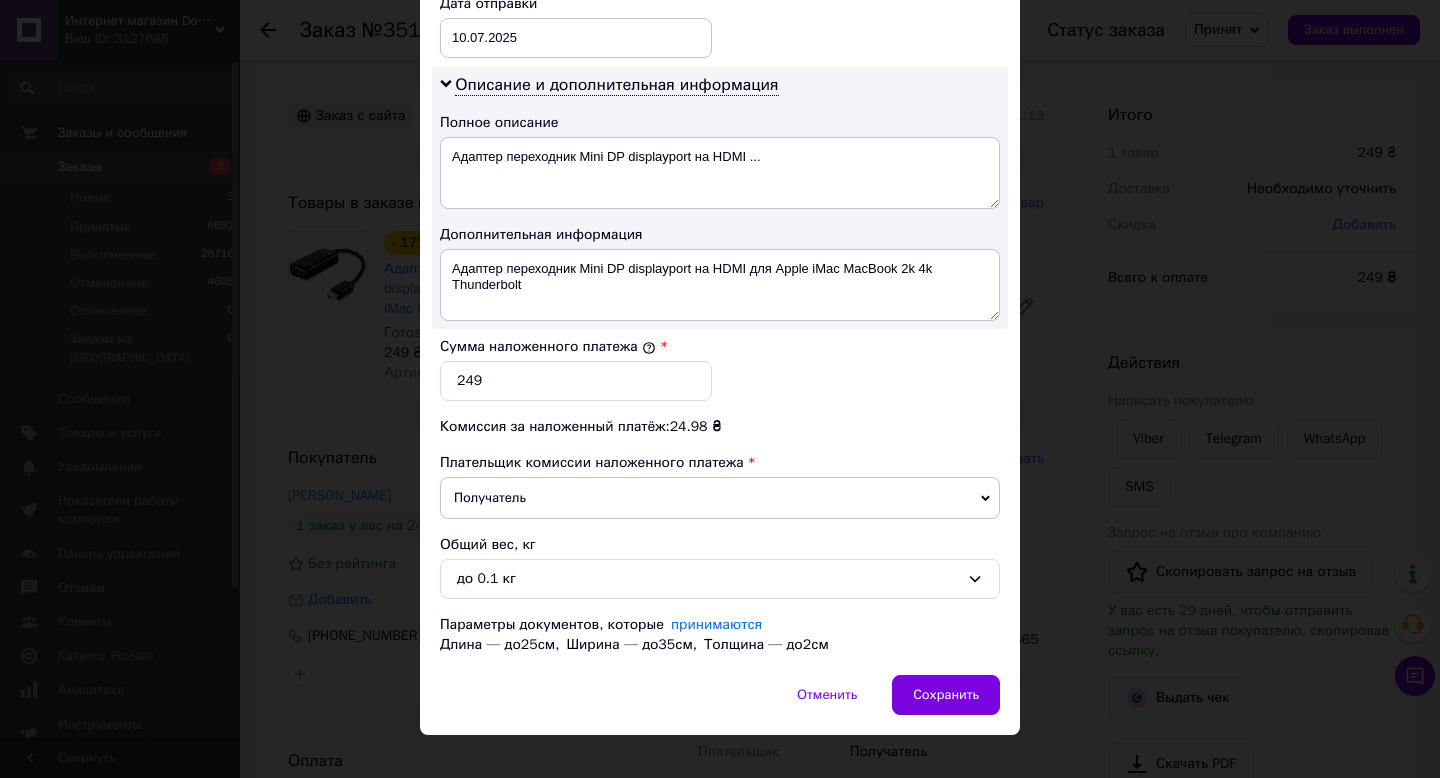 scroll, scrollTop: 992, scrollLeft: 0, axis: vertical 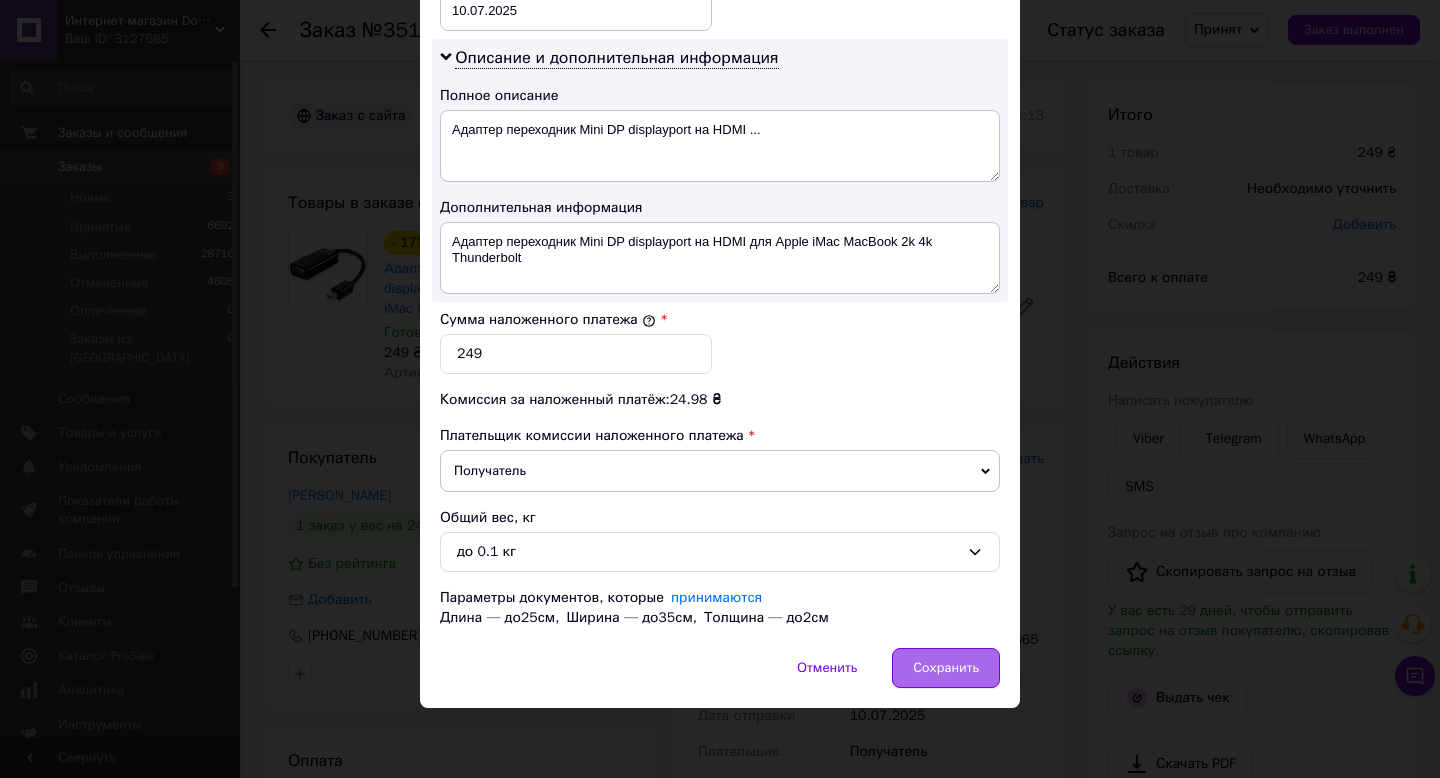 click on "Сохранить" at bounding box center (946, 668) 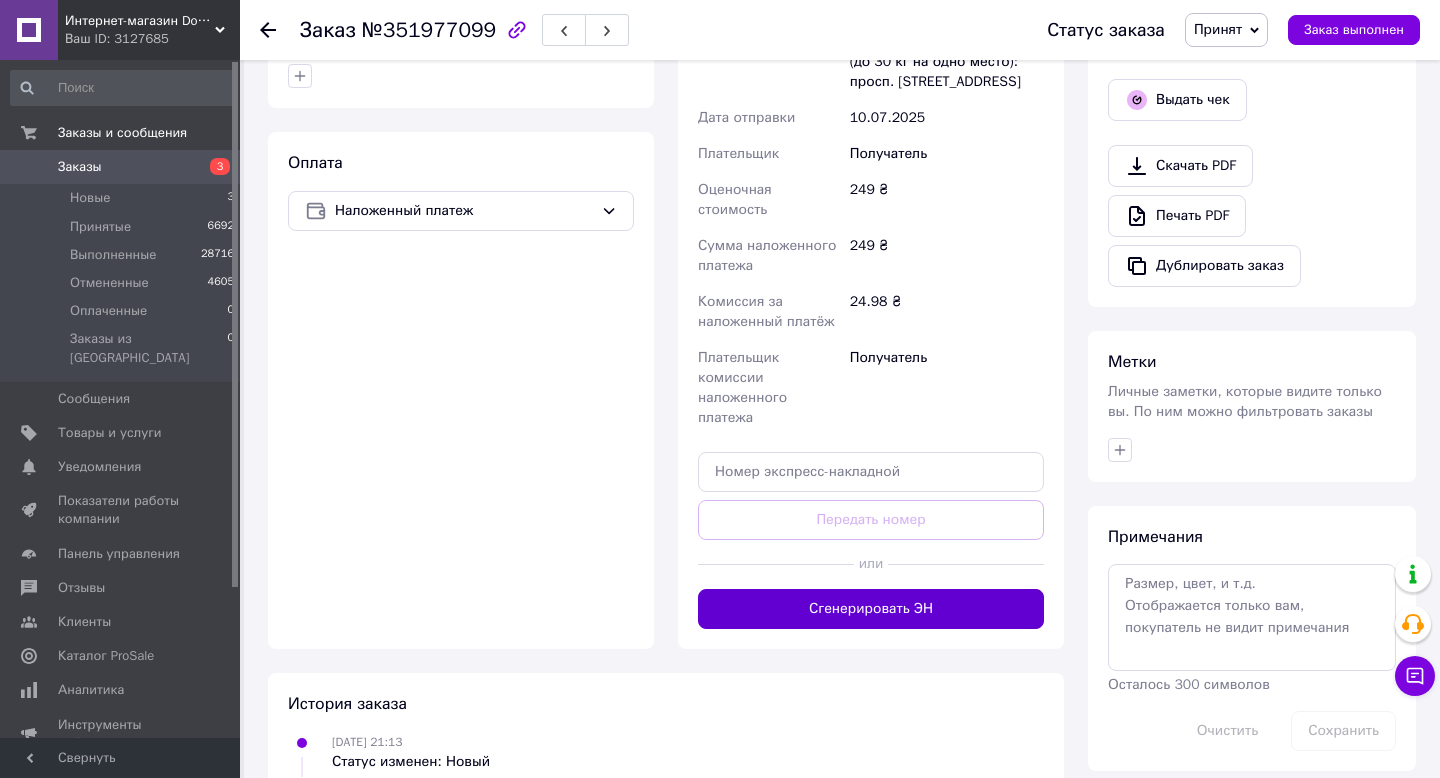 scroll, scrollTop: 600, scrollLeft: 0, axis: vertical 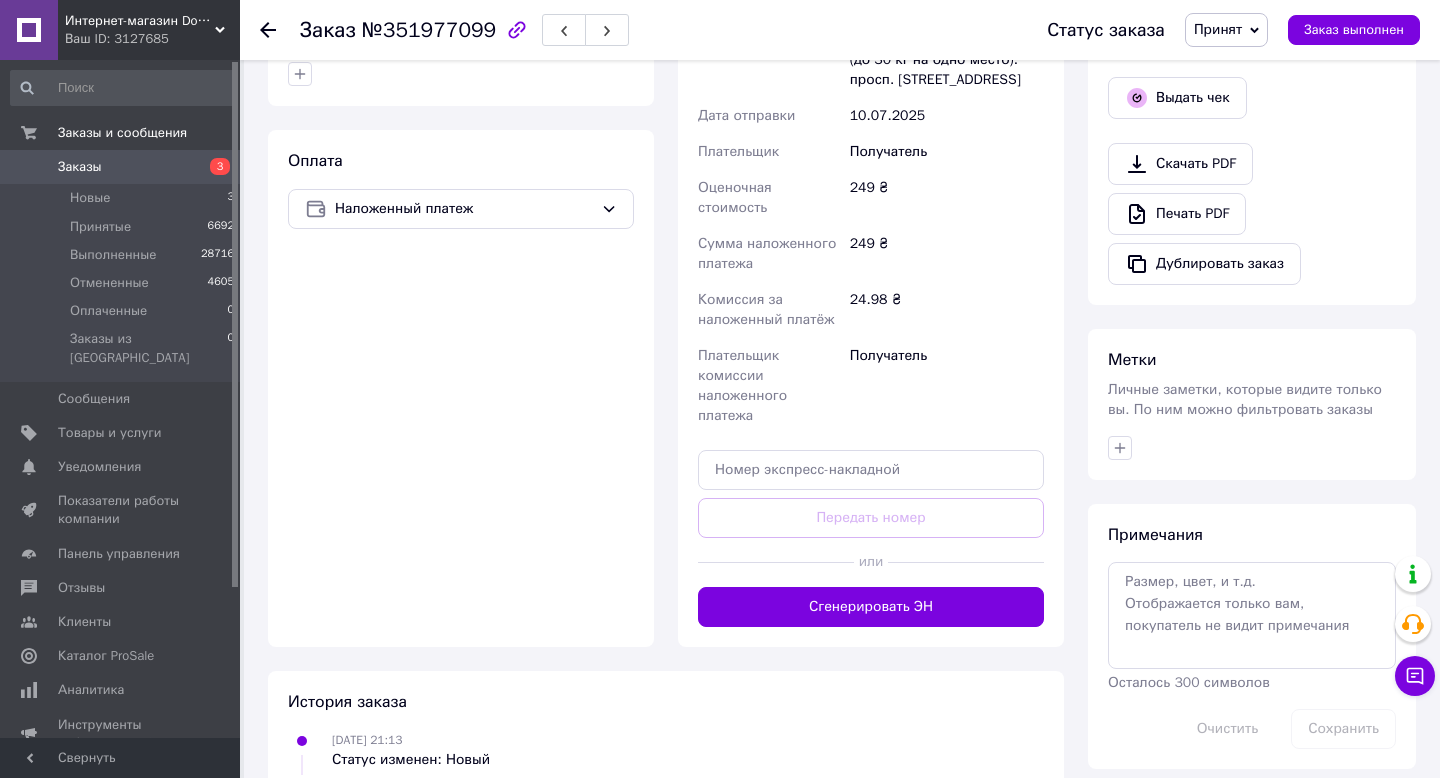 click on "Доставка Редактировать Нова Пошта (платная) Получатель Баранік Олександр Телефон получателя +380971431314 Адрес г. Киев (Киевская обл.), №365 (до 30 кг на одно место): просп. Соборности, 7а Дата отправки 10.07.2025 Плательщик Получатель Оценочная стоимость 249 ₴ Сумма наложенного платежа 249 ₴ Комиссия за наложенный платёж 24.98 ₴ Плательщик комиссии наложенного платежа Получатель Передать номер или Сгенерировать ЭН Плательщик Получатель Отправитель Фамилия получателя Баранік Имя получателя Олександр Отчество получателя Телефон получателя +380971431314 Тип доставки Город" at bounding box center [871, 237] 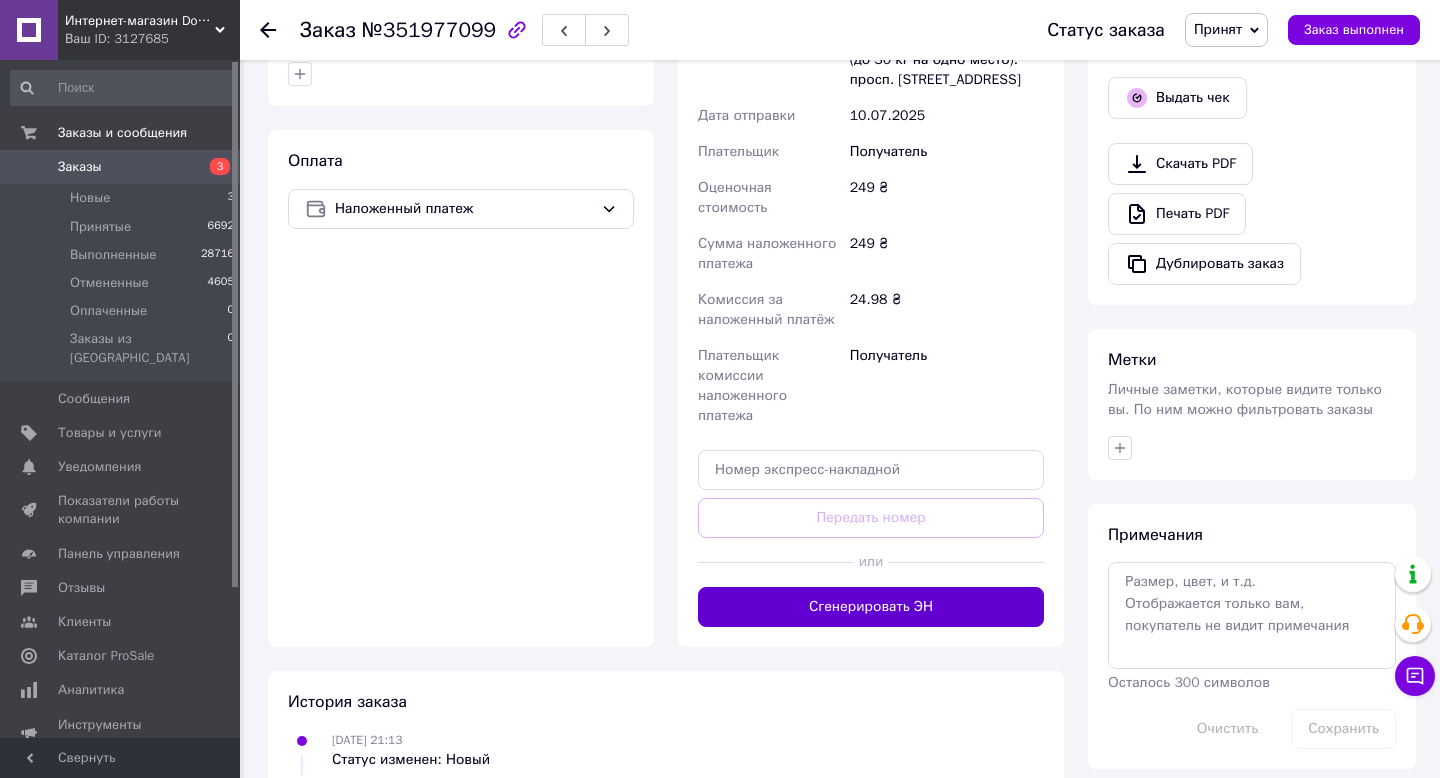 click on "Сгенерировать ЭН" at bounding box center (871, 607) 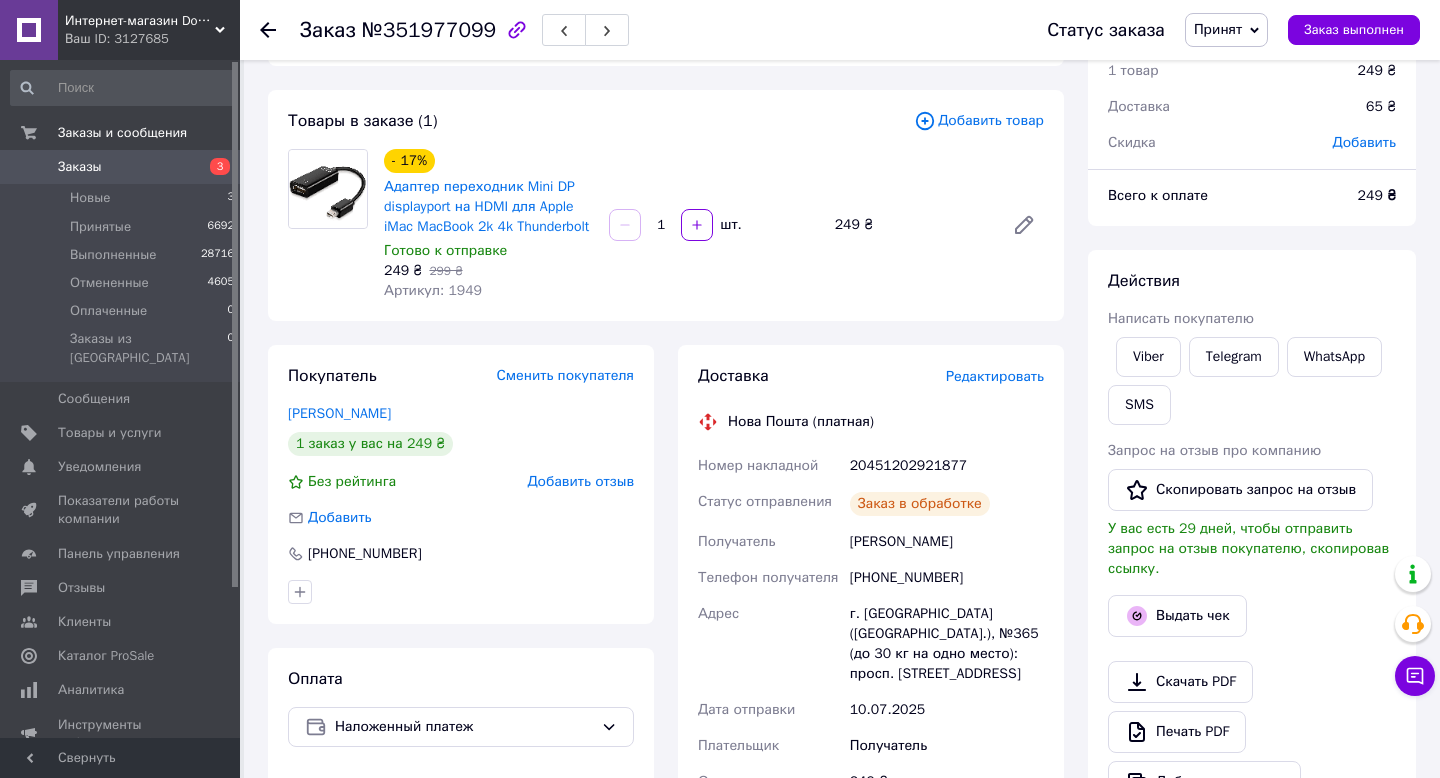 scroll, scrollTop: 75, scrollLeft: 0, axis: vertical 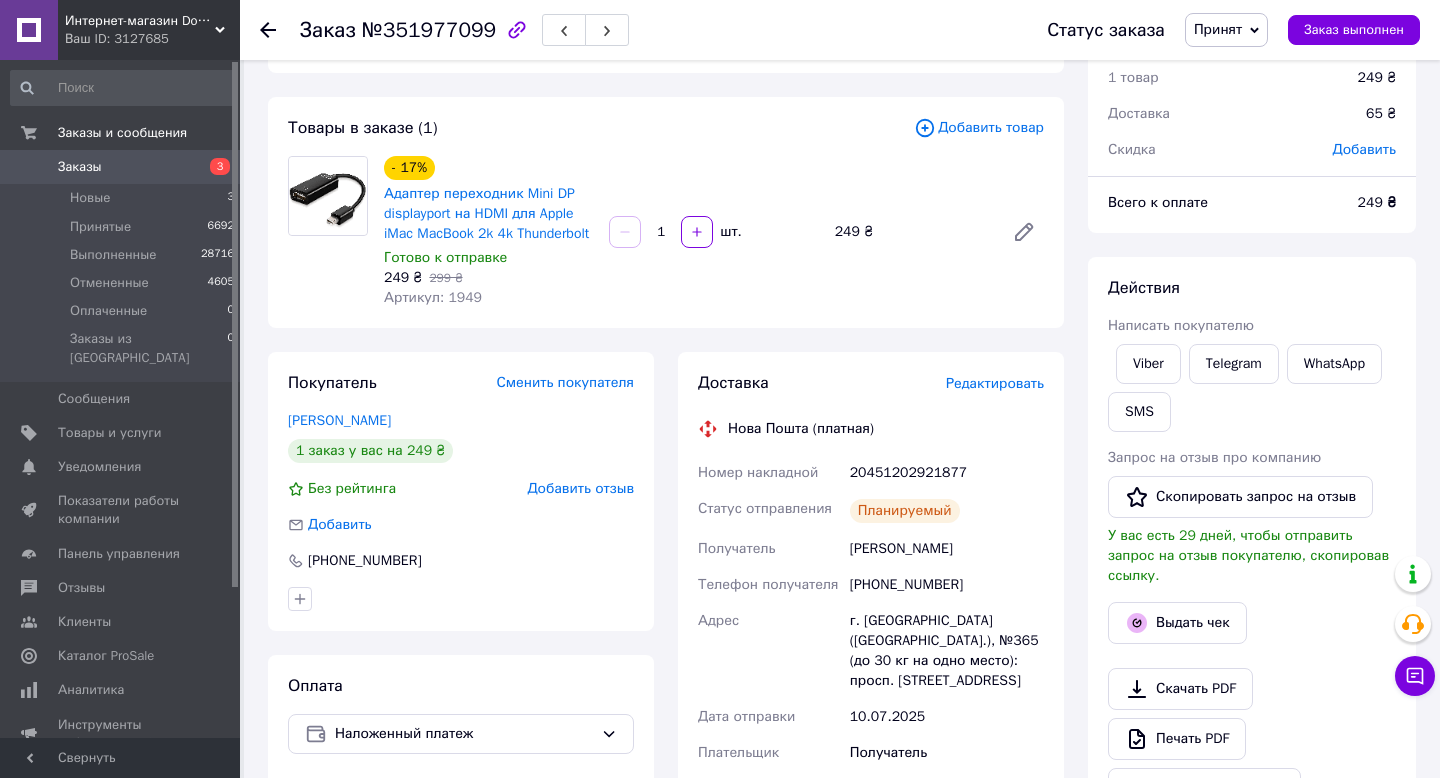 click on "20451202921877" at bounding box center [947, 473] 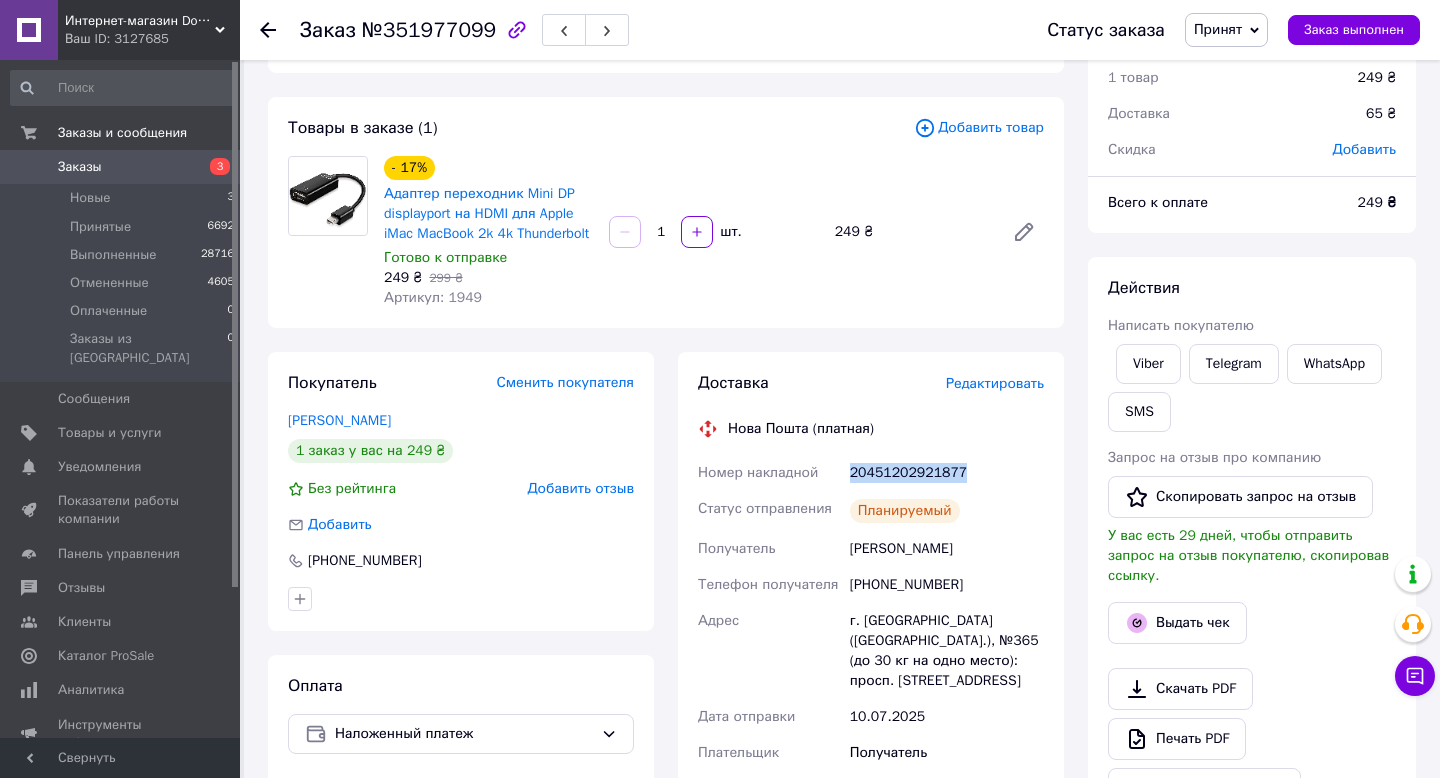 click on "20451202921877" at bounding box center [947, 473] 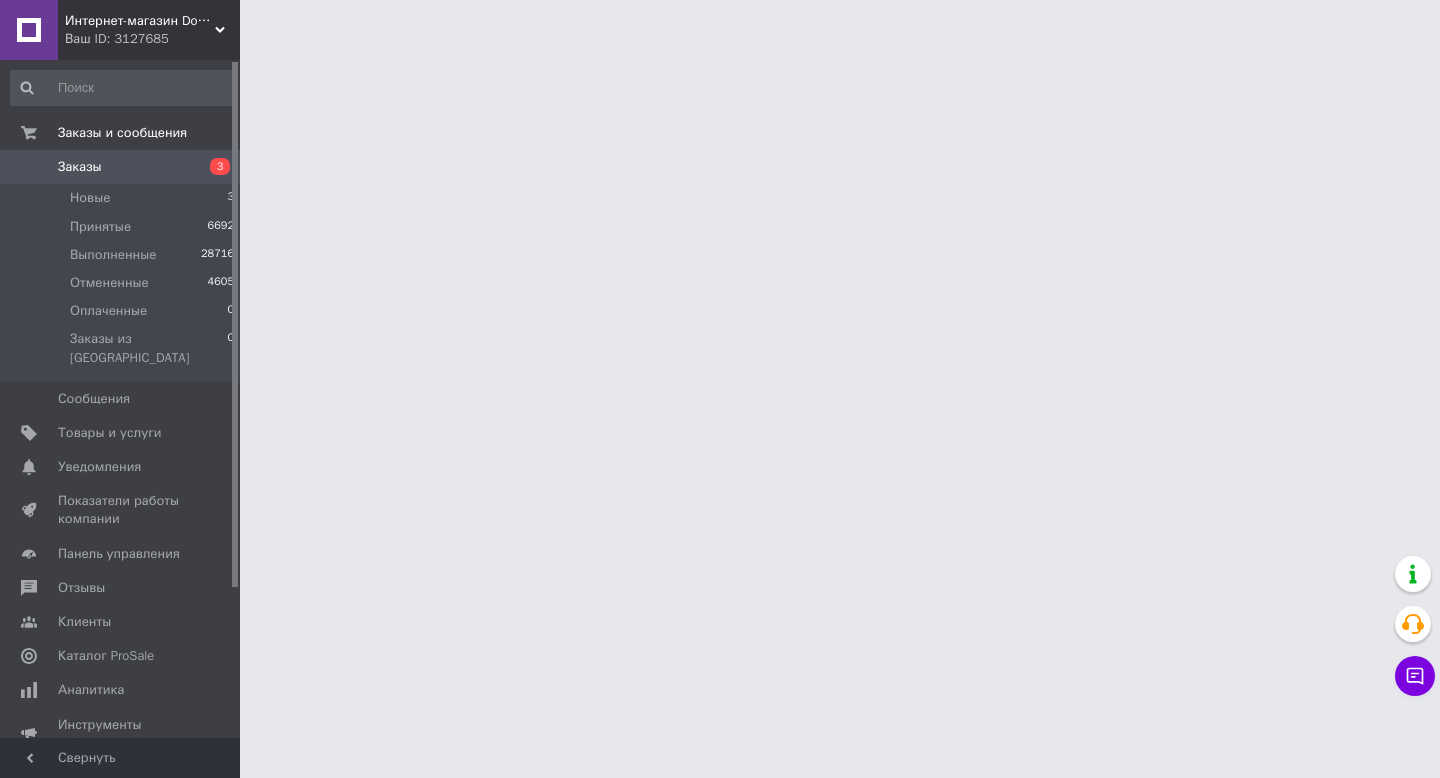 scroll, scrollTop: 0, scrollLeft: 0, axis: both 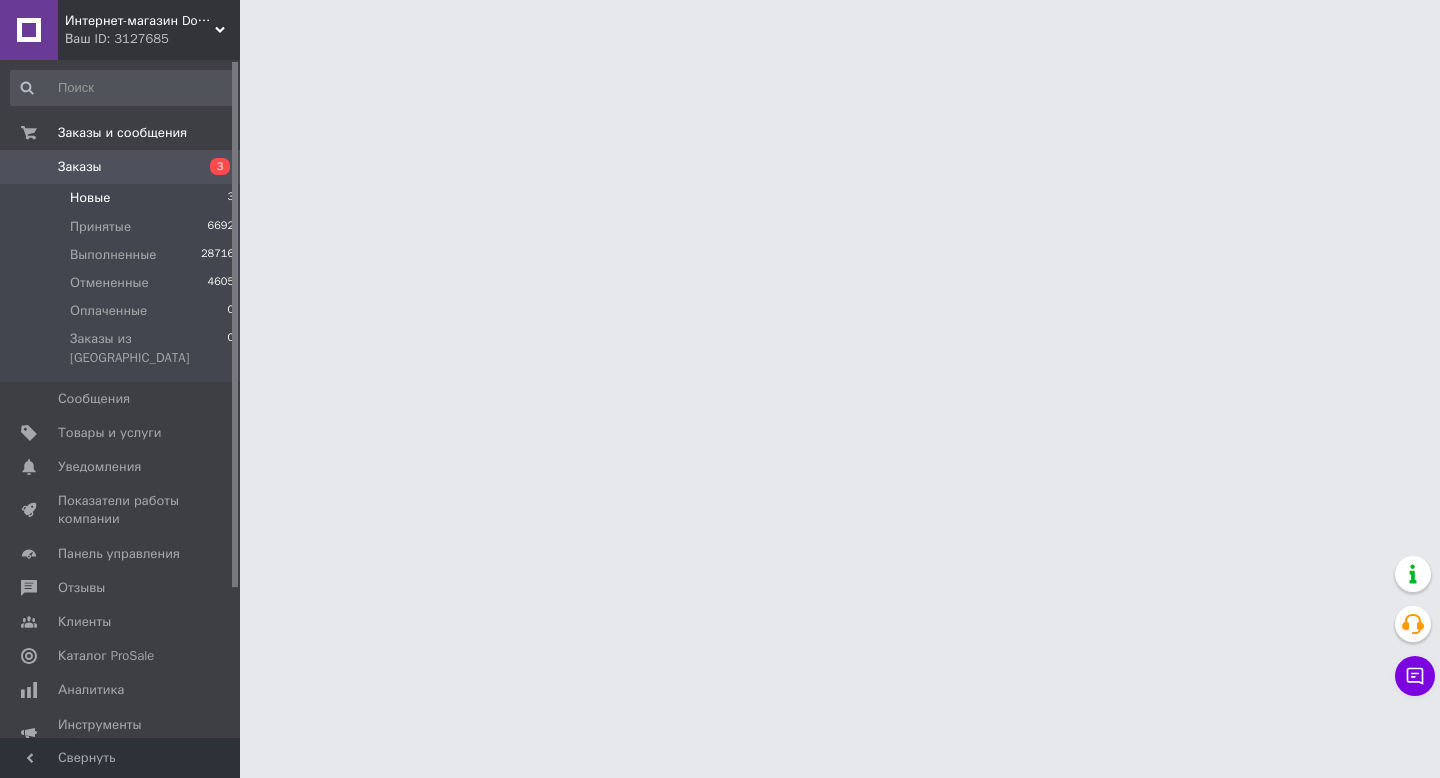 click on "Новые 3" at bounding box center [123, 198] 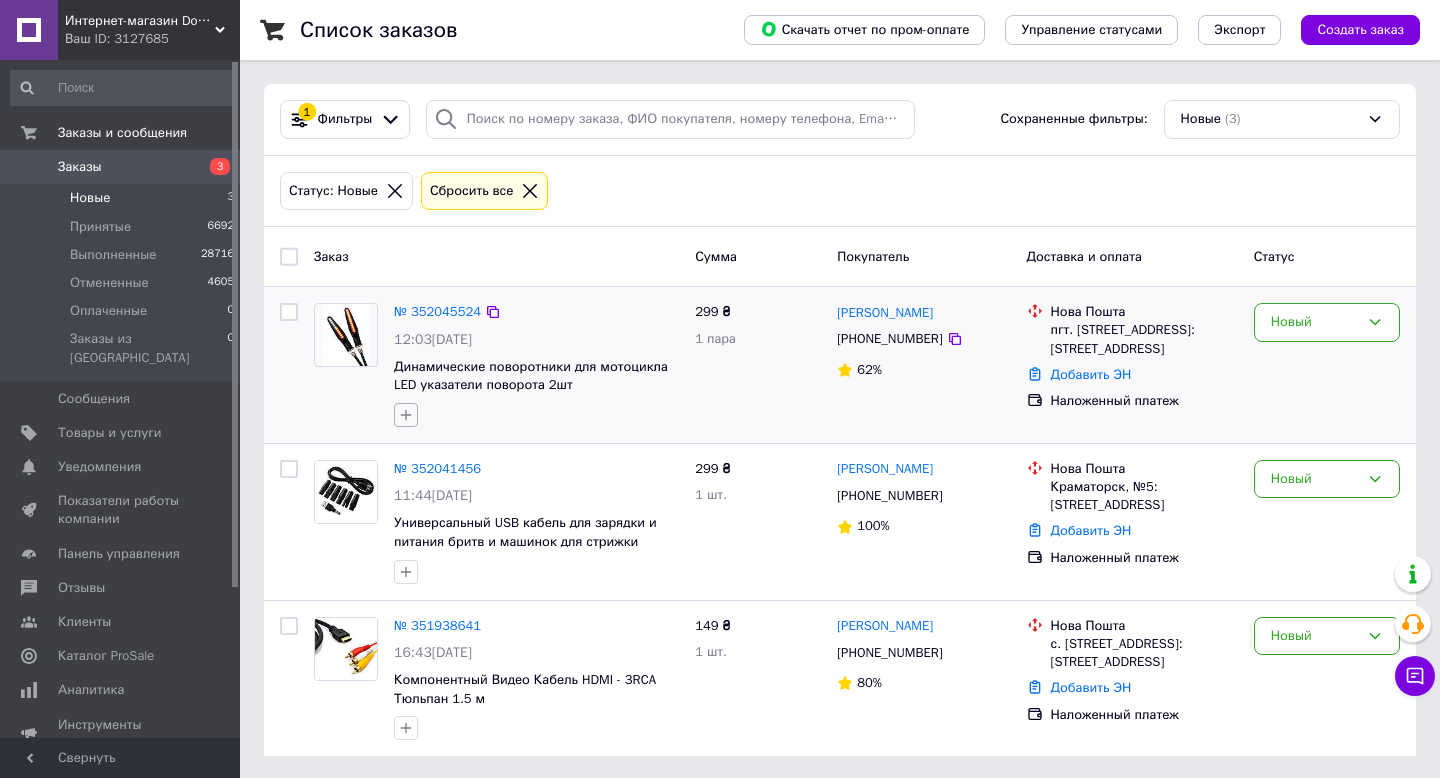 click at bounding box center [406, 415] 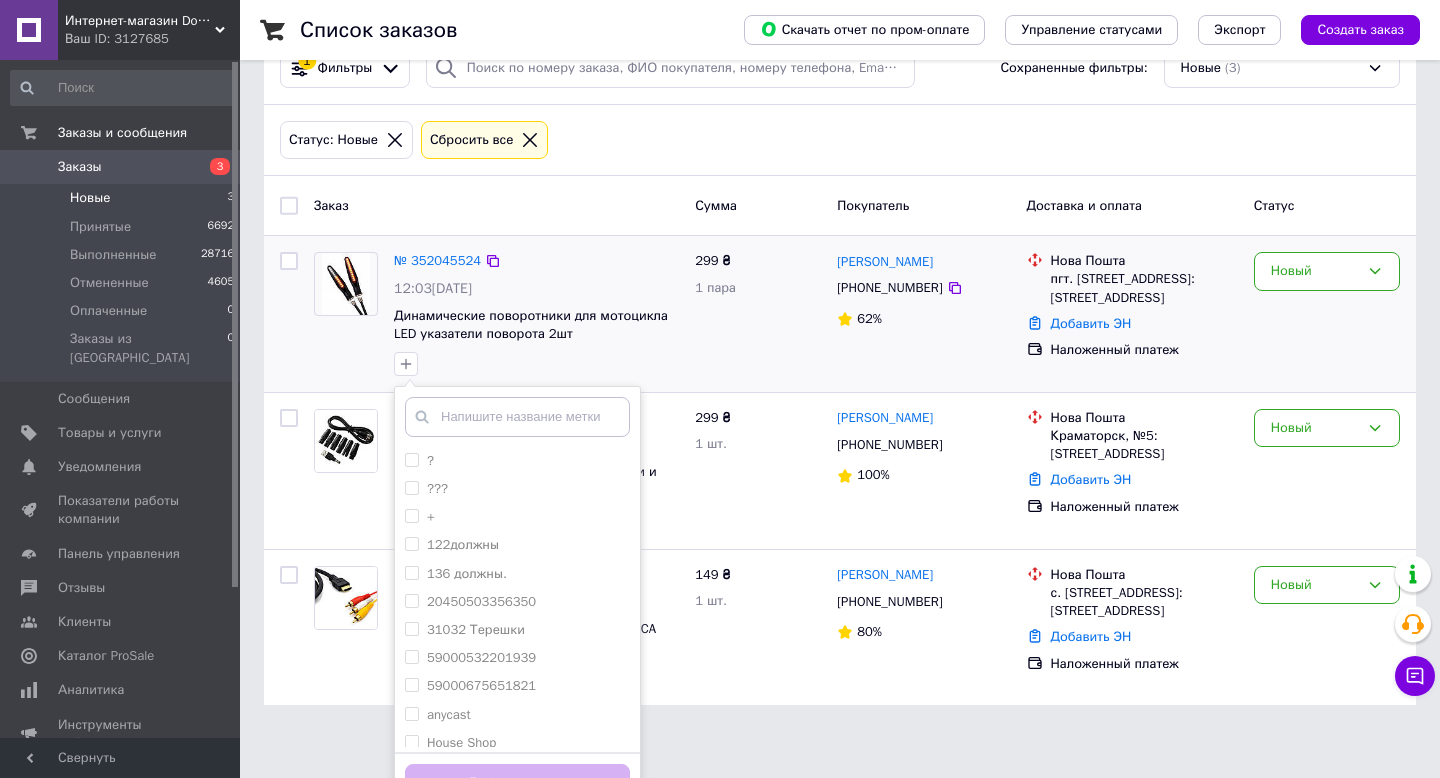 scroll, scrollTop: 86, scrollLeft: 0, axis: vertical 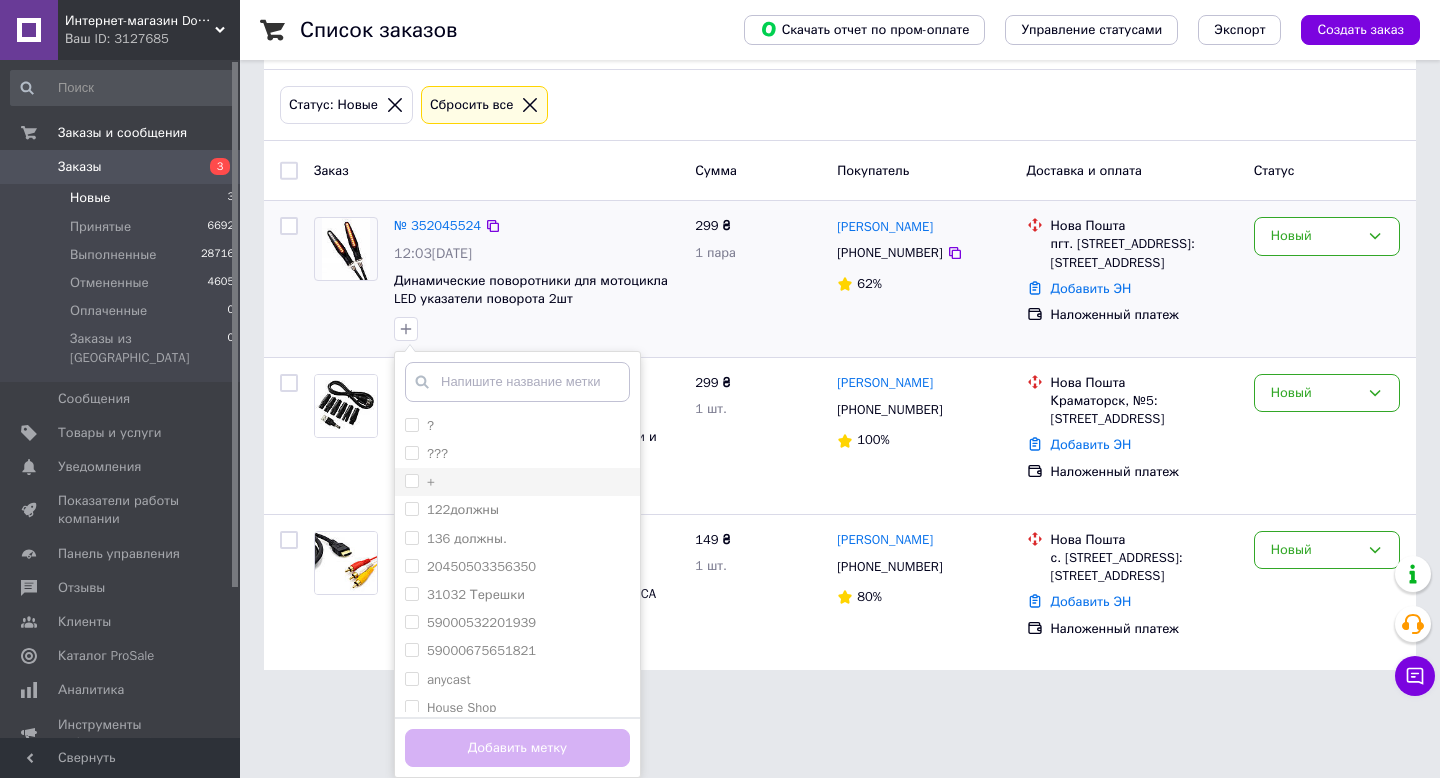 click at bounding box center (412, 481) 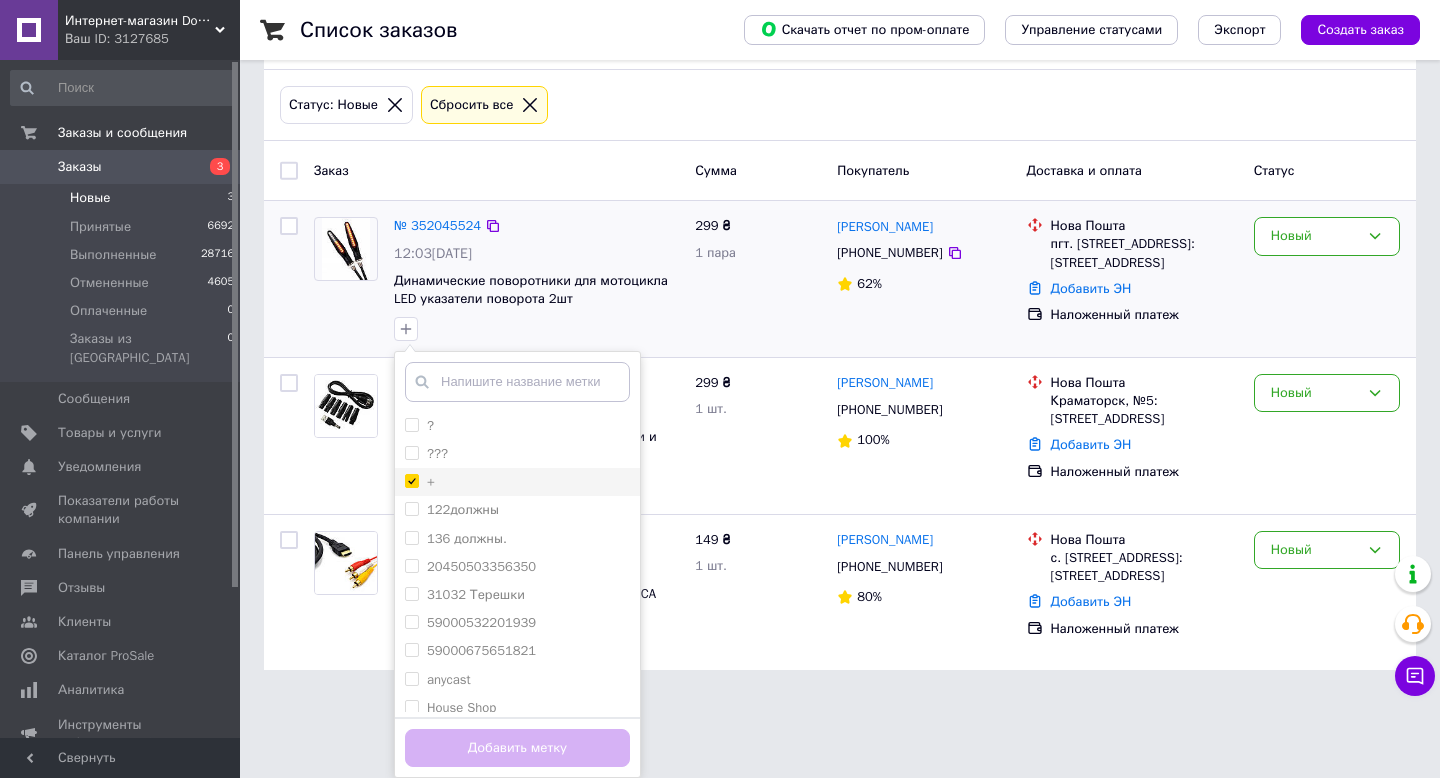 click on "+" at bounding box center (411, 480) 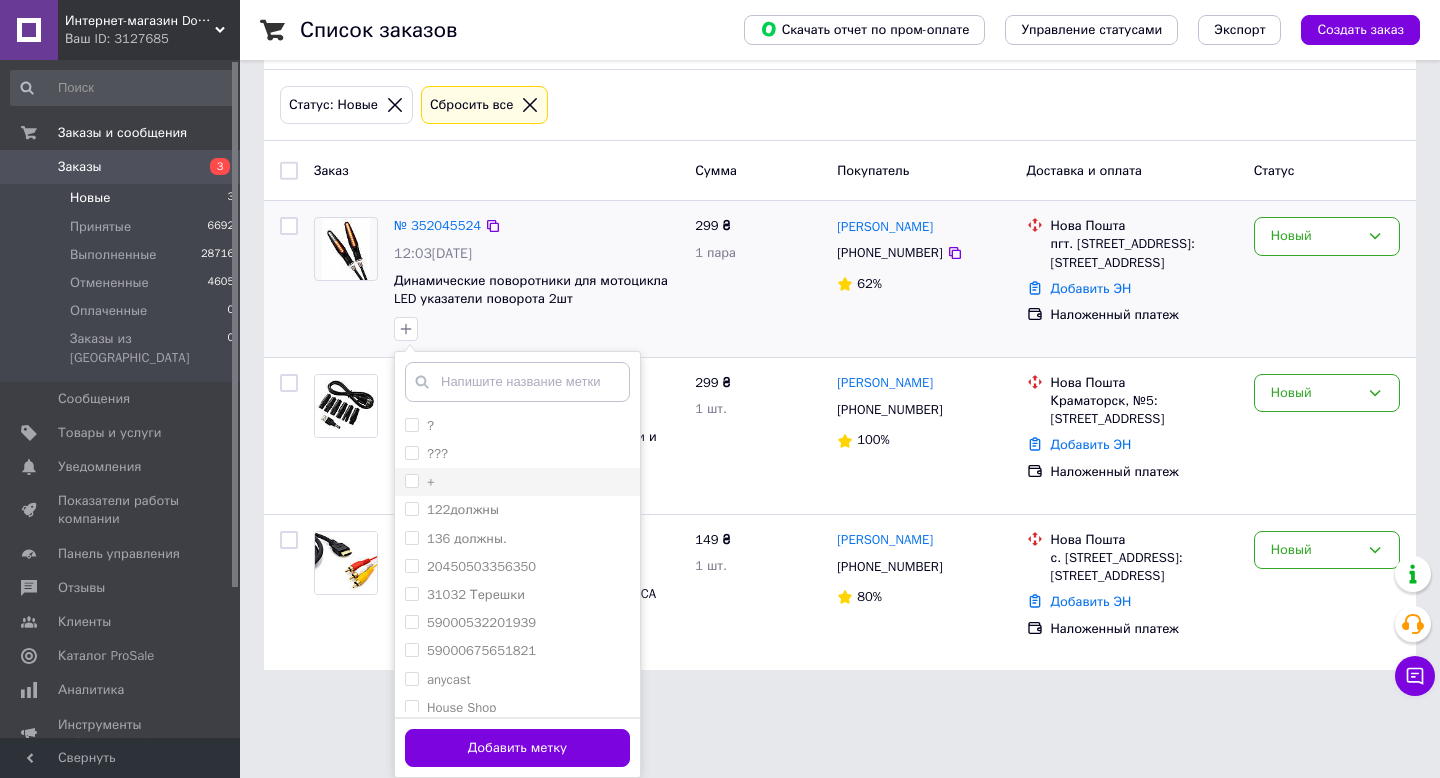 click on "+" at bounding box center [411, 480] 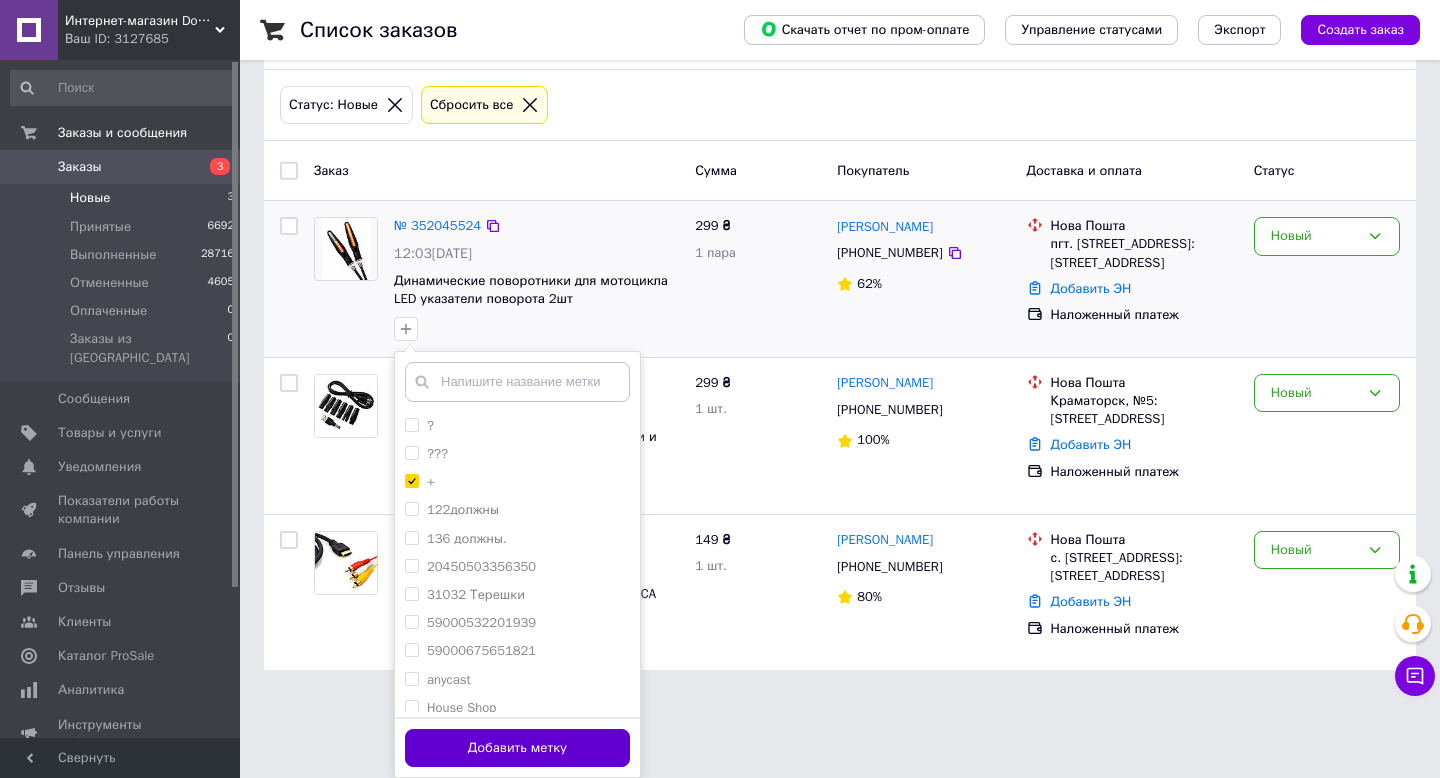 click on "Добавить метку" at bounding box center [517, 748] 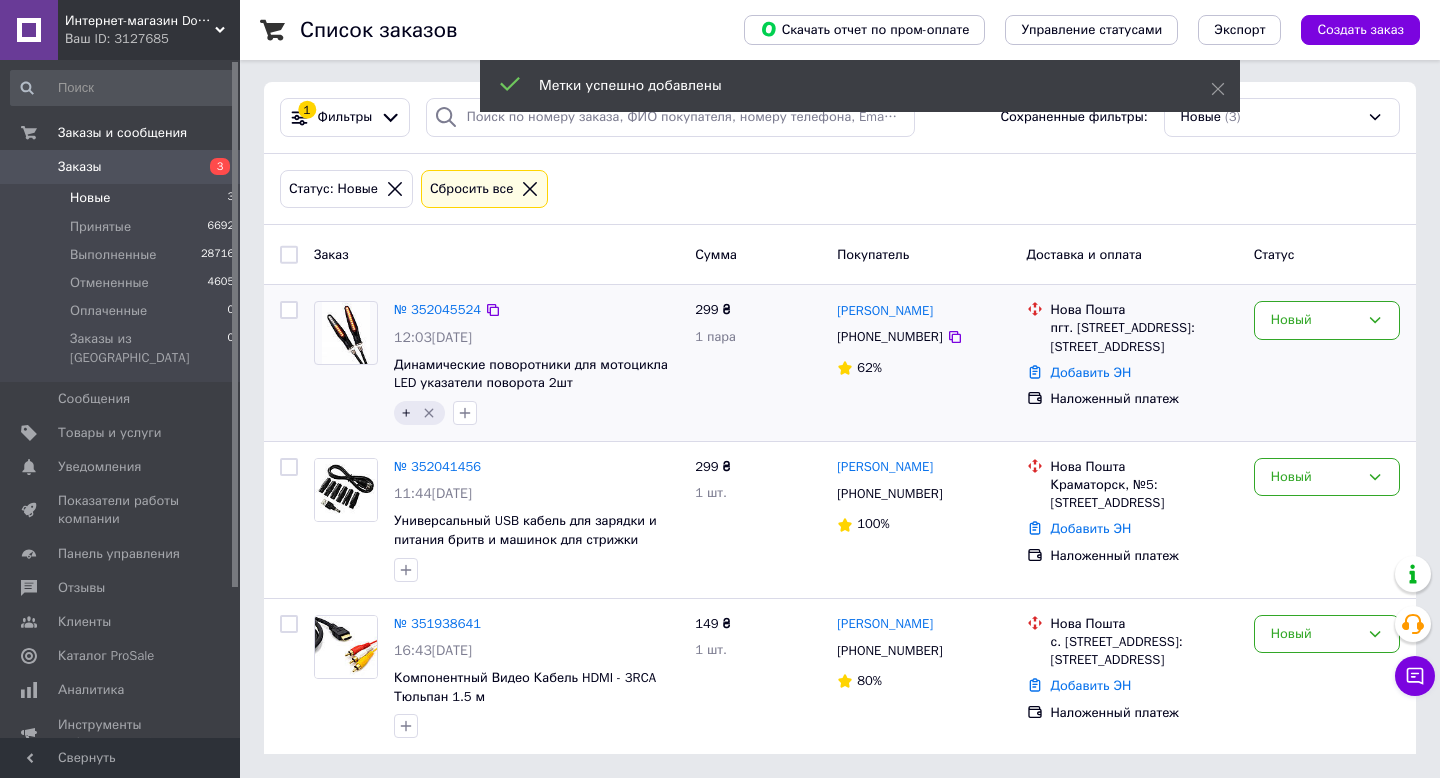 click on "Новый" at bounding box center (1327, 363) 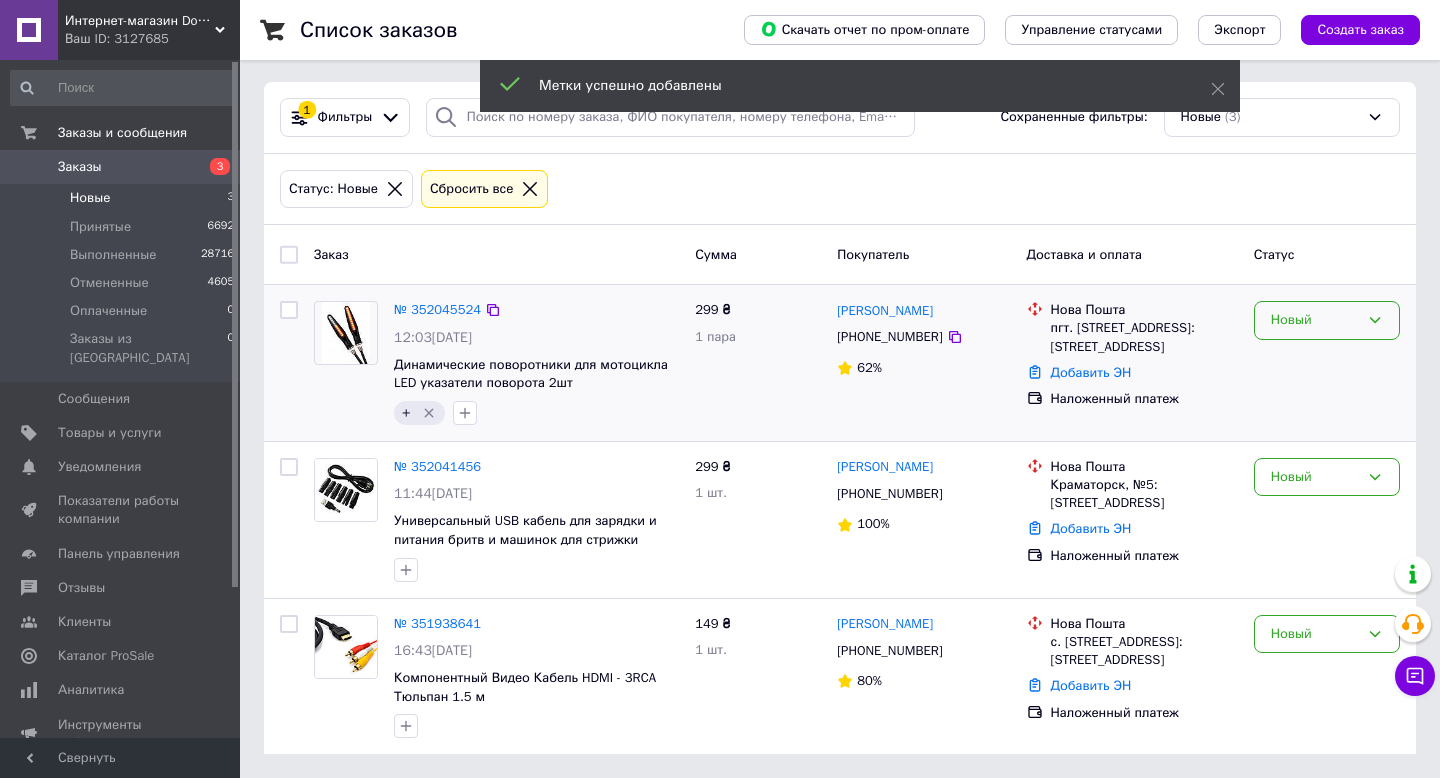 click on "Новый" at bounding box center [1315, 320] 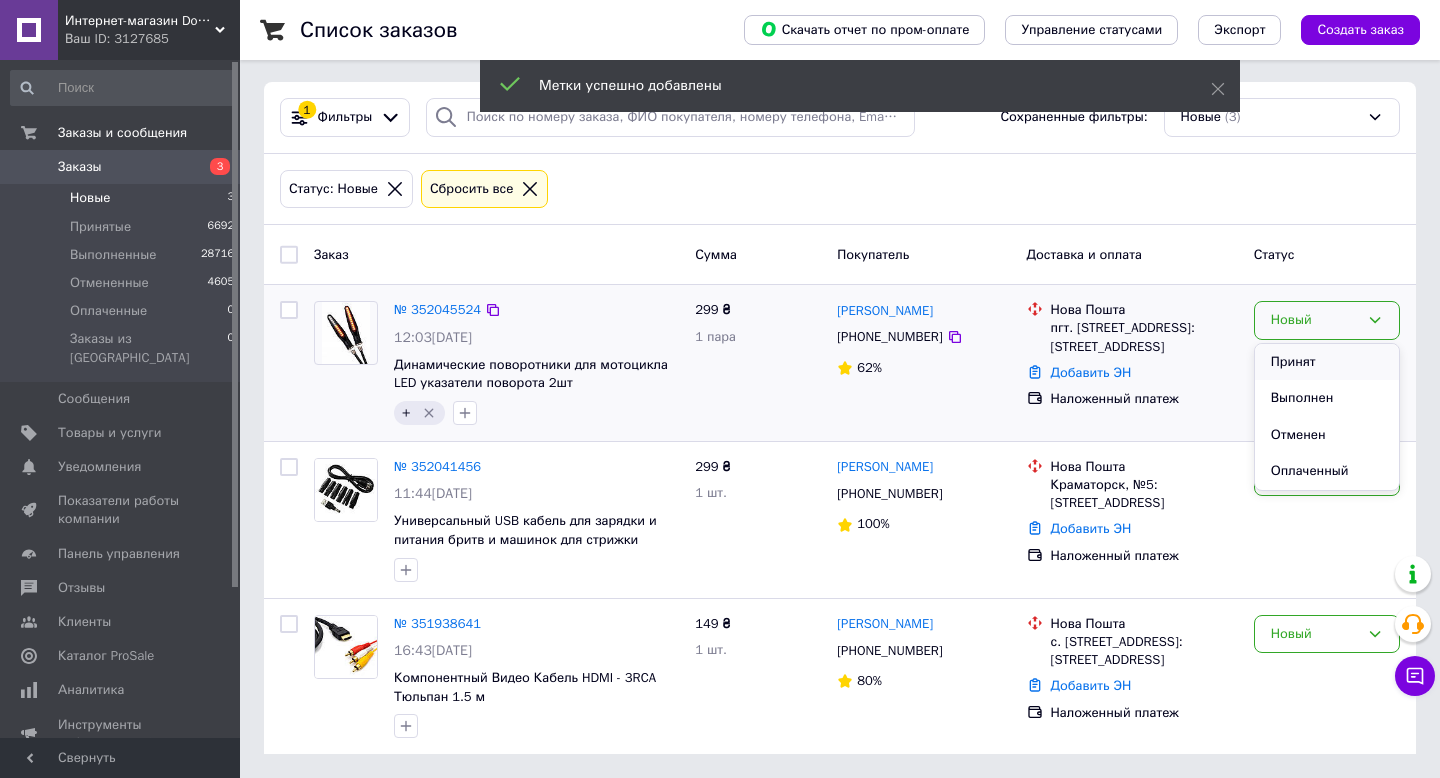 click on "Принят" at bounding box center (1327, 362) 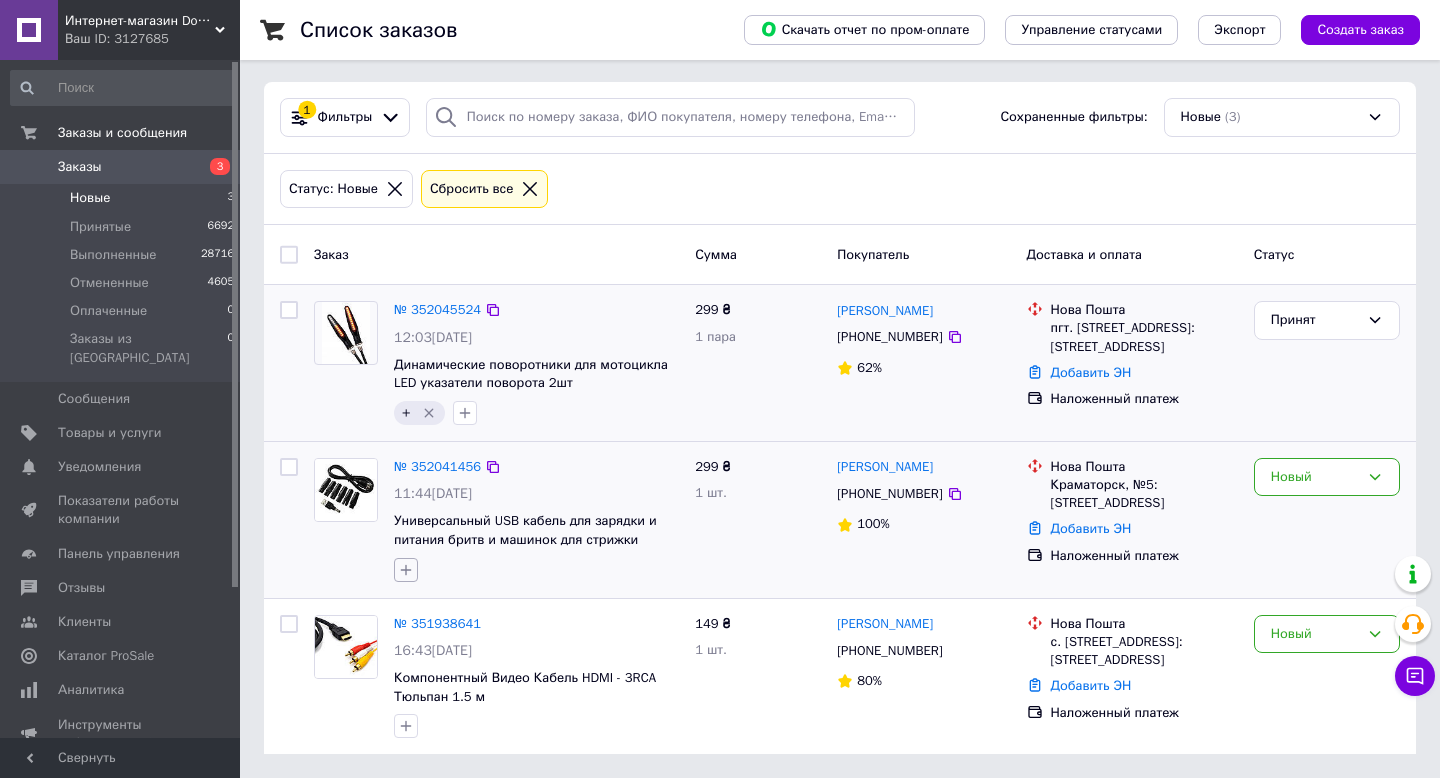 click 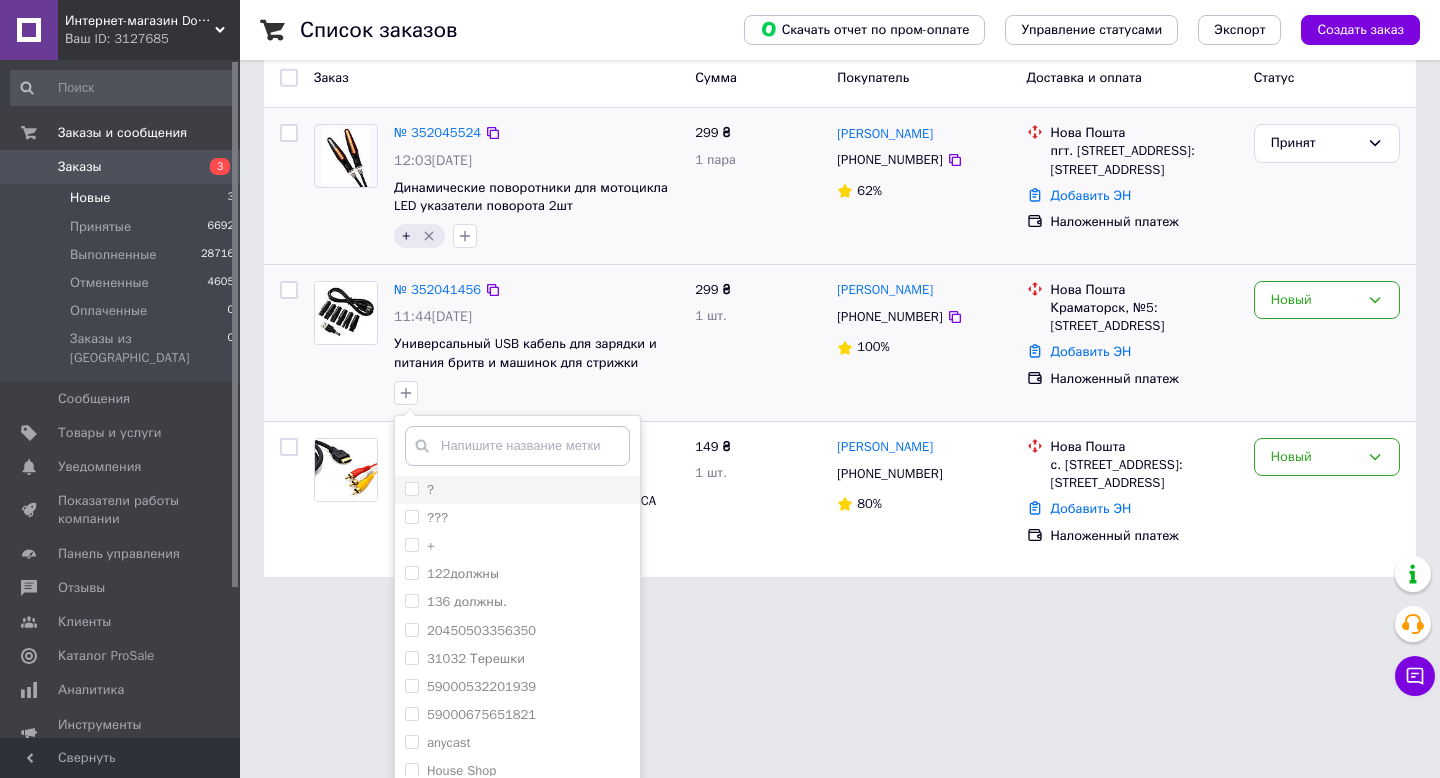 scroll, scrollTop: 243, scrollLeft: 0, axis: vertical 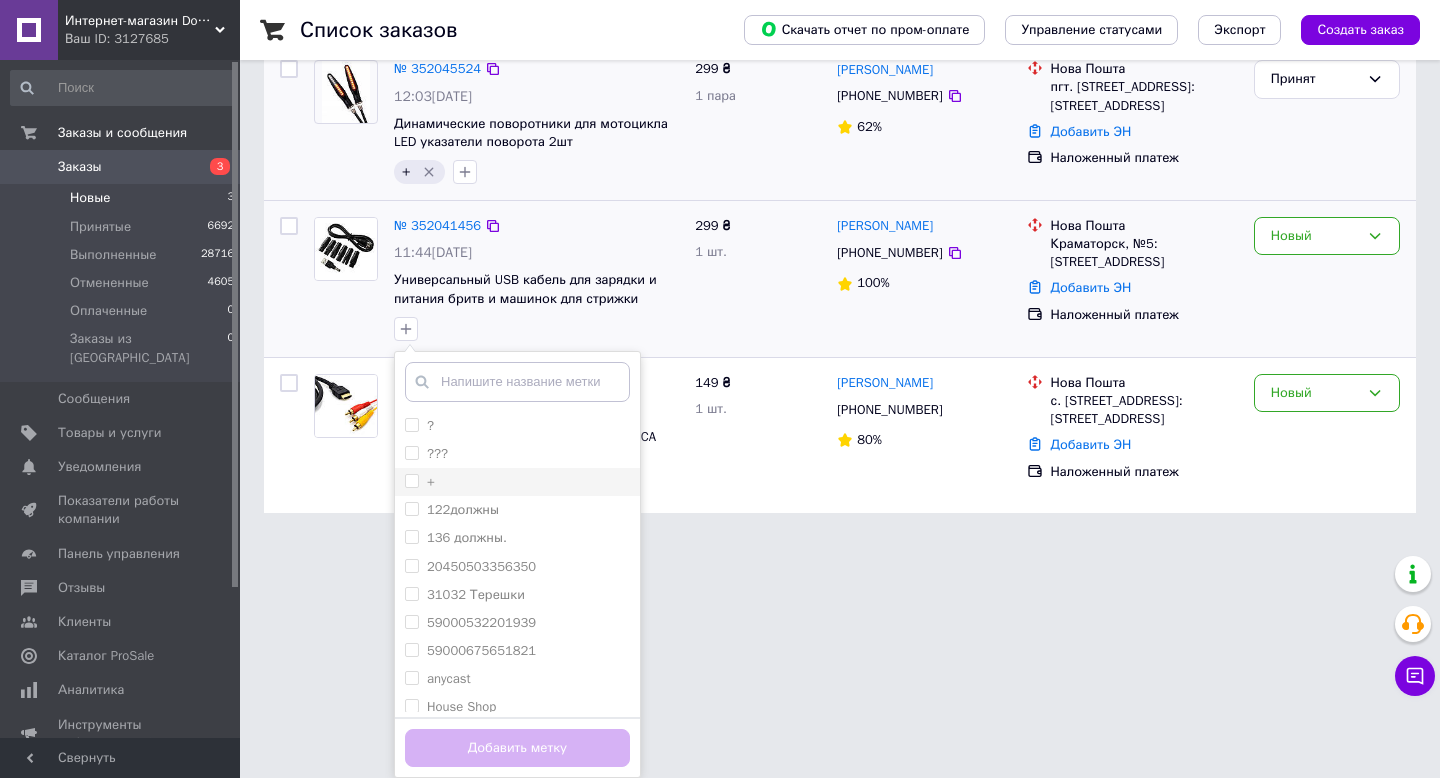 click on "+" at bounding box center [411, 480] 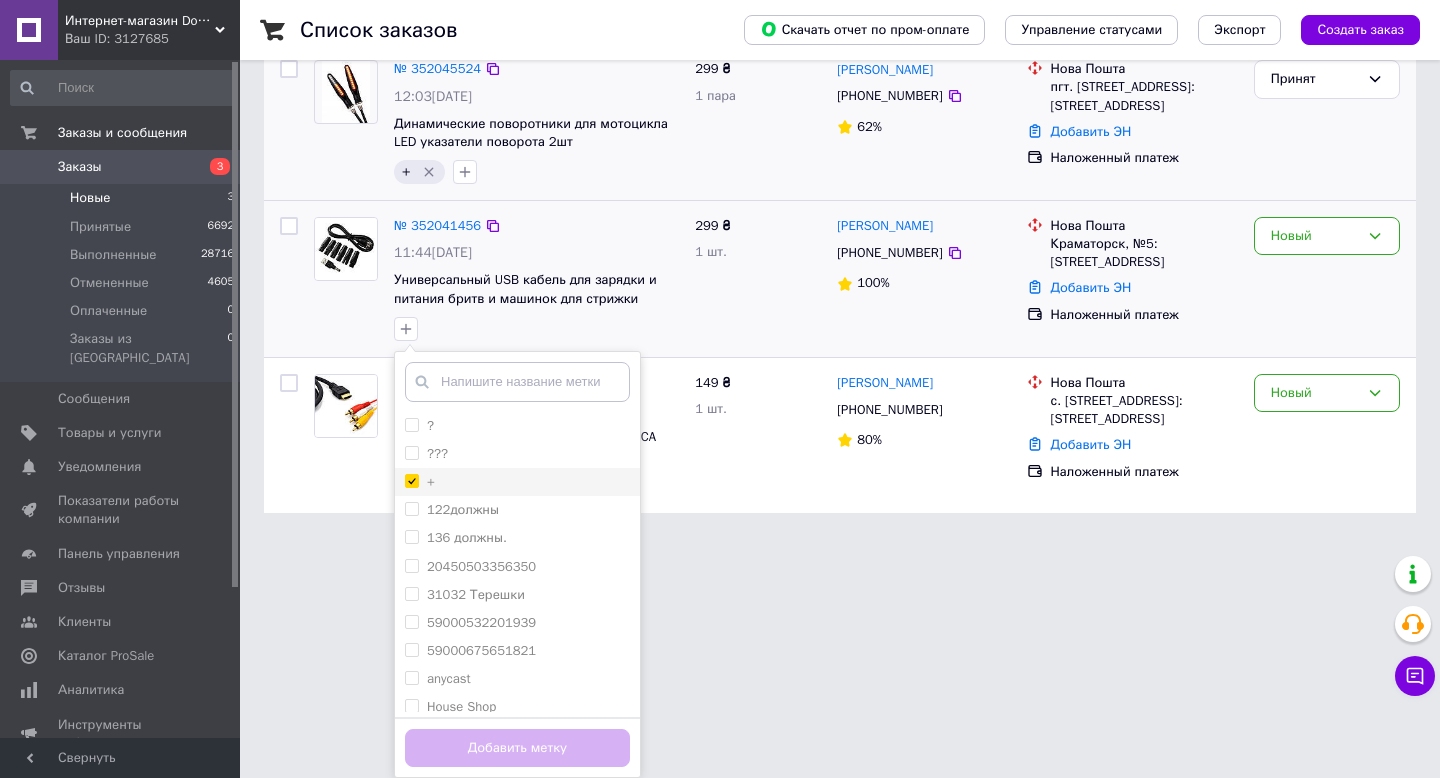 checkbox on "true" 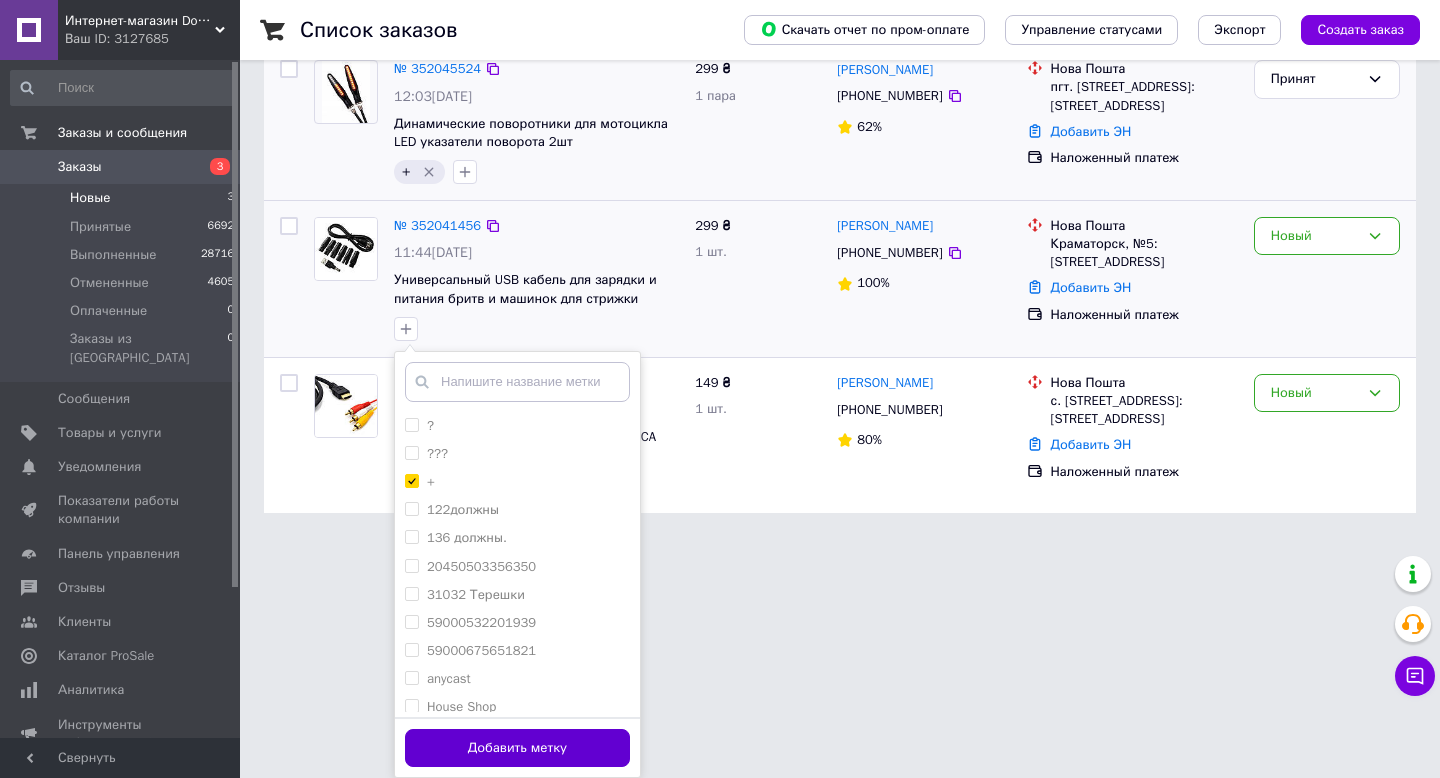 click on "Добавить метку" at bounding box center (517, 748) 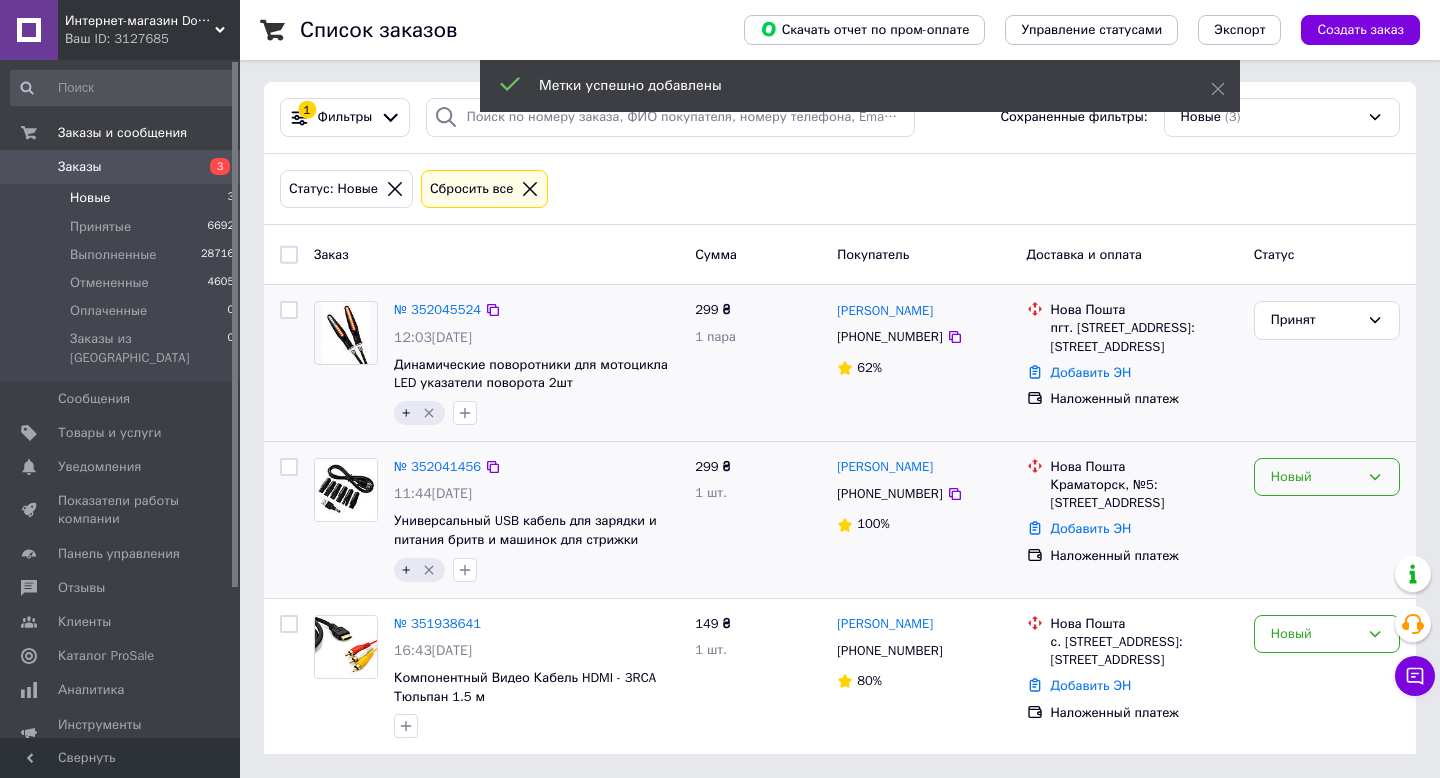 click on "Новый" at bounding box center (1327, 477) 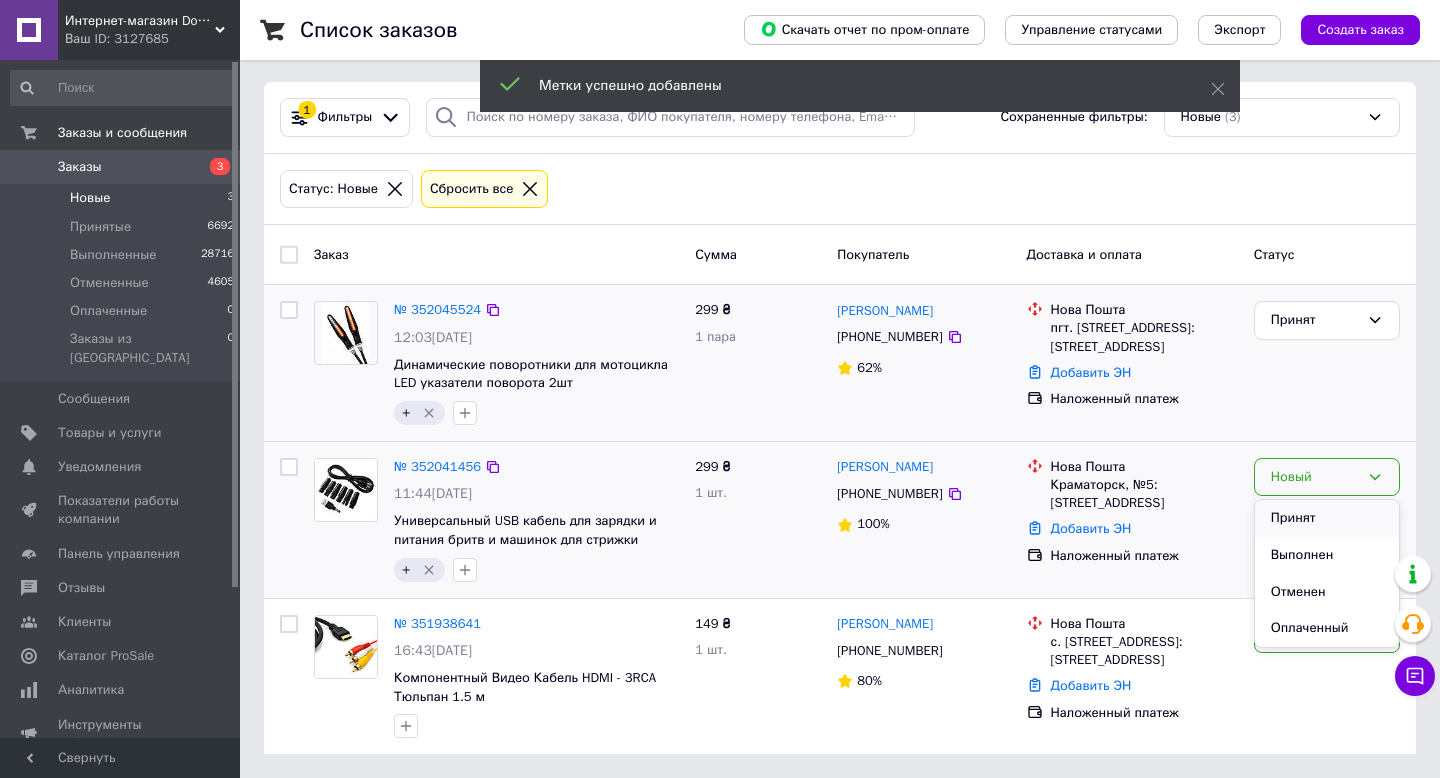click on "Принят" at bounding box center (1327, 518) 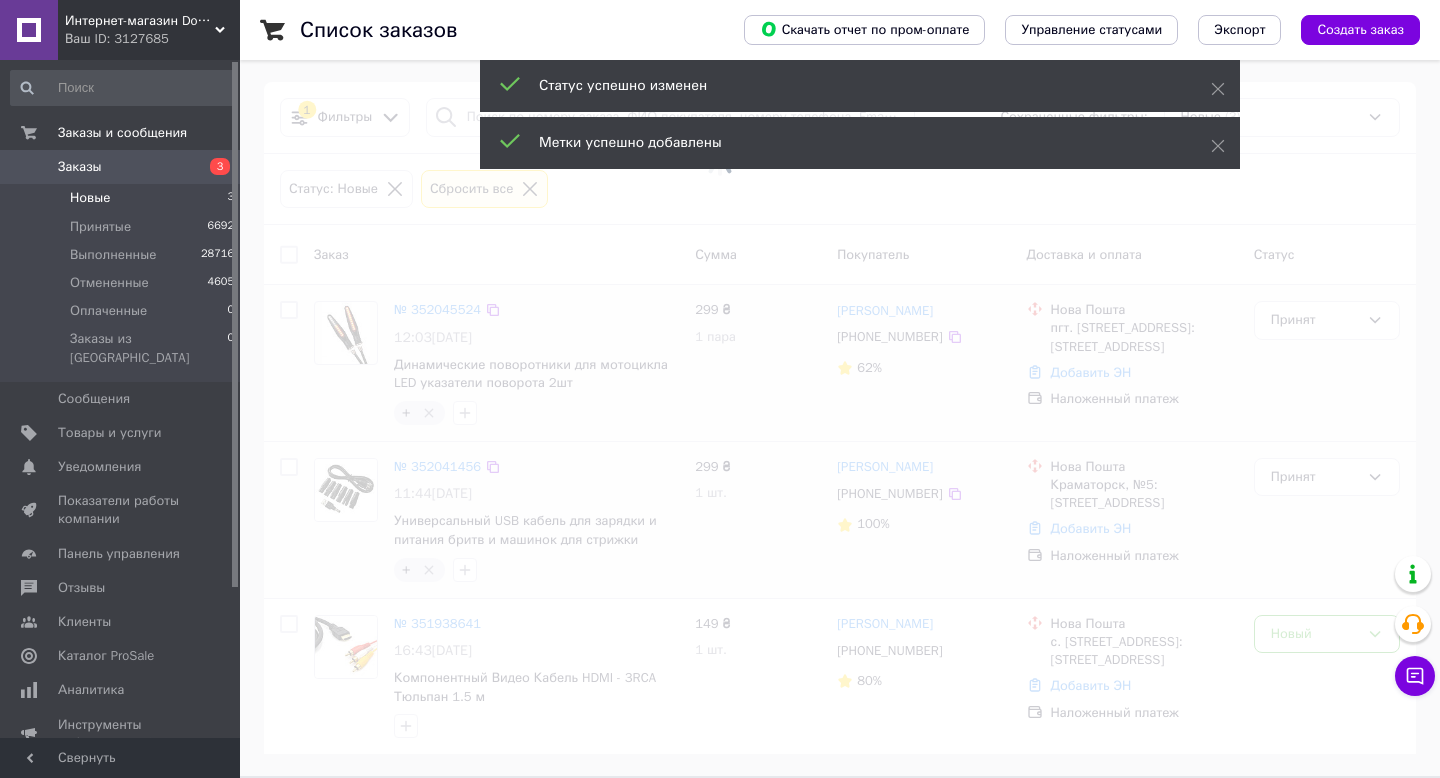 click 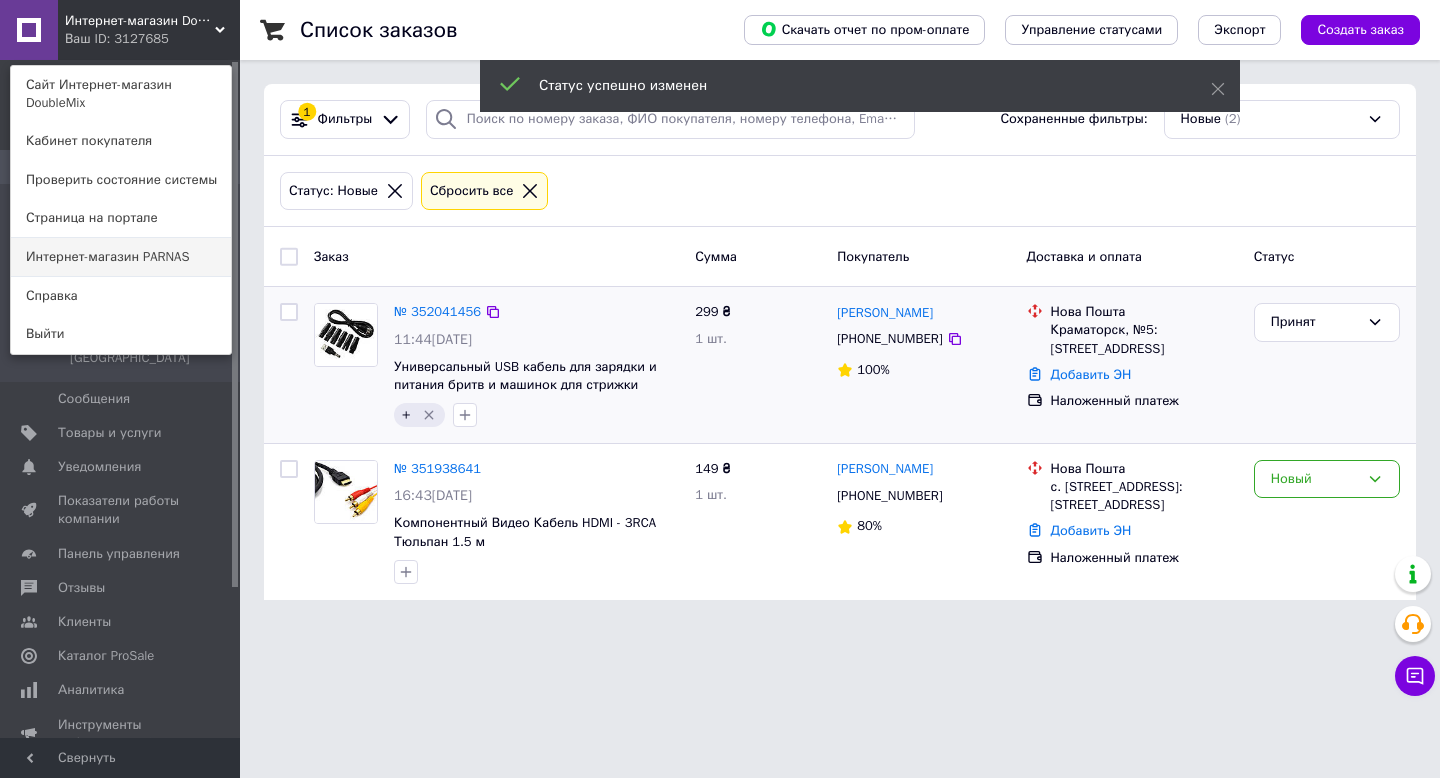 scroll, scrollTop: 0, scrollLeft: 0, axis: both 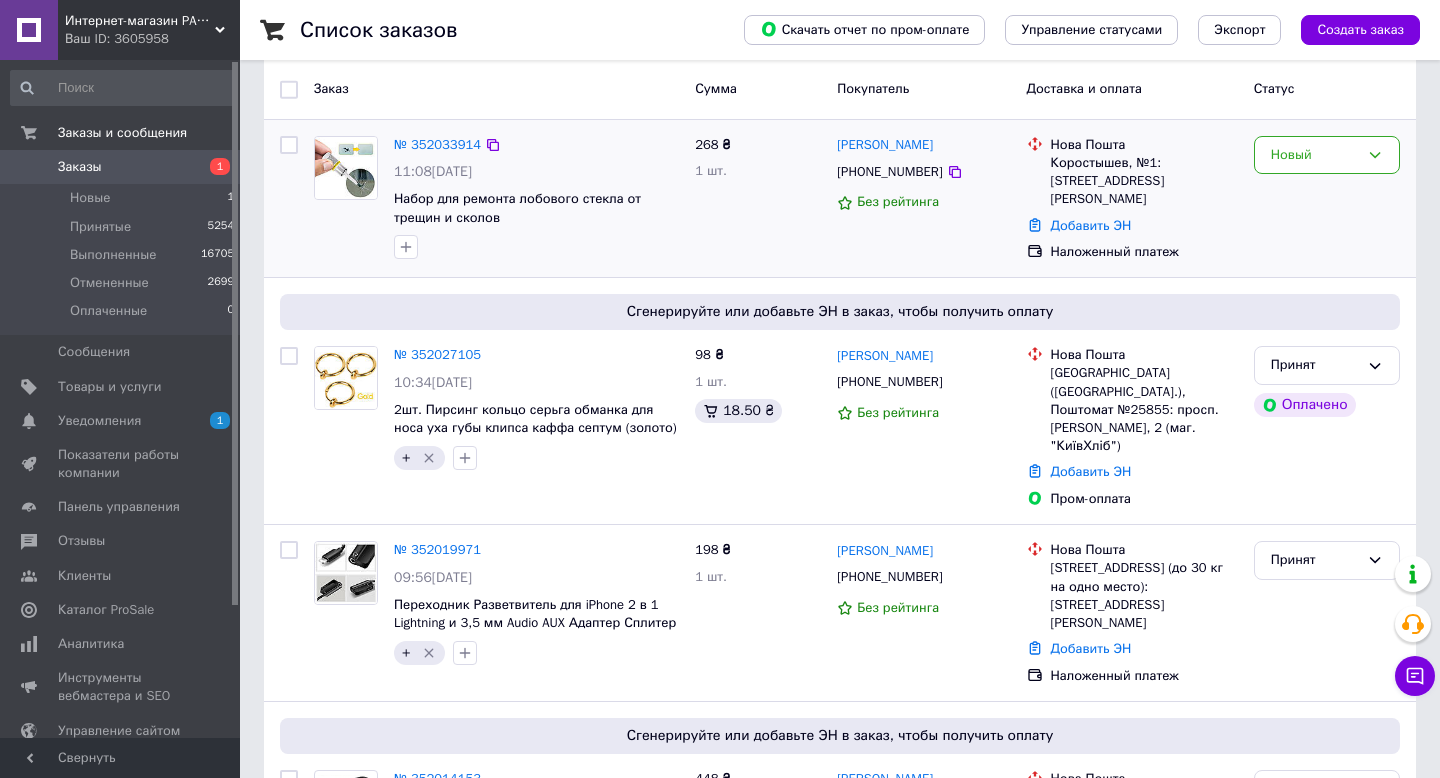 click at bounding box center (536, 247) 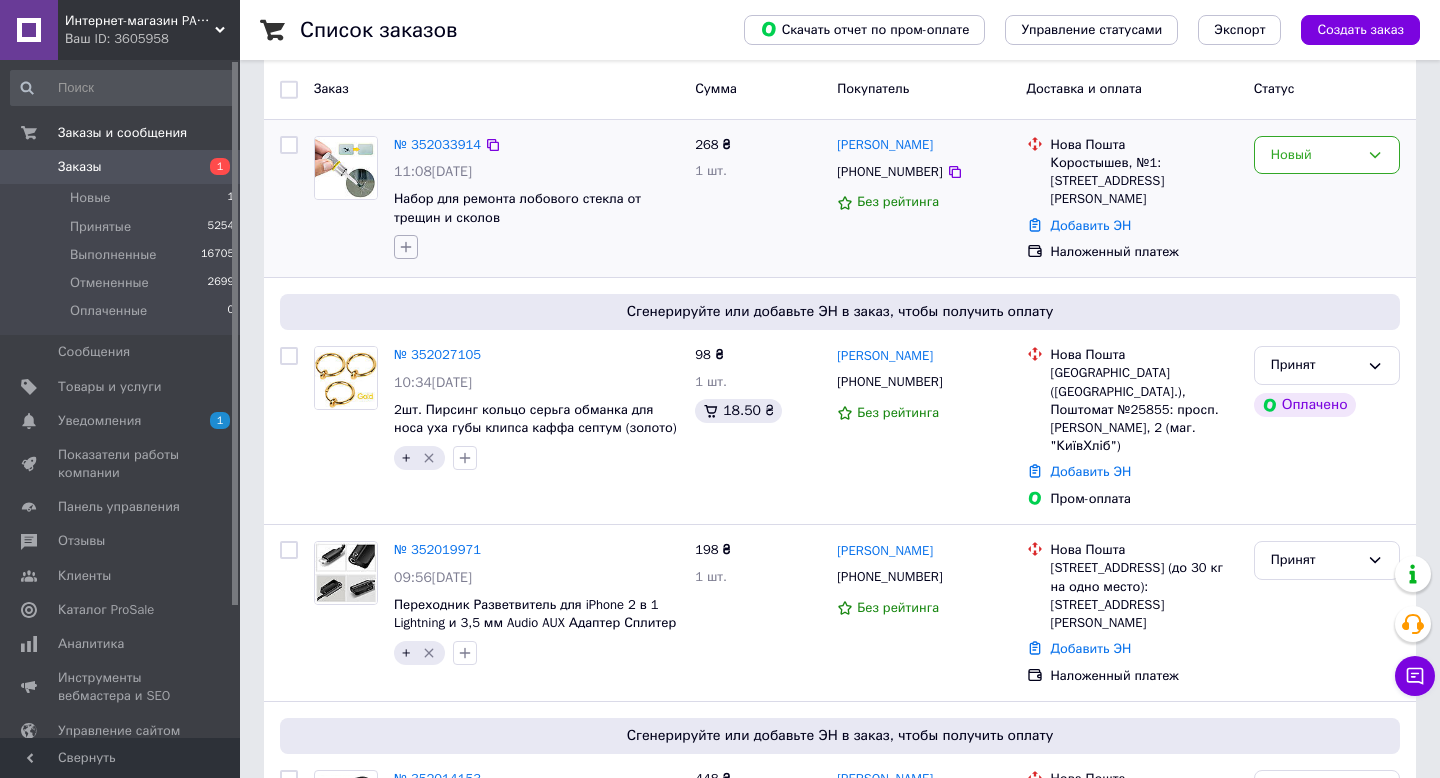 click 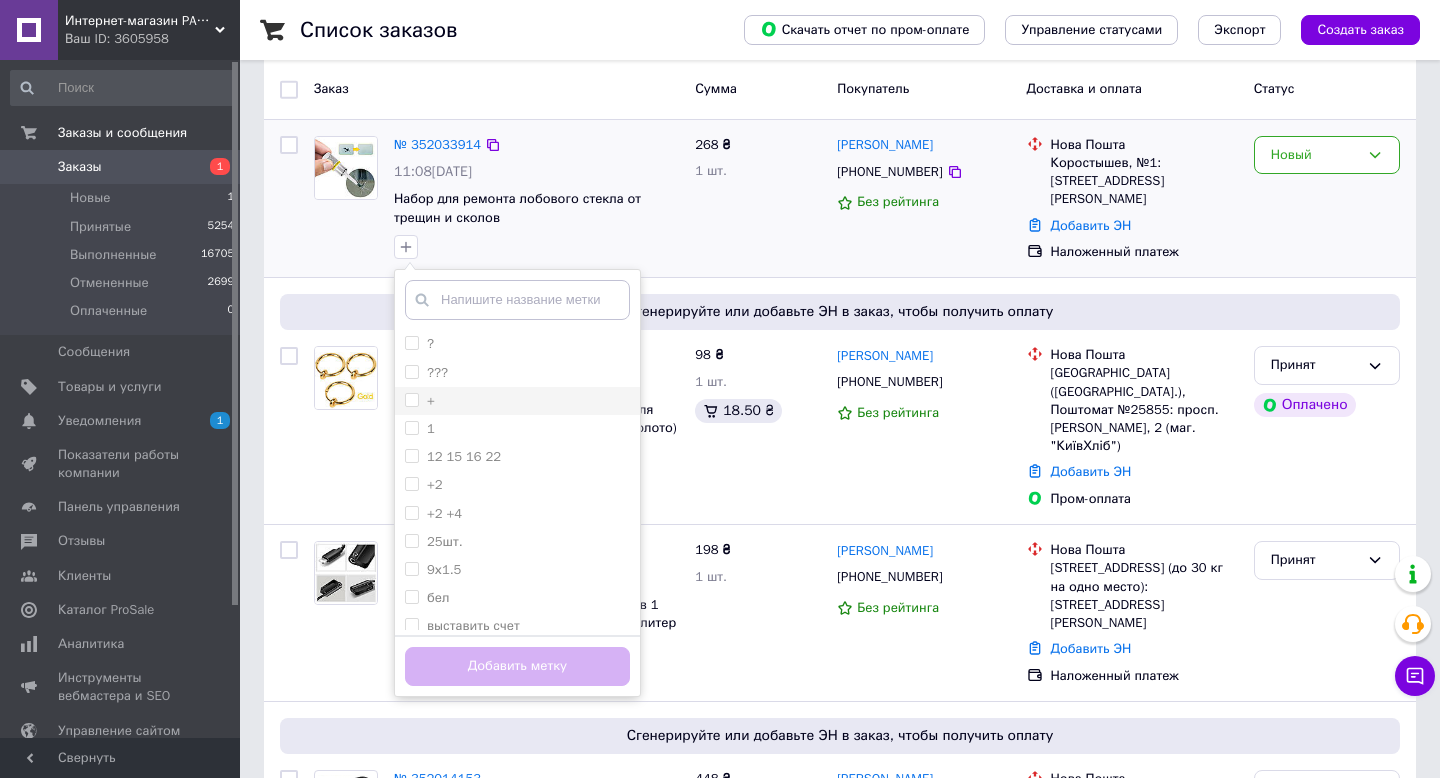 click on "+" at bounding box center (411, 399) 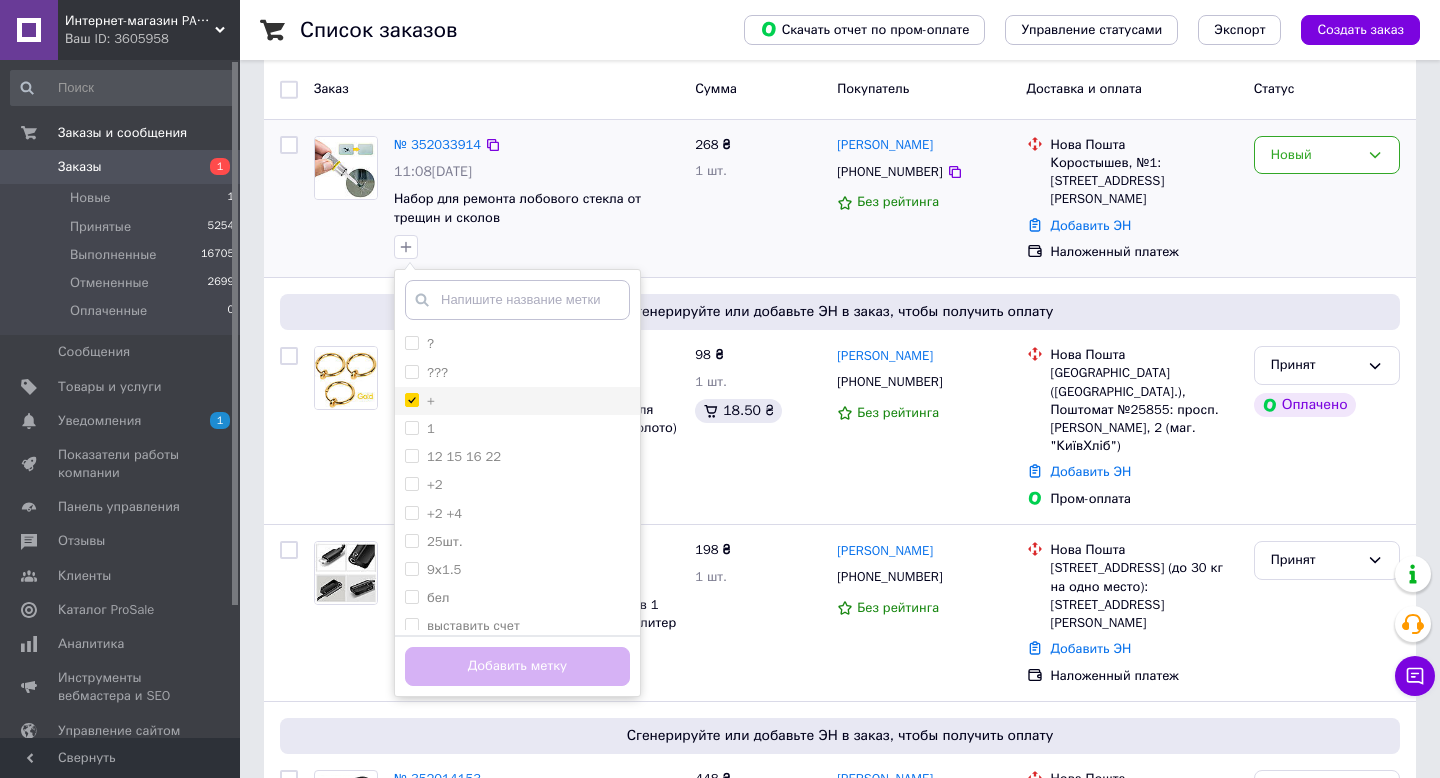 checkbox on "true" 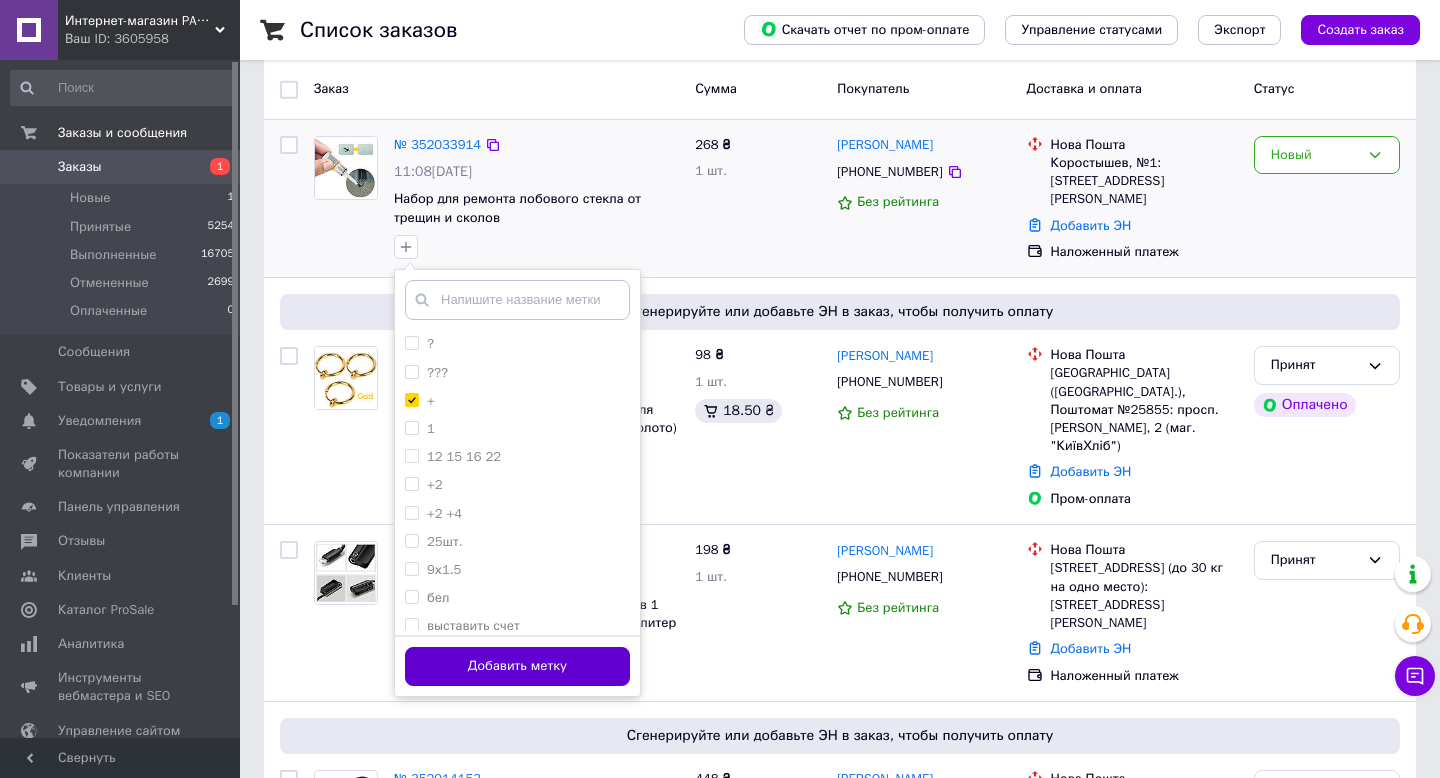 click on "Добавить метку" at bounding box center (517, 666) 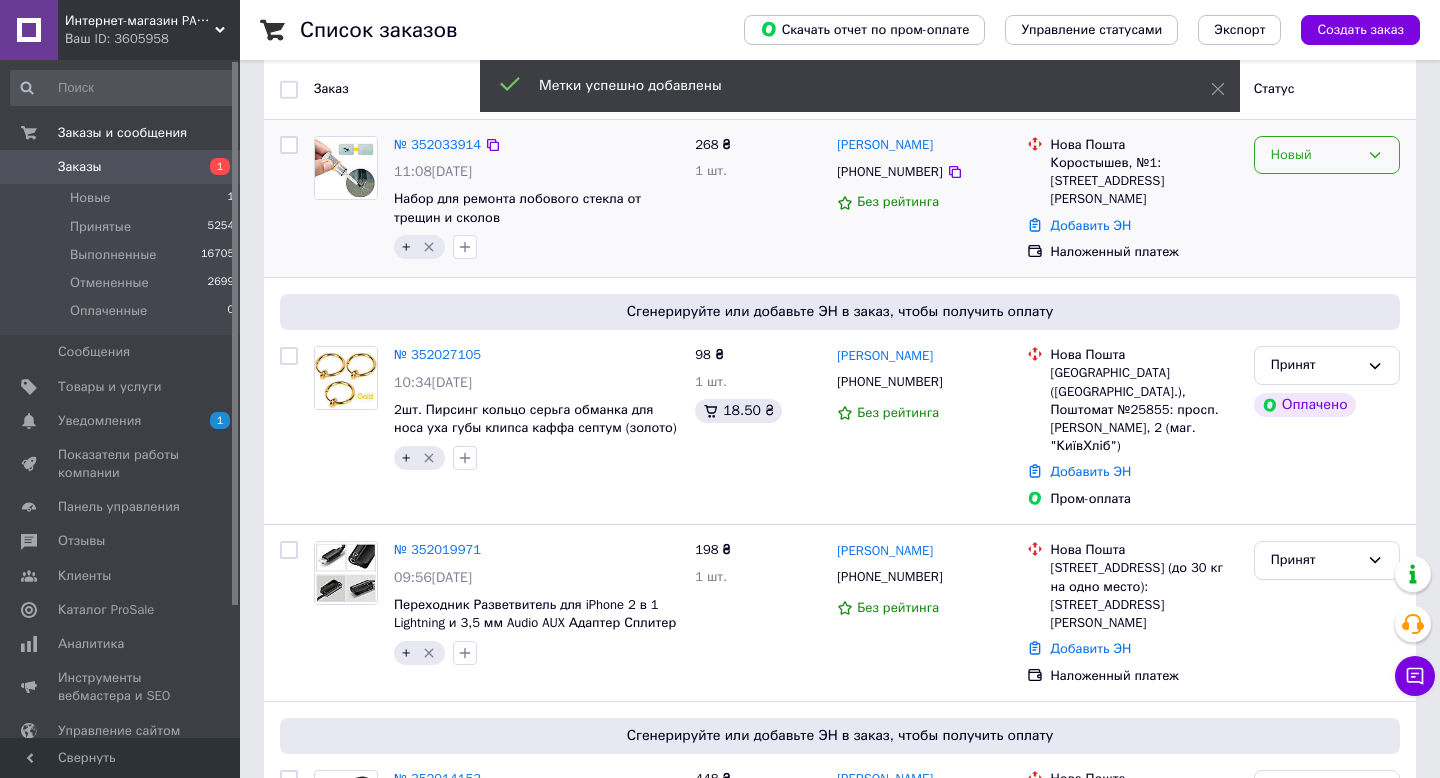 click on "Новый" at bounding box center [1315, 155] 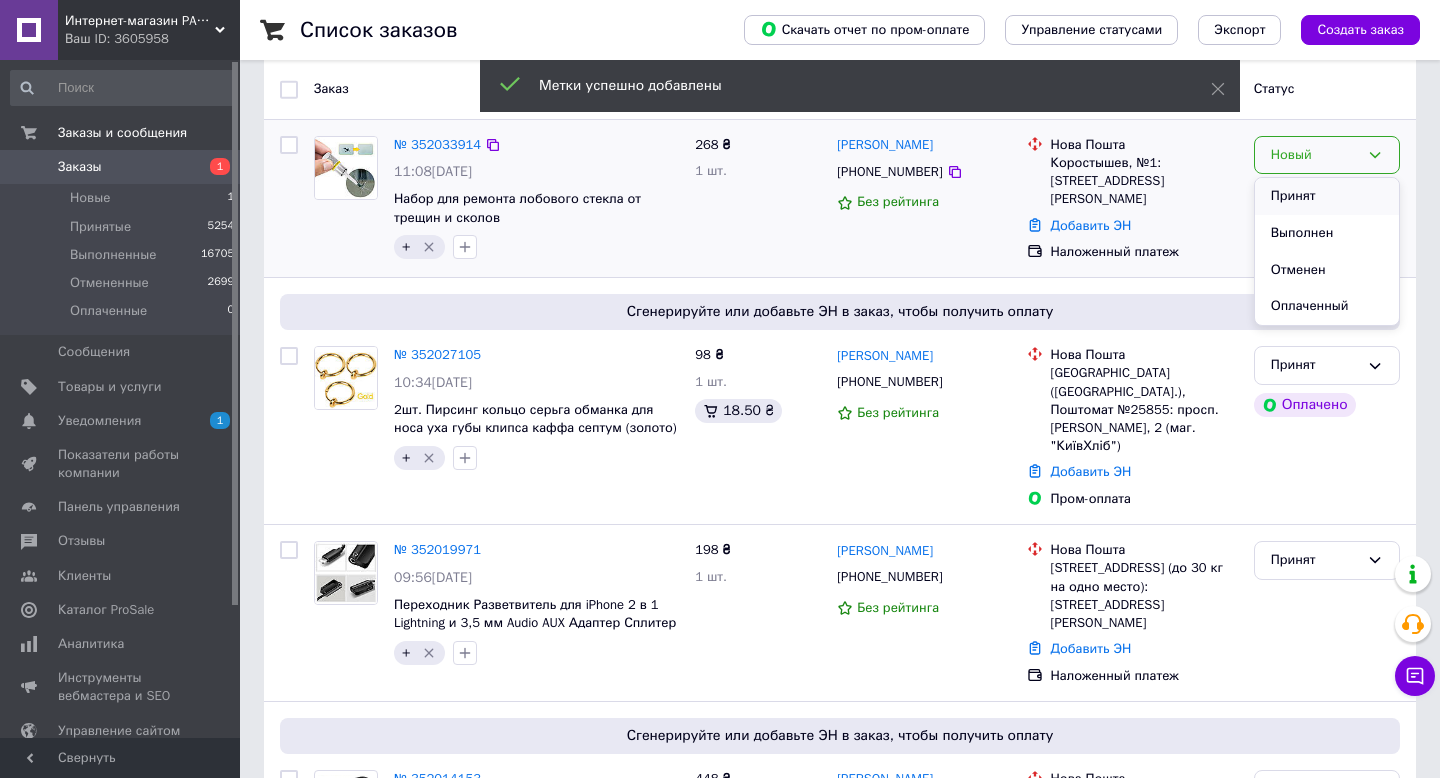 click on "Принят" at bounding box center [1327, 196] 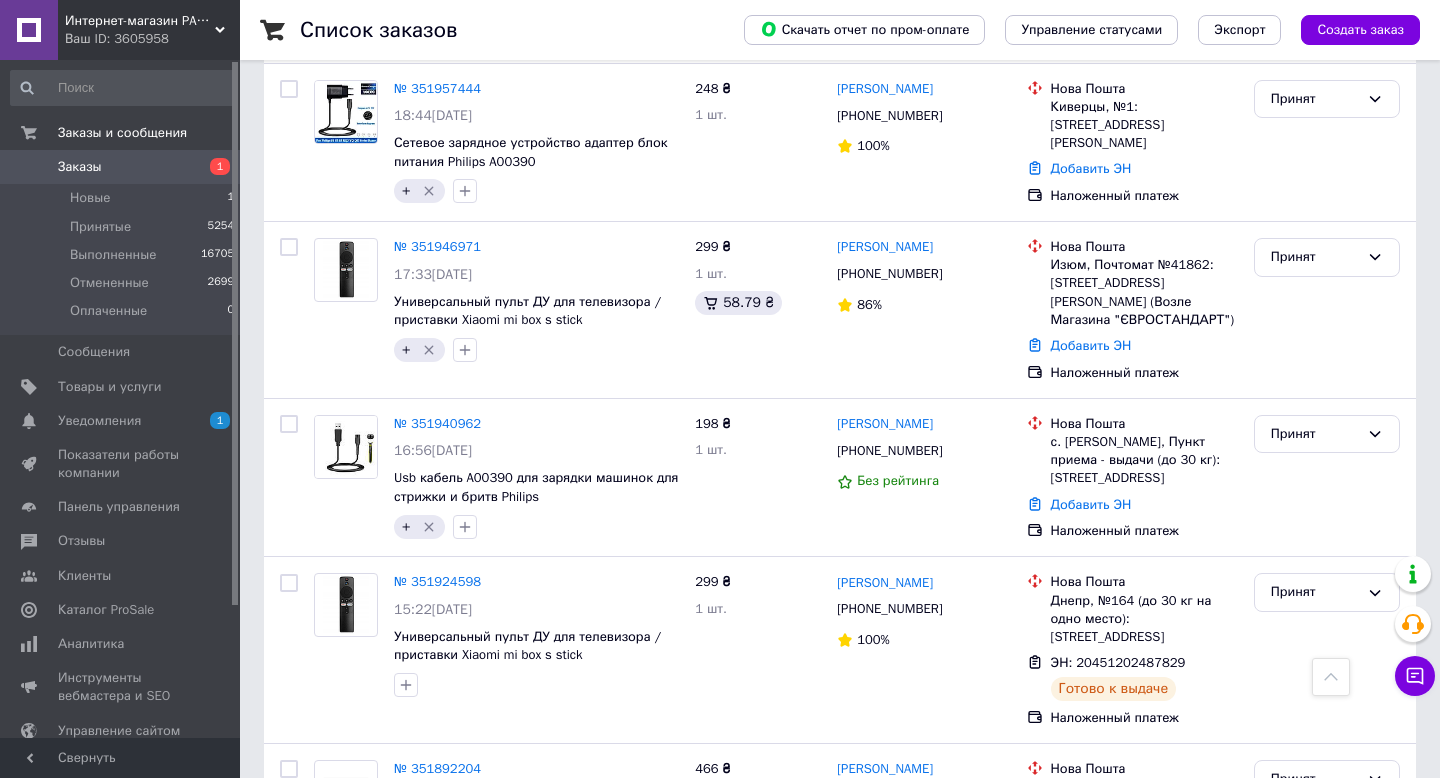 scroll, scrollTop: 1330, scrollLeft: 0, axis: vertical 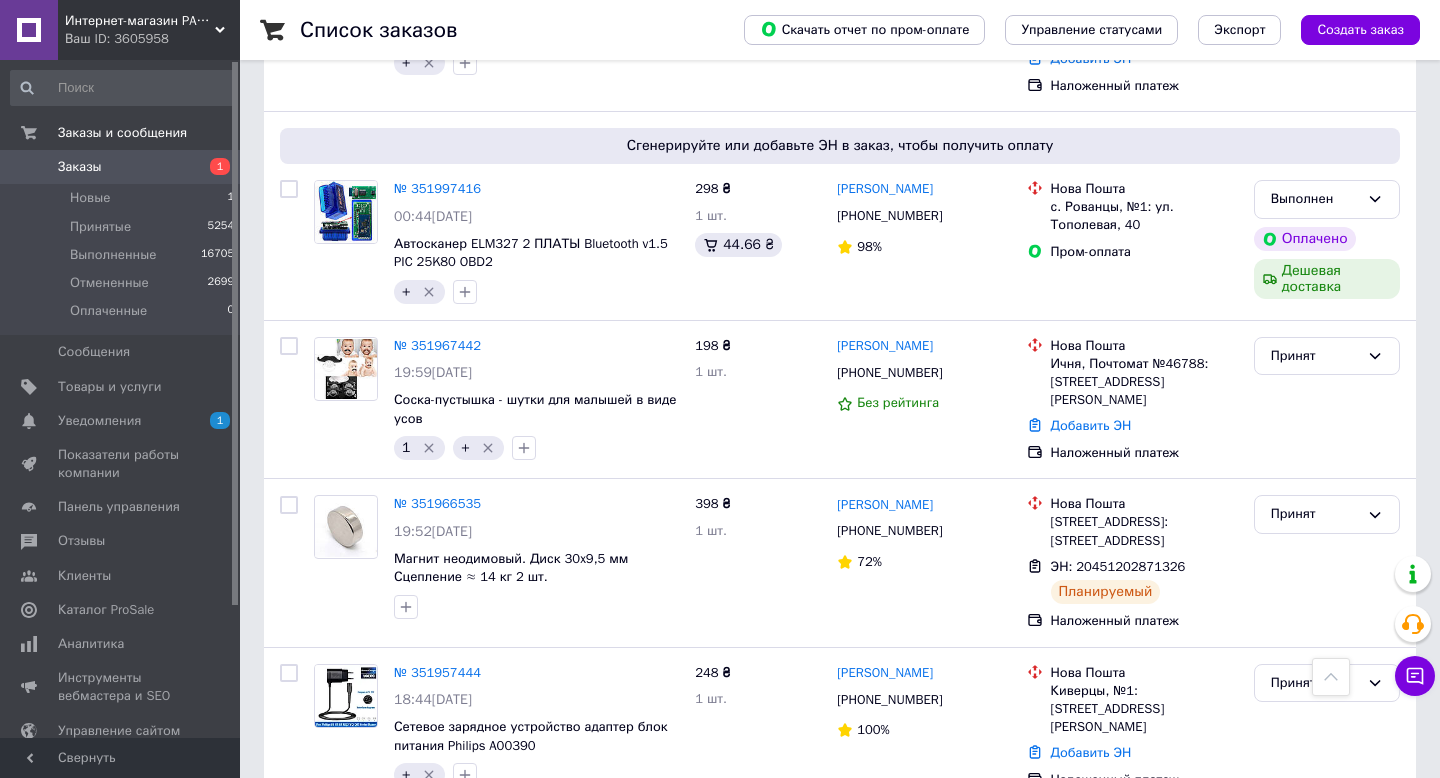 click on "Интернет-магазин PARNAS" at bounding box center [140, 21] 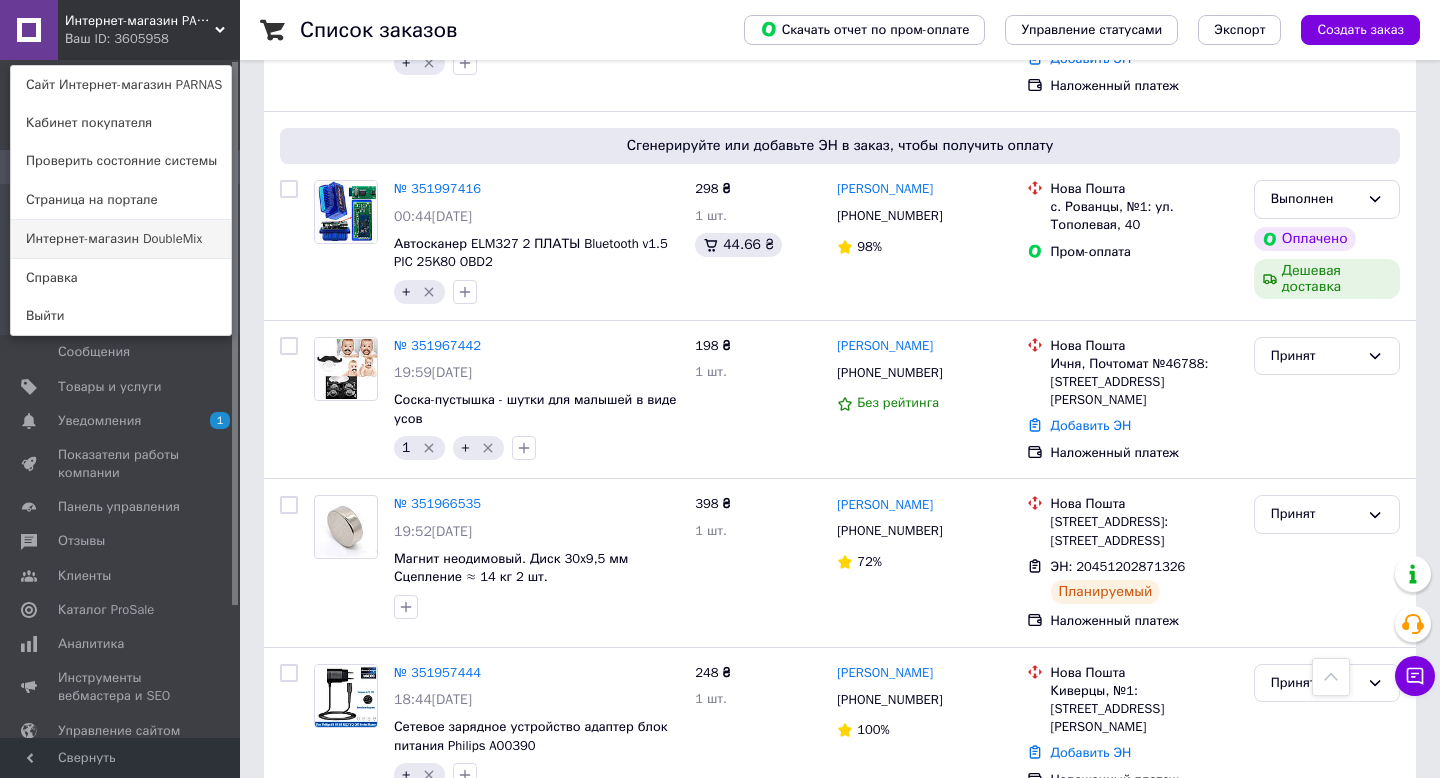 click on "Интернет-магазин DoubleMix" at bounding box center (121, 239) 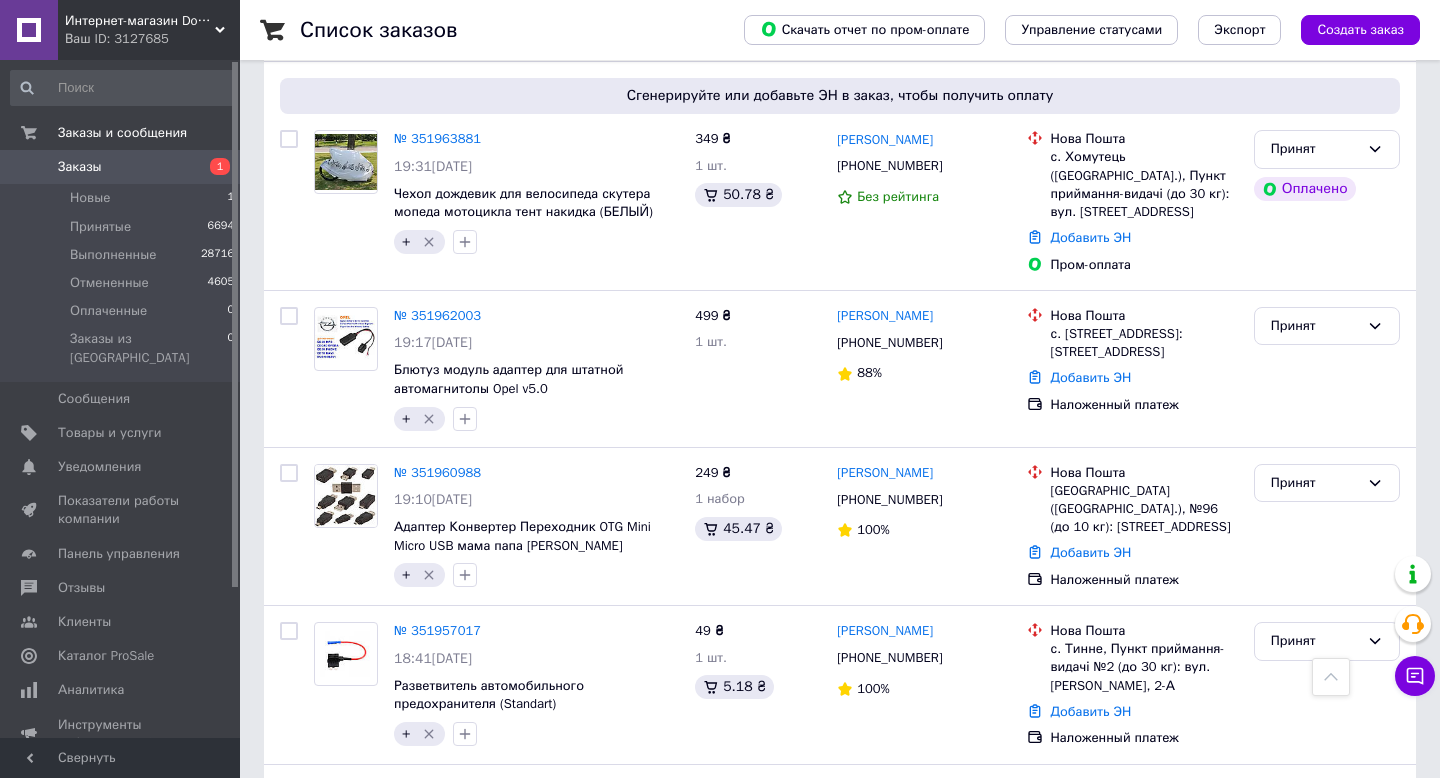 scroll, scrollTop: 1942, scrollLeft: 0, axis: vertical 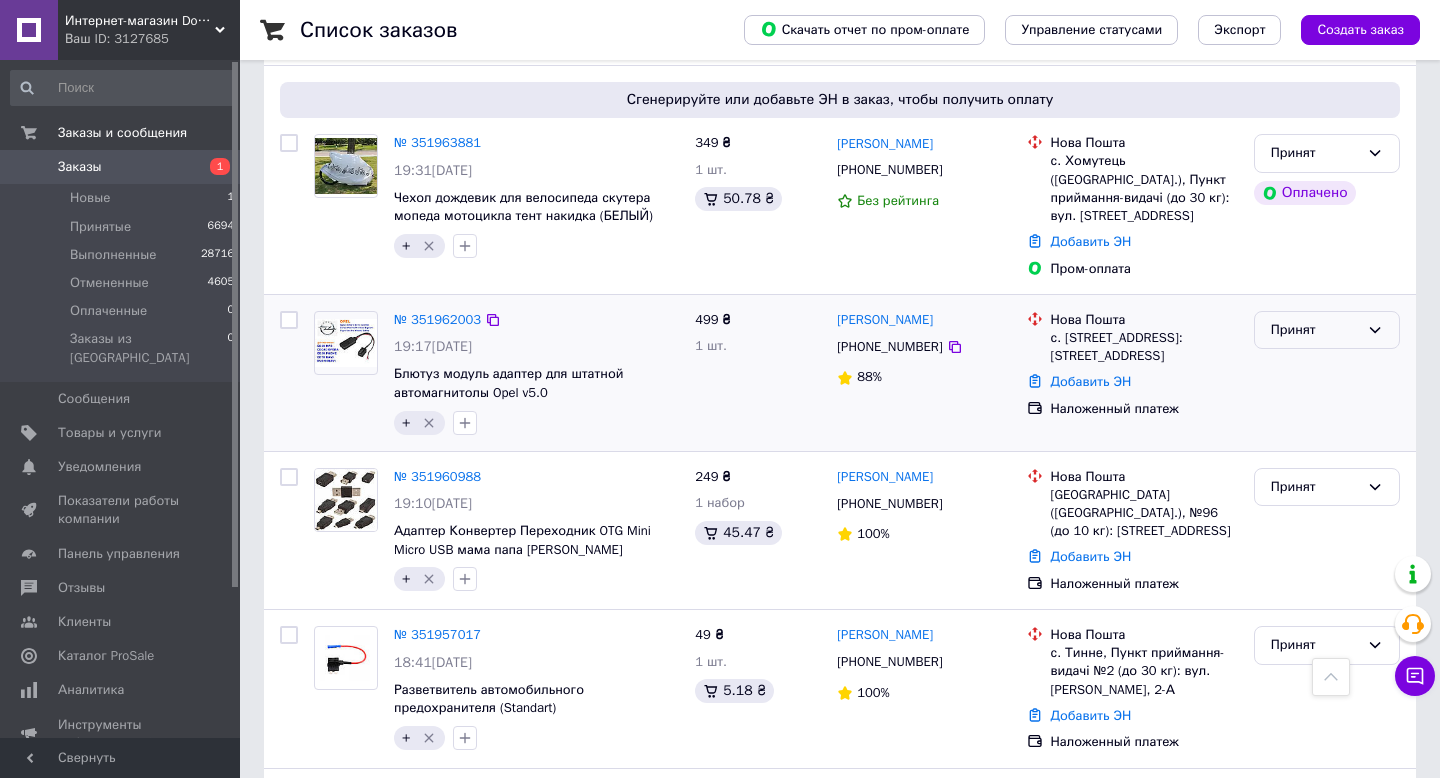 click on "Принят" at bounding box center [1315, 330] 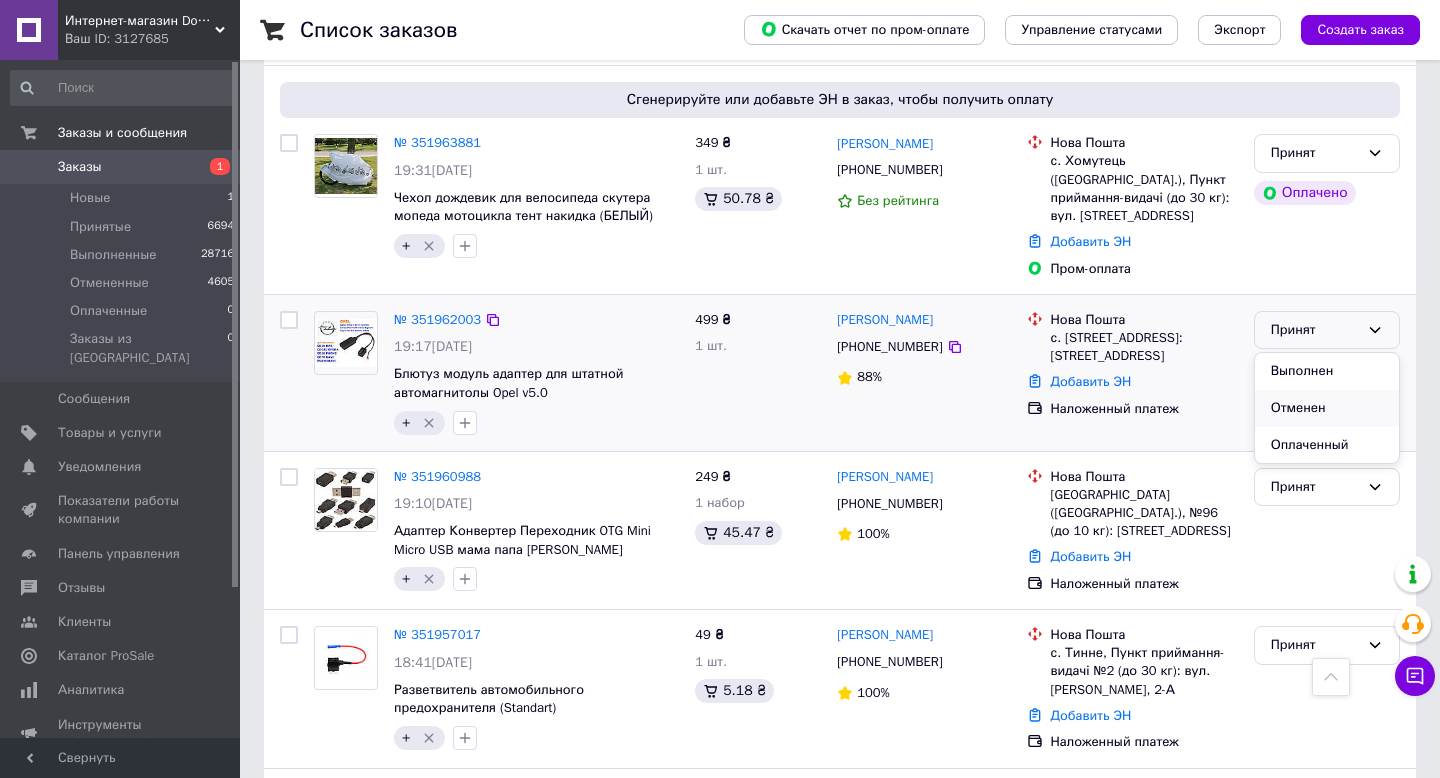 click on "Отменен" at bounding box center (1327, 408) 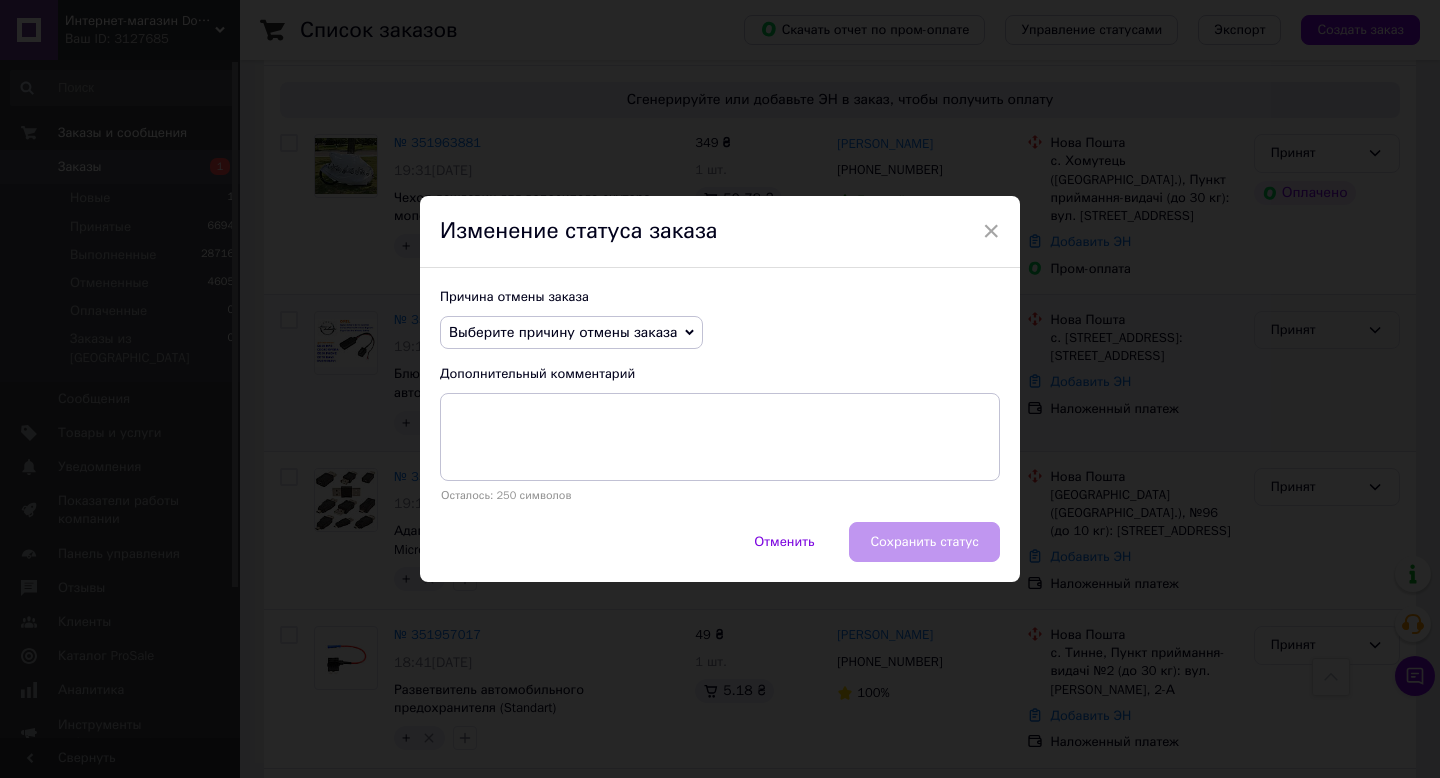 click on "Выберите причину отмены заказа" at bounding box center [563, 332] 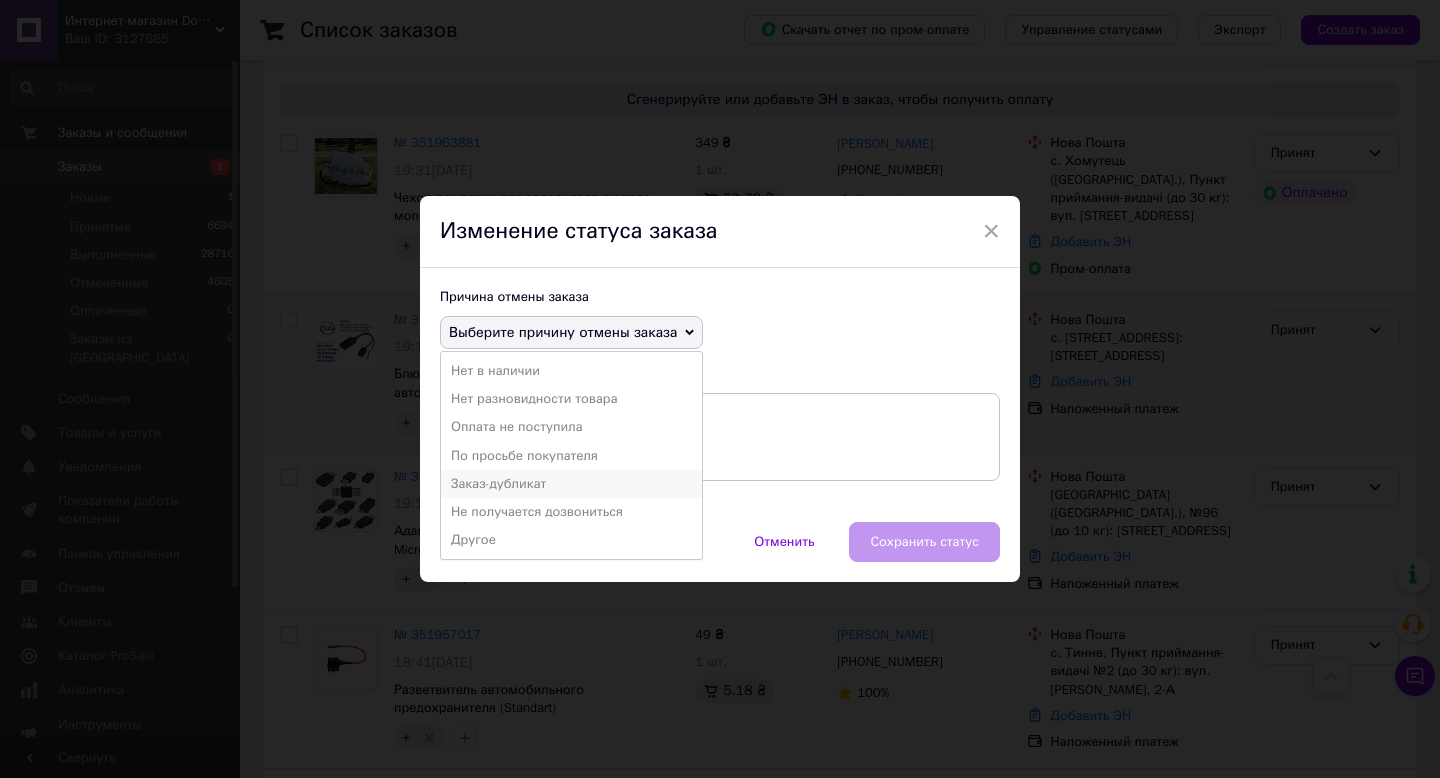 click on "Заказ-дубликат" at bounding box center [571, 484] 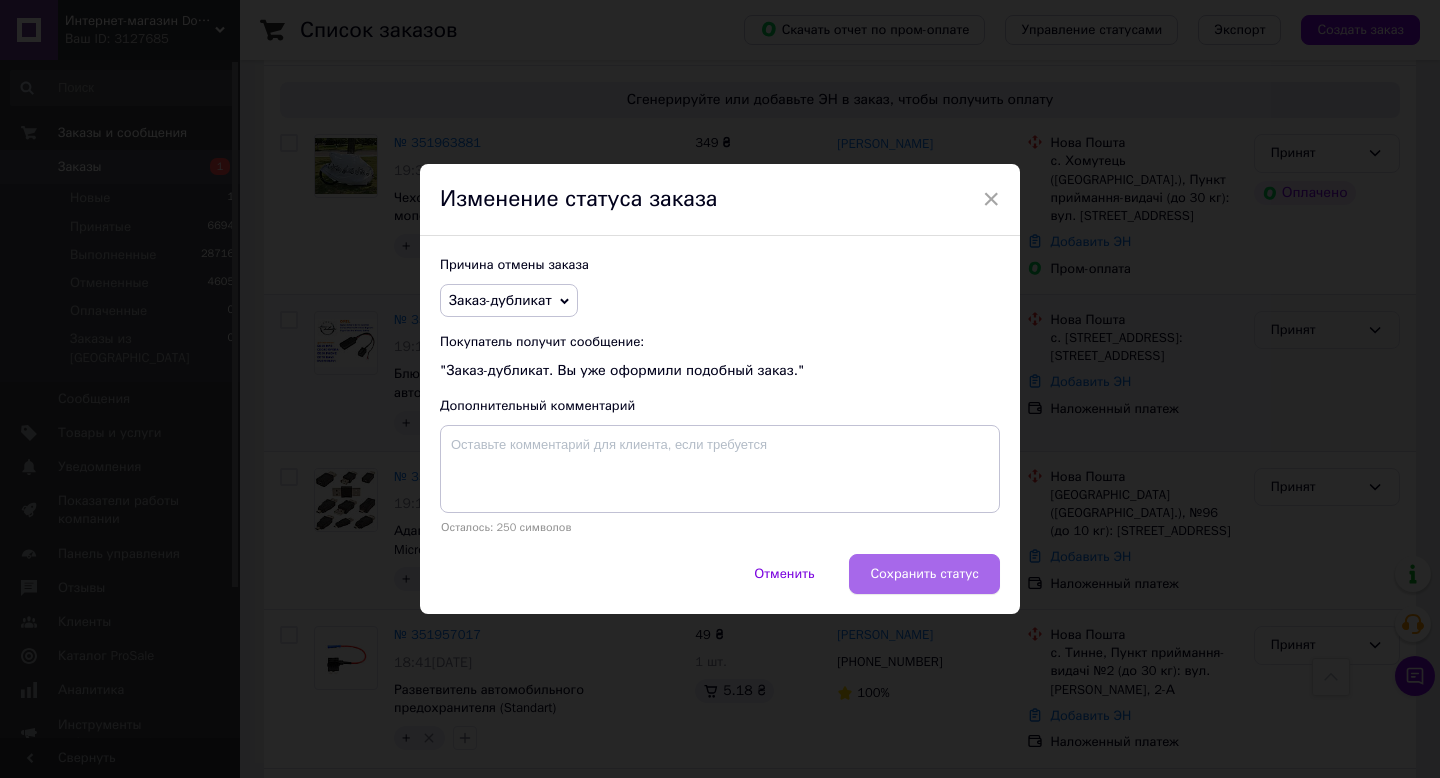 click on "Сохранить статус" at bounding box center [924, 574] 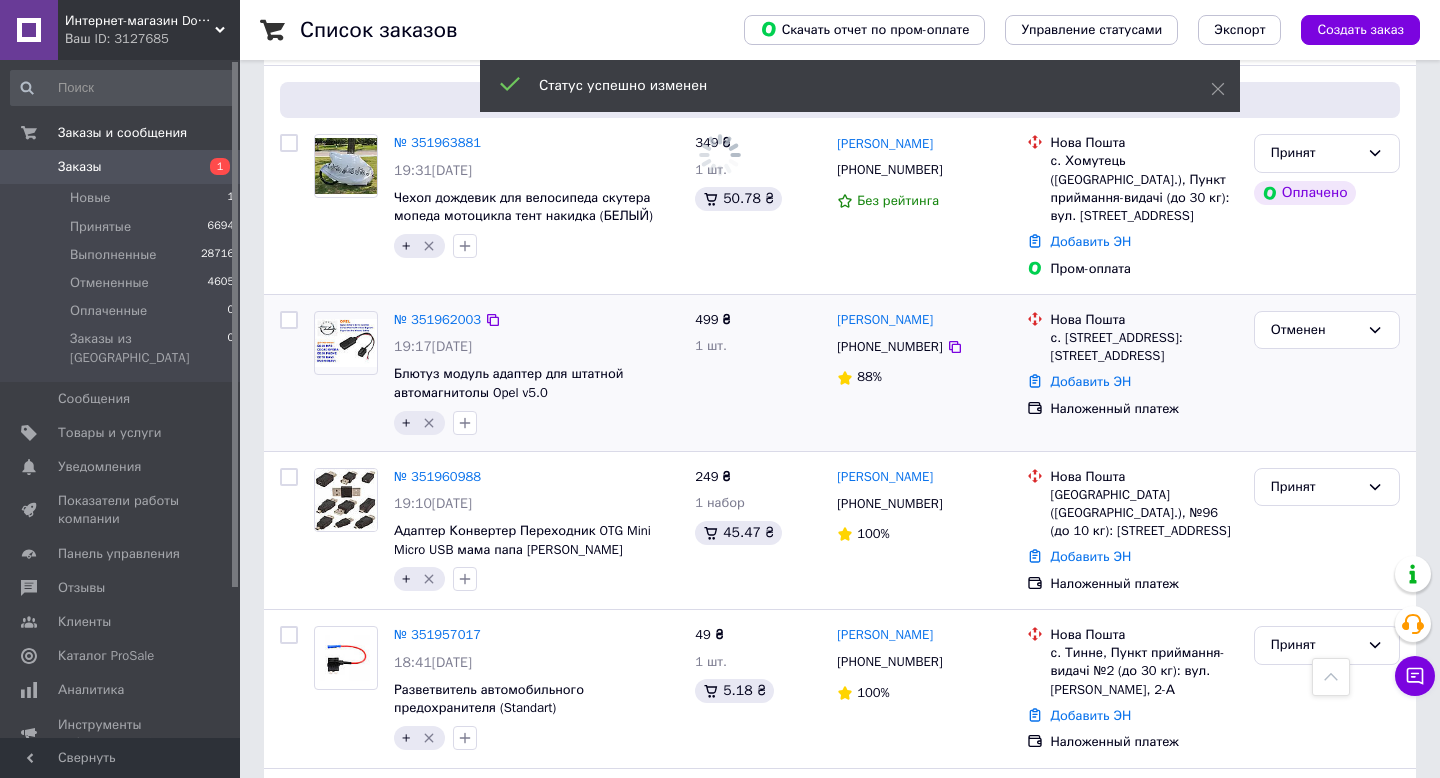 click 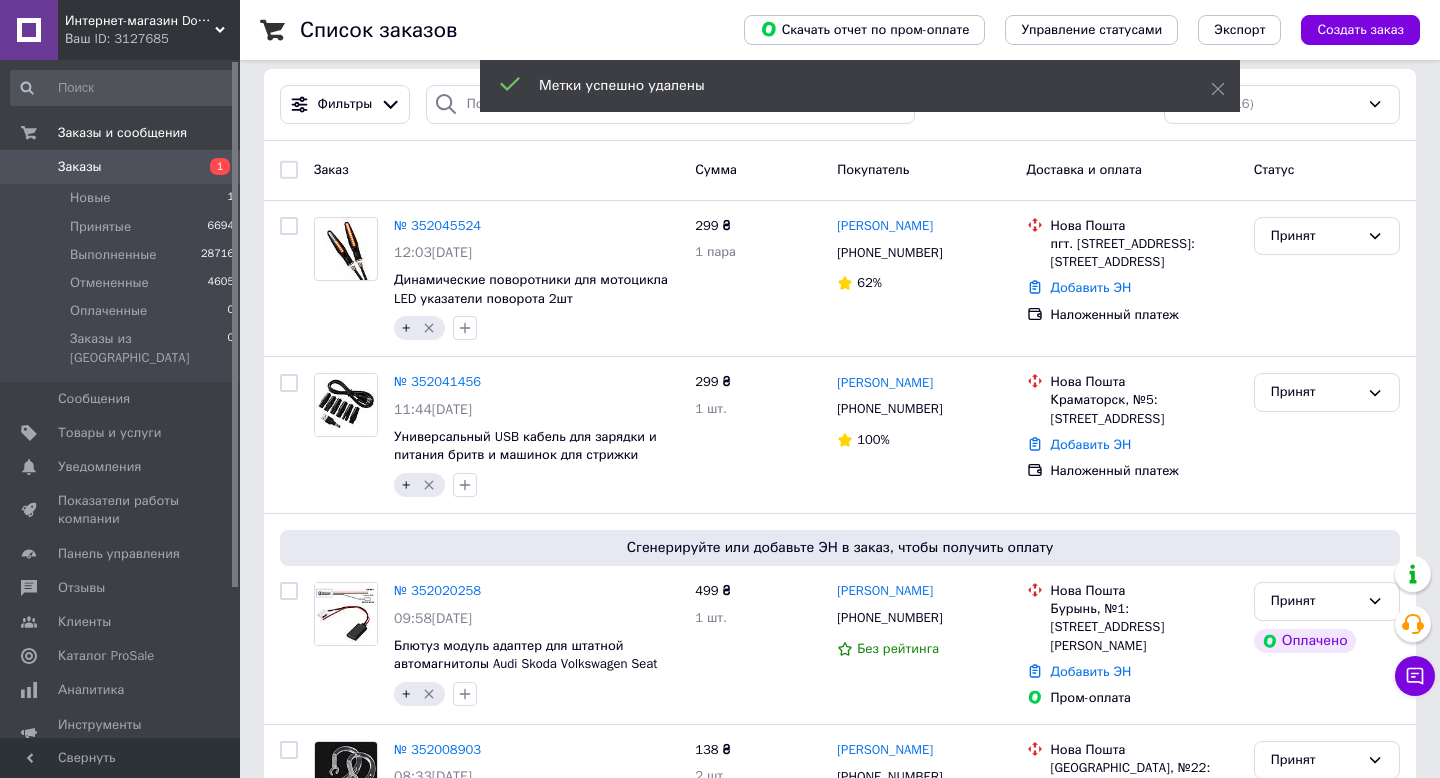 scroll, scrollTop: 0, scrollLeft: 0, axis: both 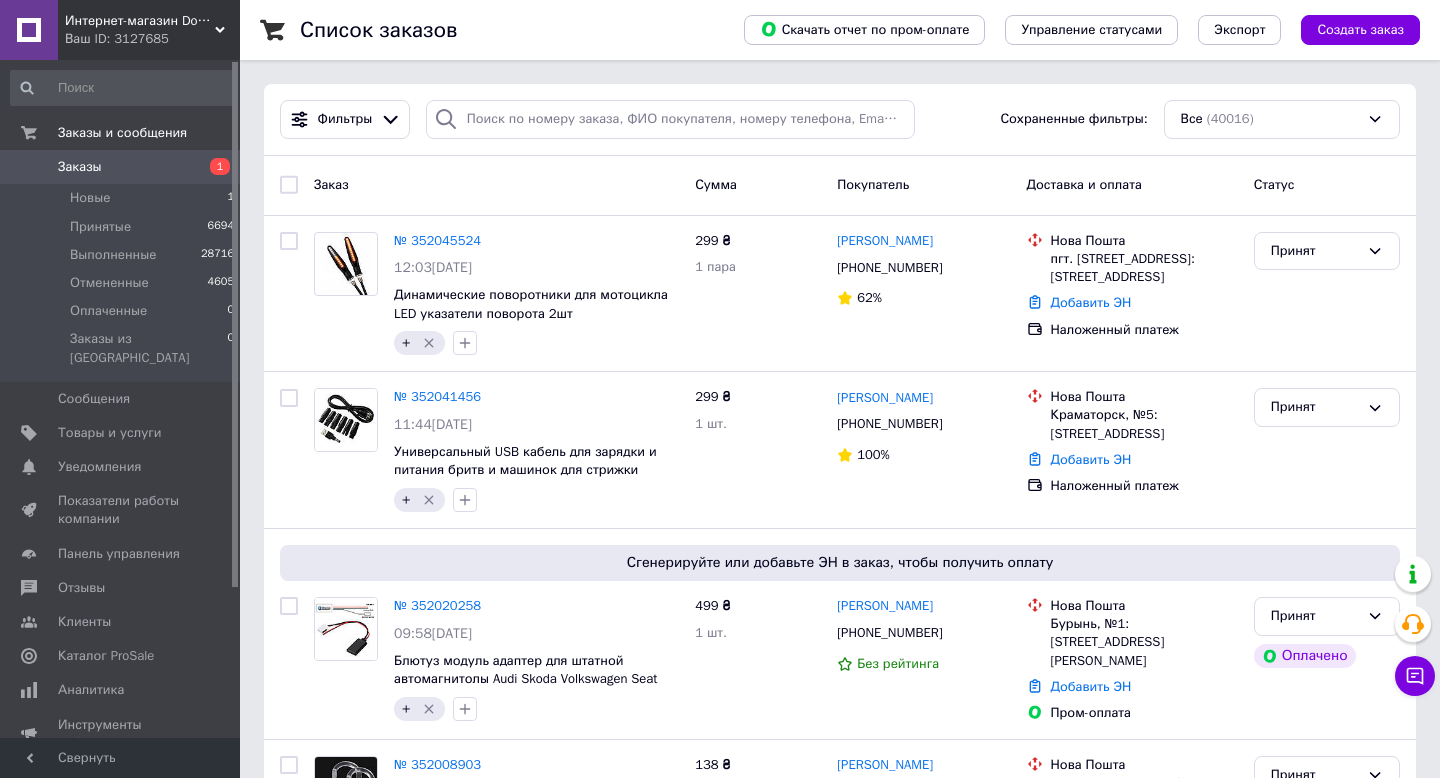 click on "Ваш ID: 3127685" at bounding box center (152, 39) 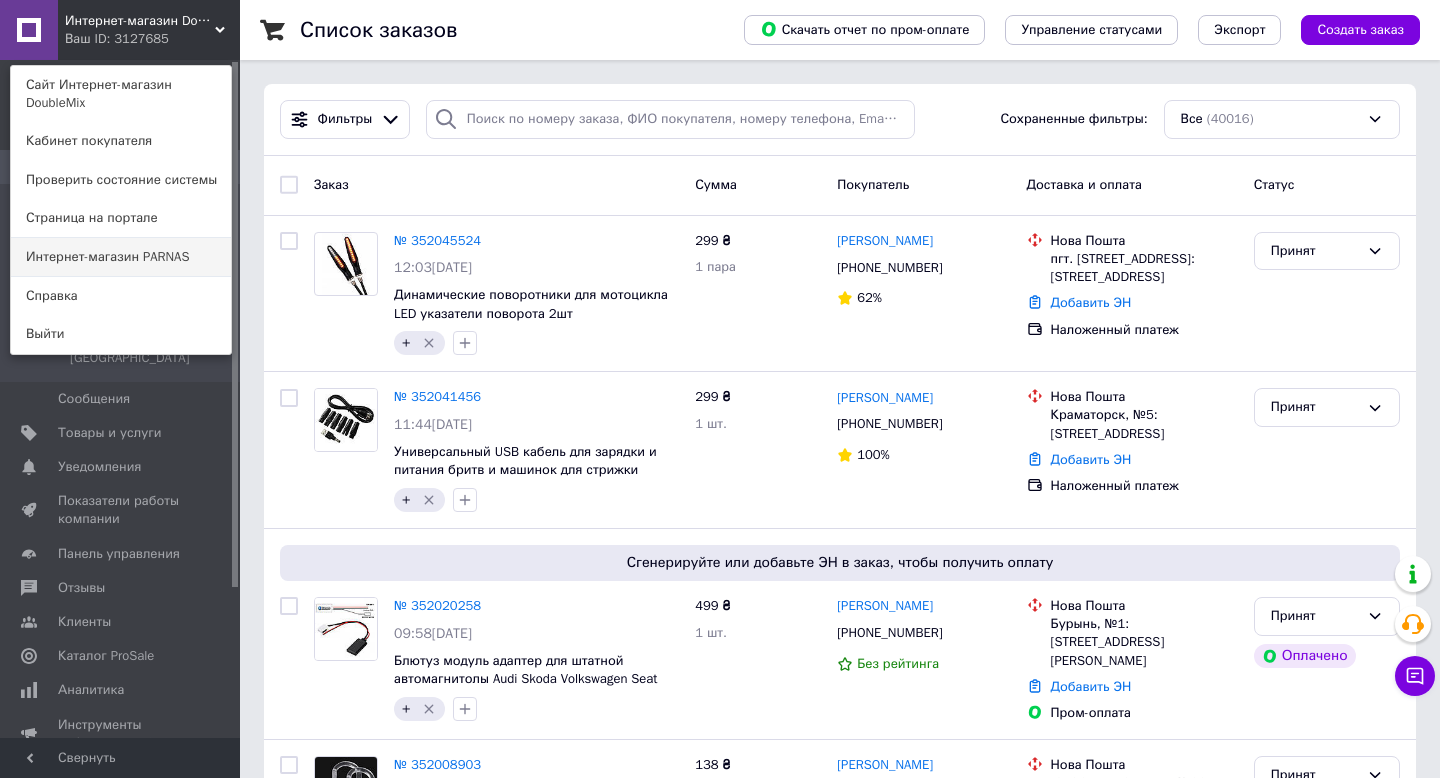click on "Интернет-магазин PARNAS" at bounding box center [121, 257] 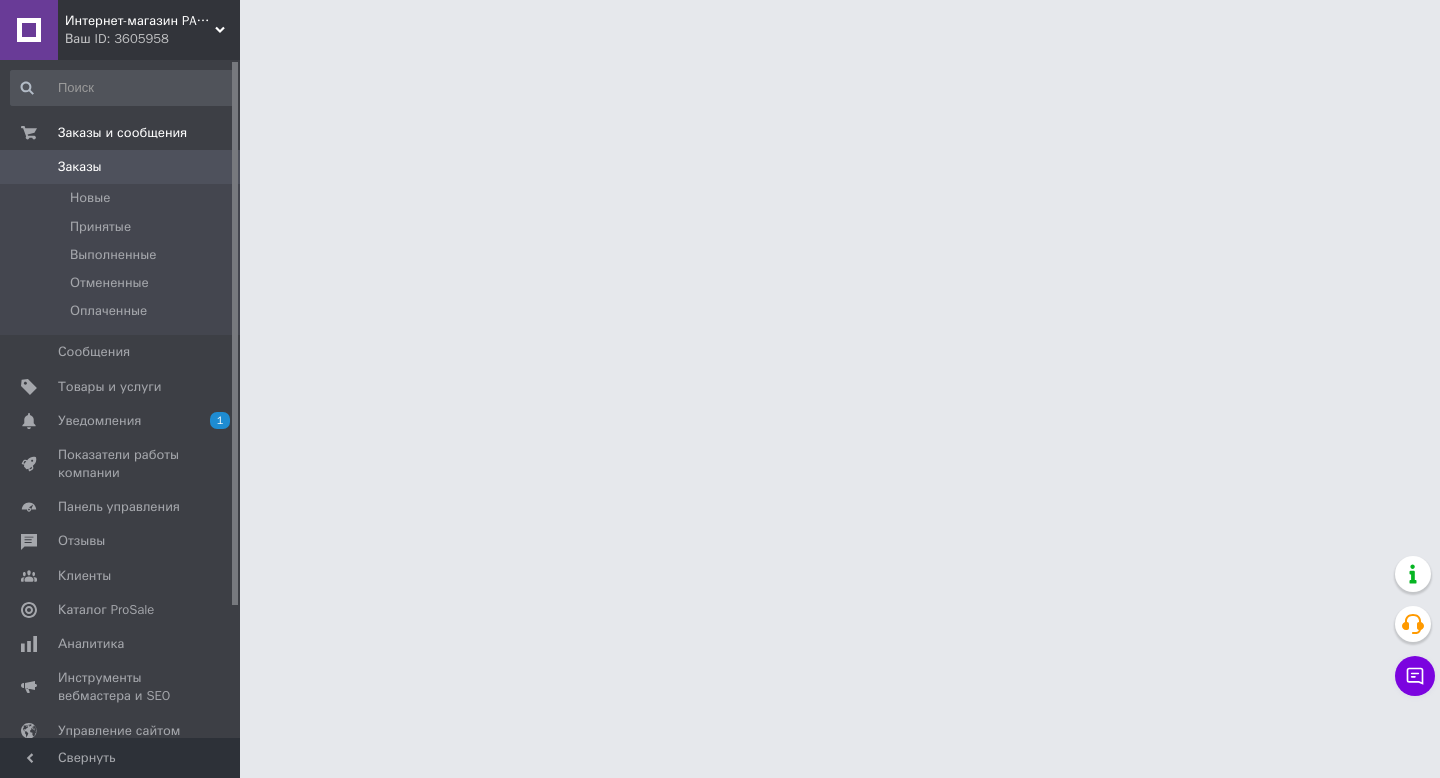 scroll, scrollTop: 0, scrollLeft: 0, axis: both 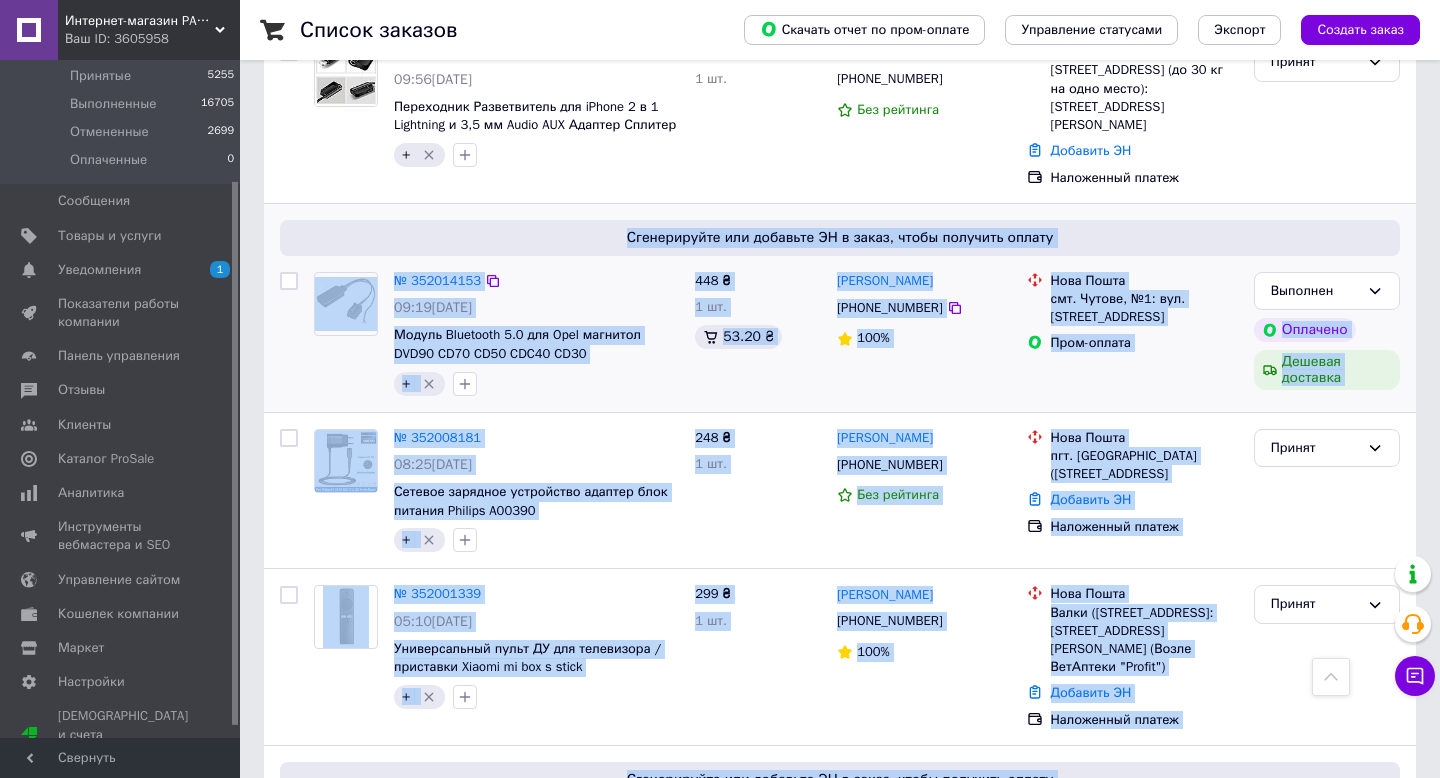 drag, startPoint x: 1375, startPoint y: 264, endPoint x: 1388, endPoint y: 176, distance: 88.95505 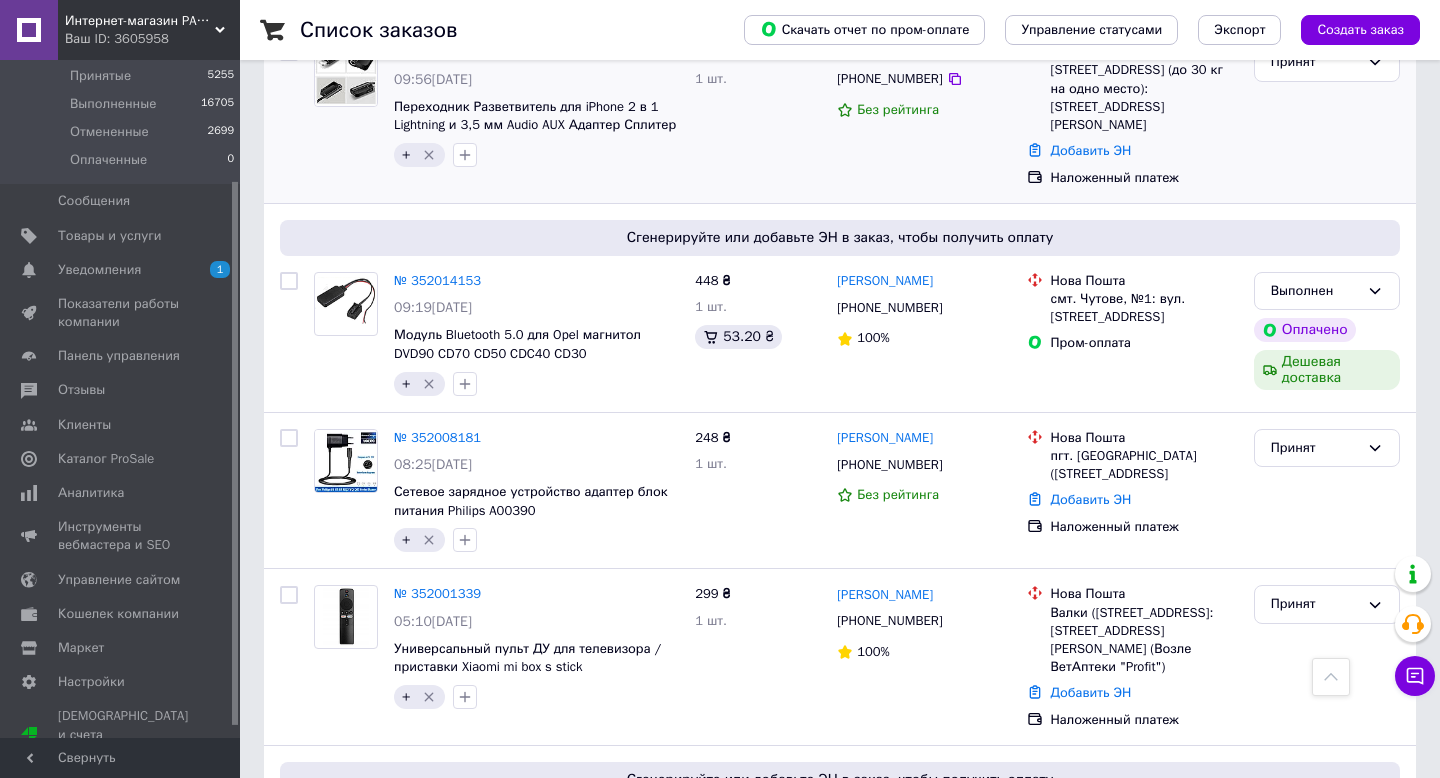 click on "Принят" at bounding box center (1327, 115) 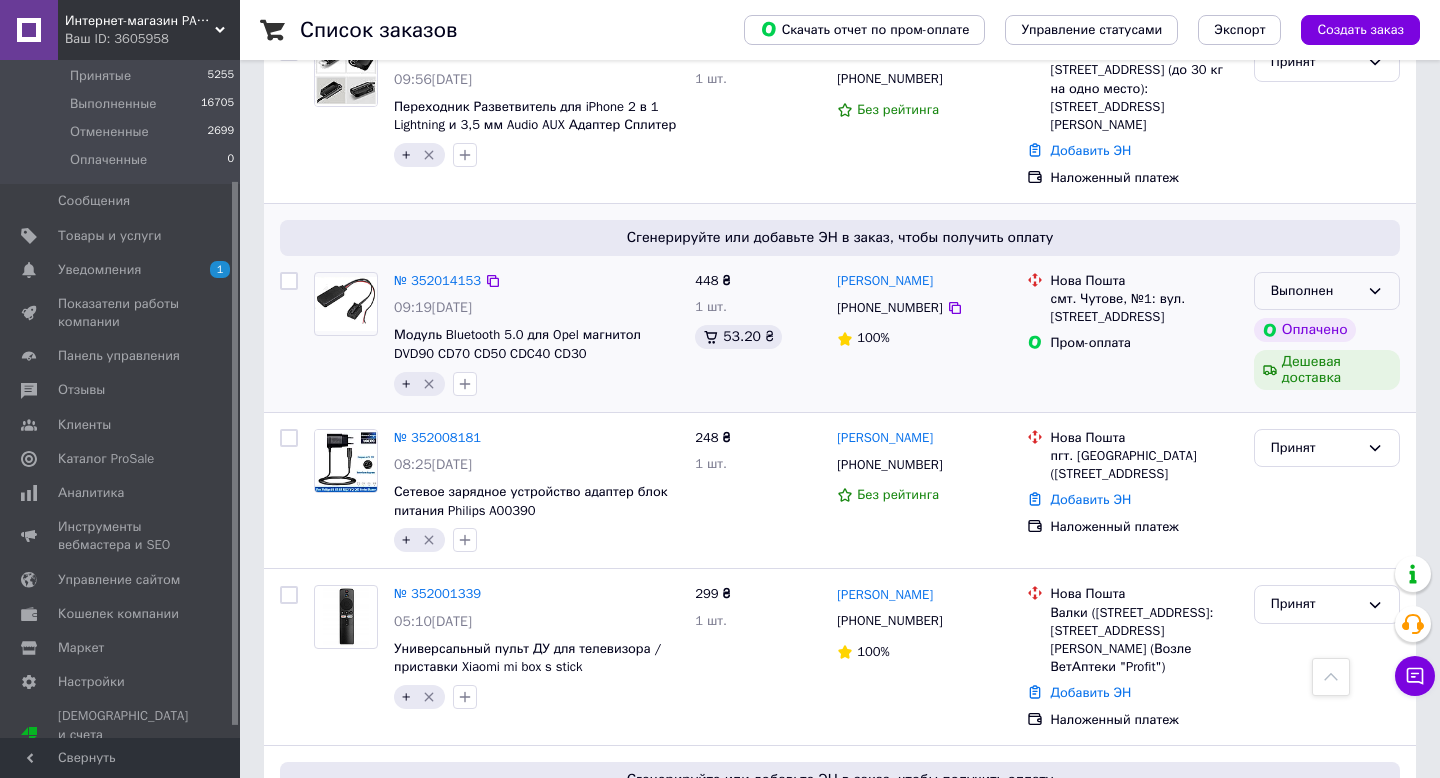 click on "Выполнен" at bounding box center [1315, 291] 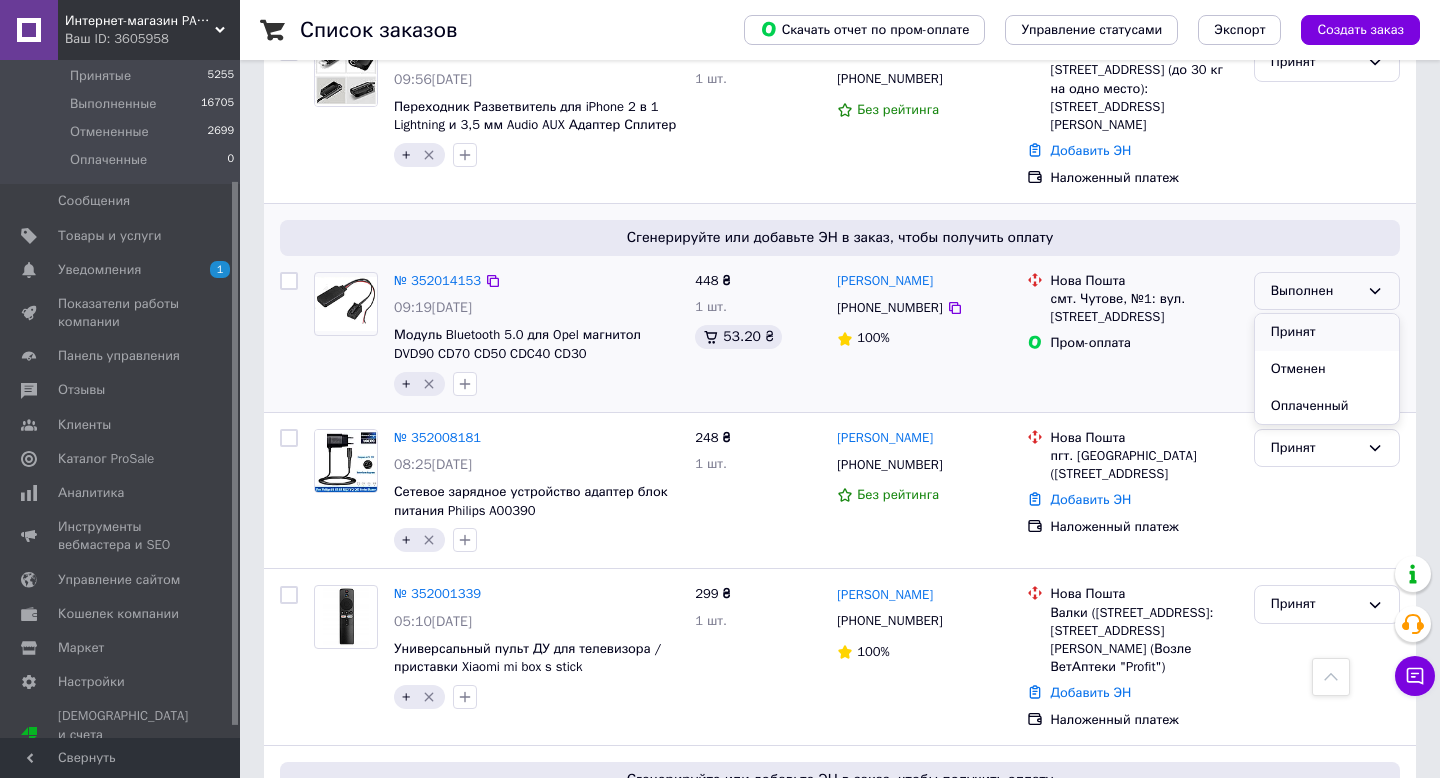 click on "Принят" at bounding box center [1327, 332] 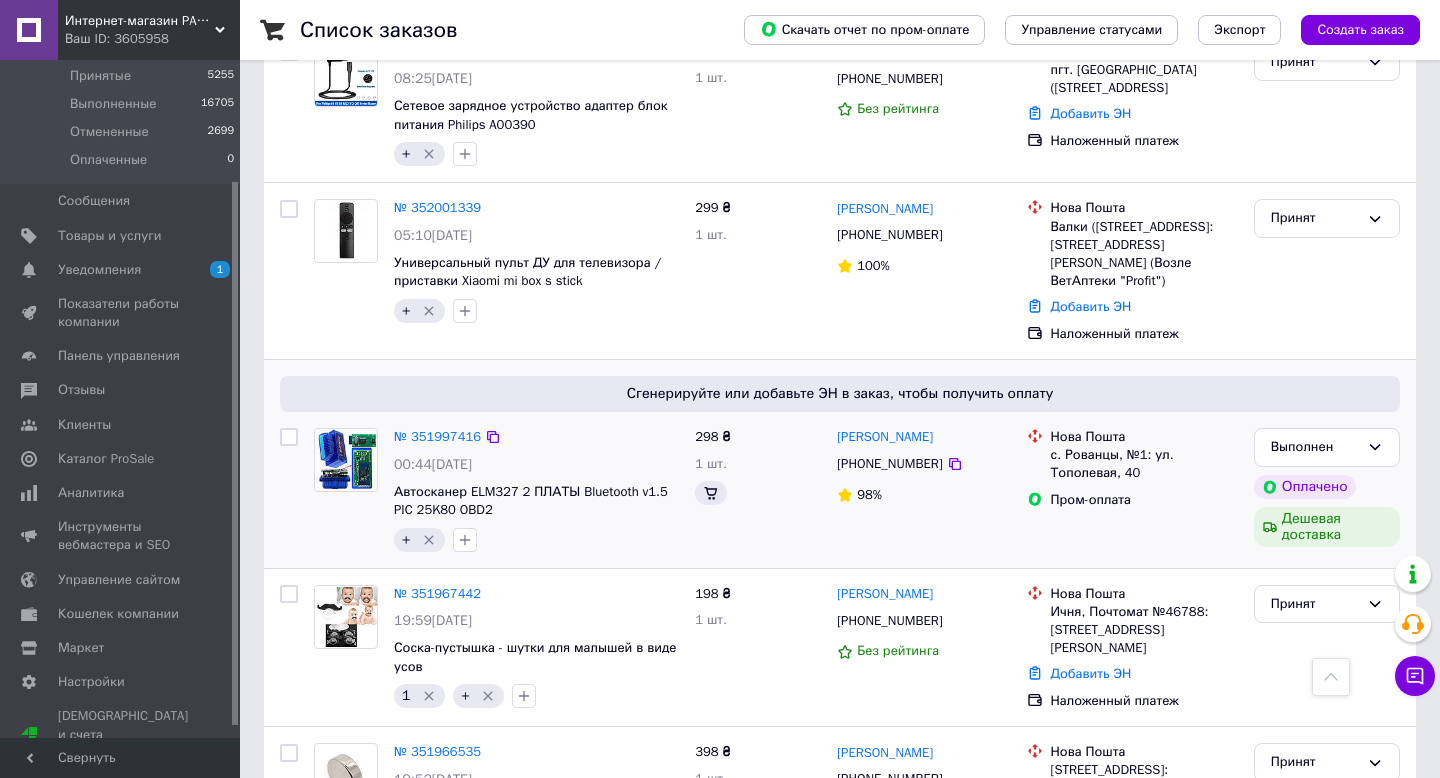scroll, scrollTop: 1085, scrollLeft: 0, axis: vertical 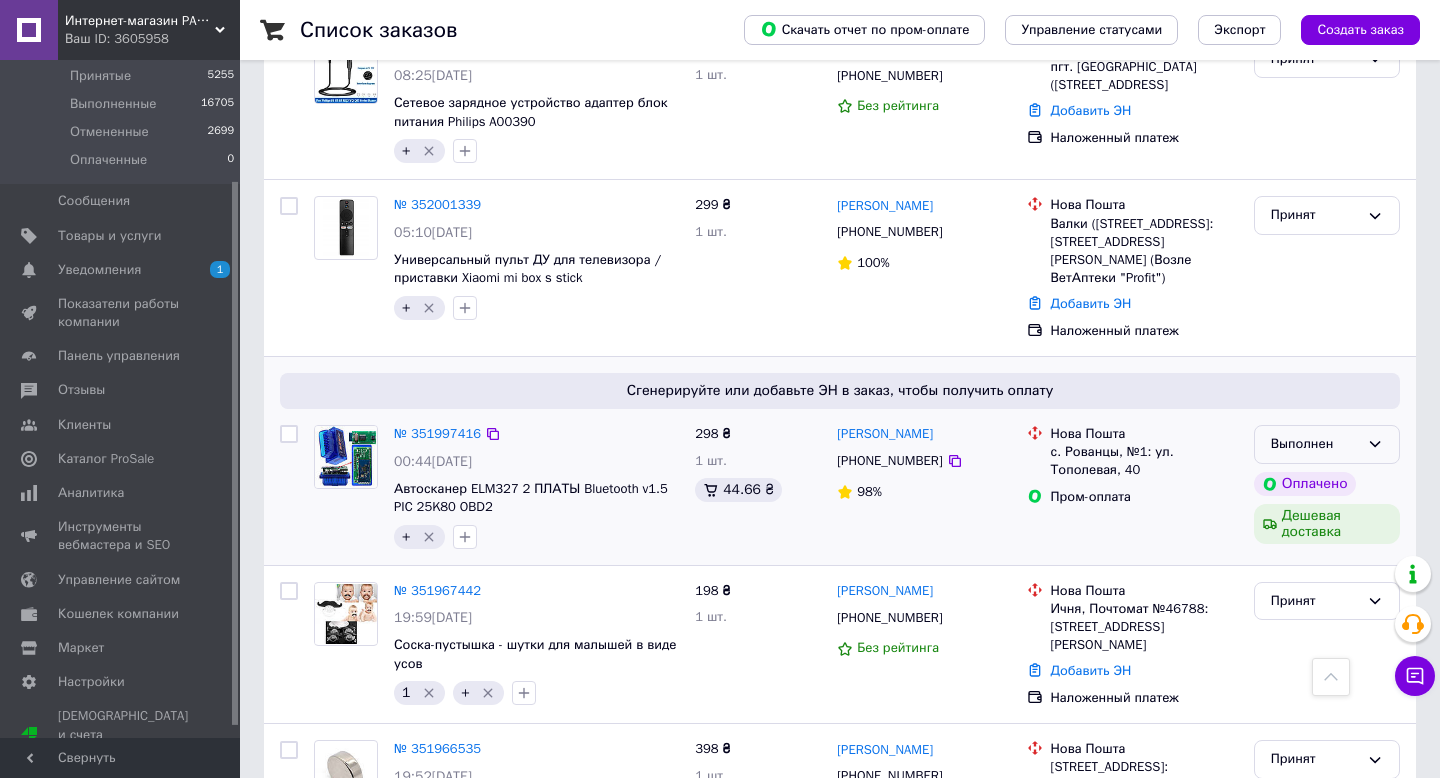 click on "Выполнен" at bounding box center (1327, 444) 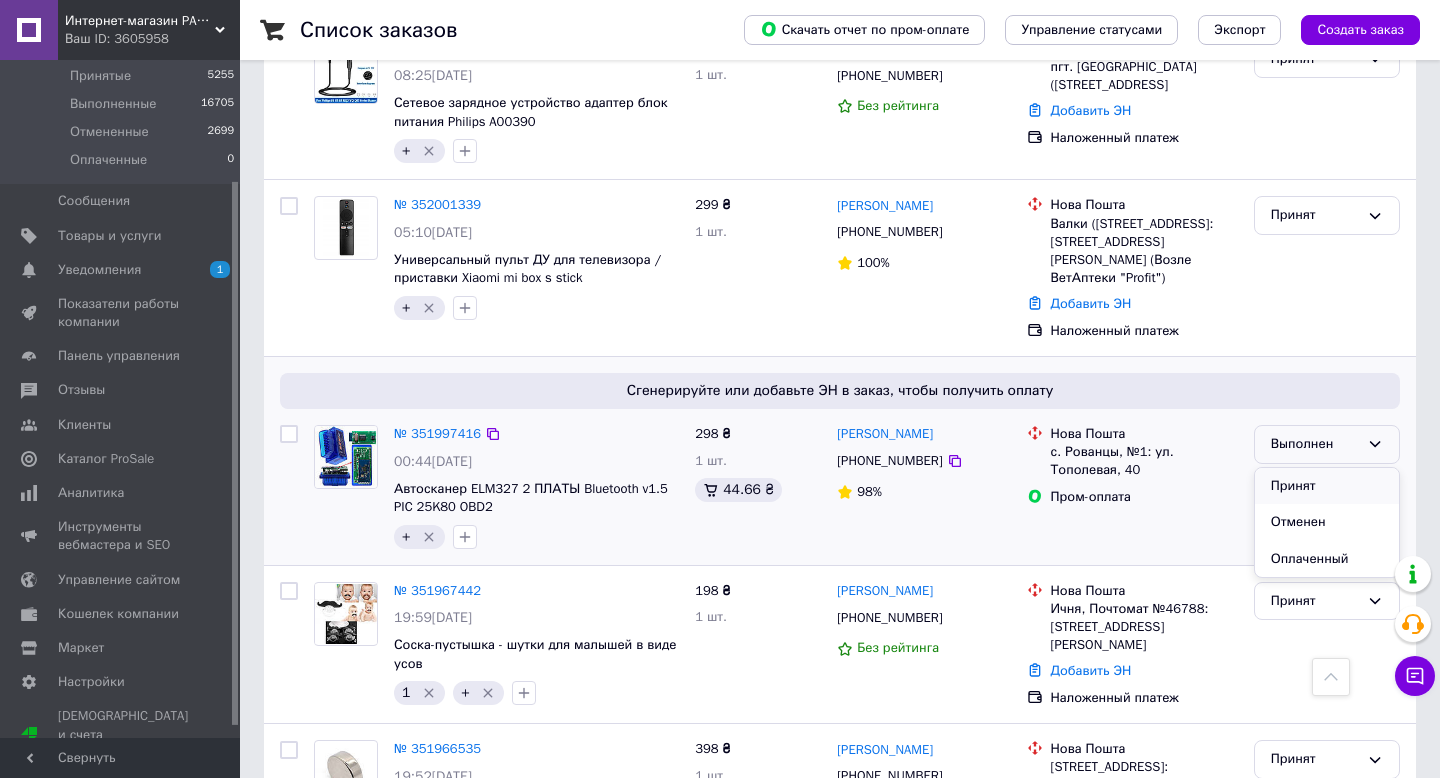 click on "Принят" at bounding box center (1327, 486) 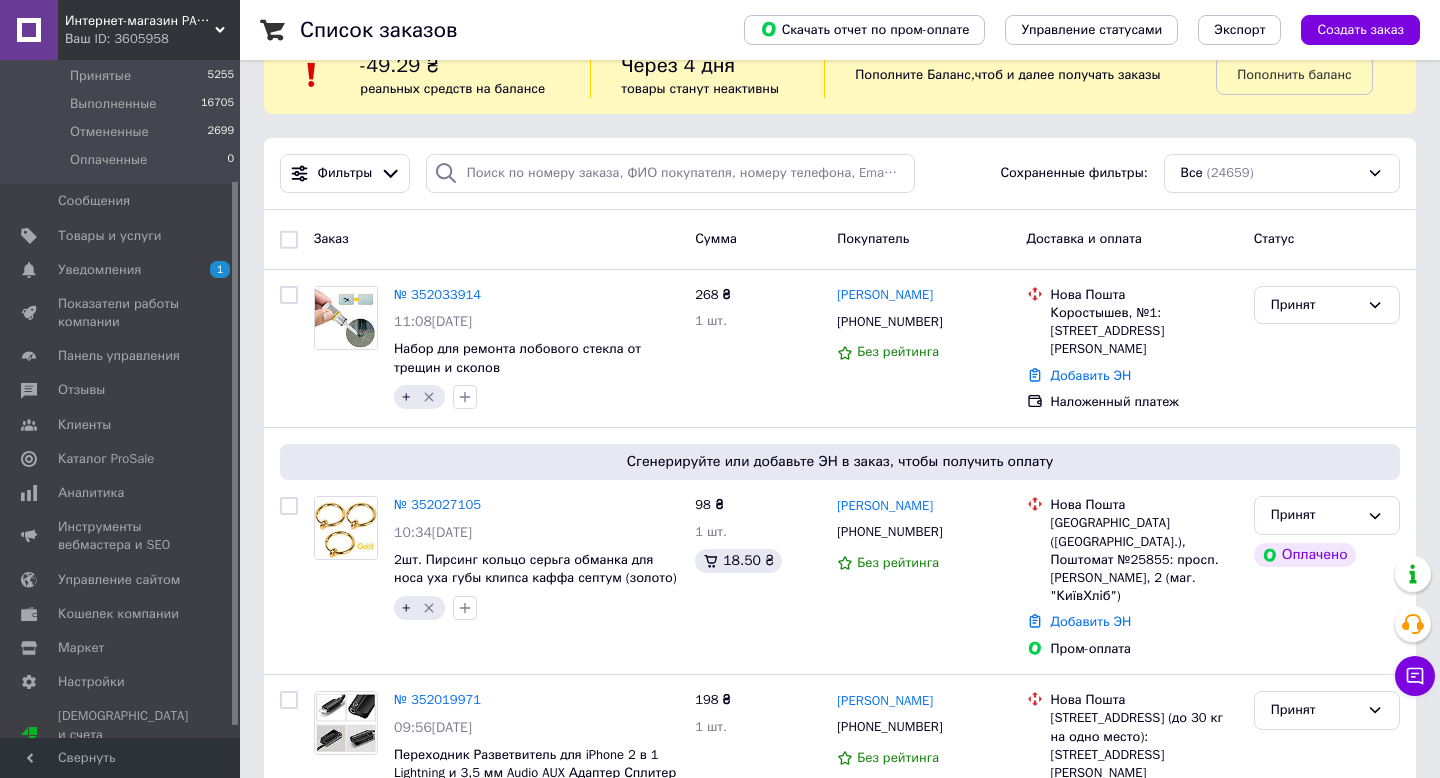scroll, scrollTop: 0, scrollLeft: 0, axis: both 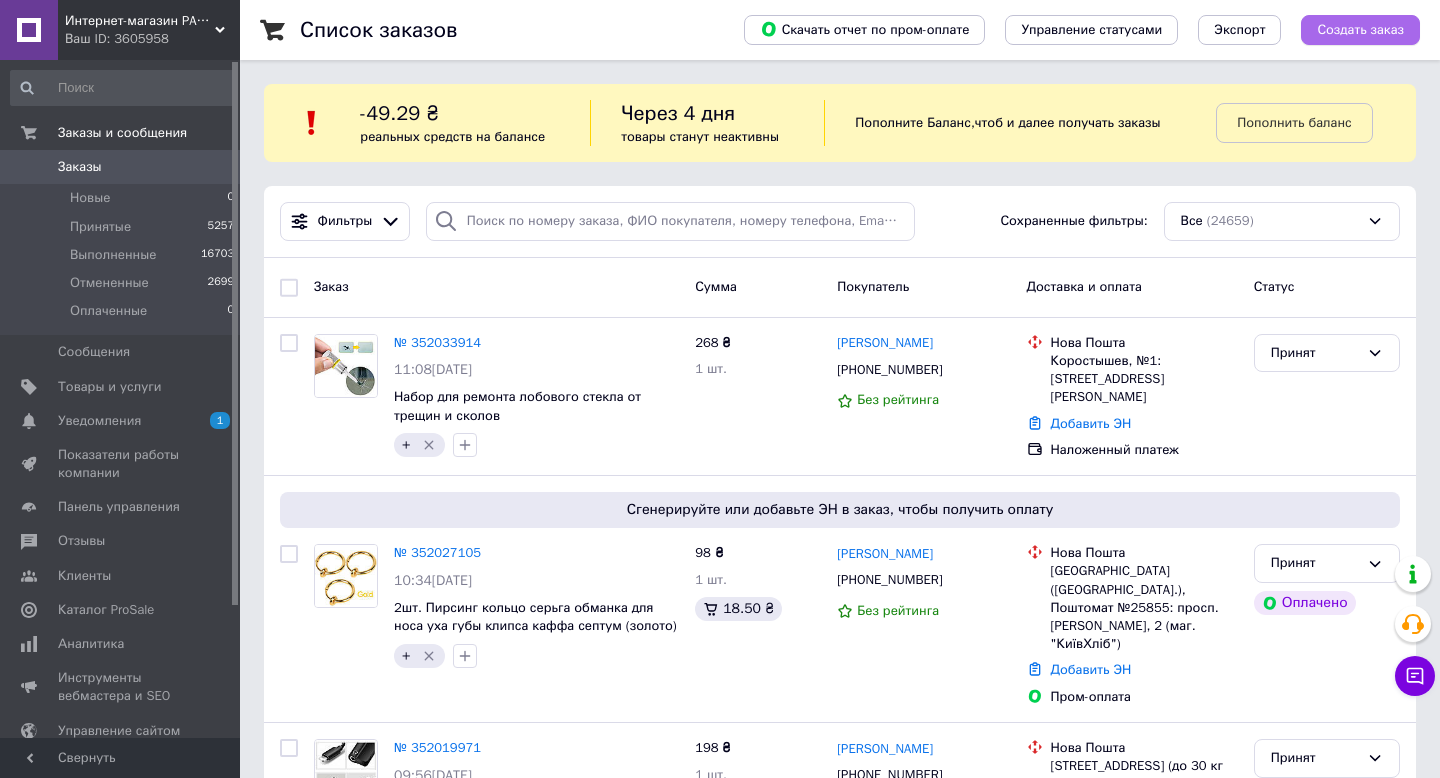 click on "Создать заказ" at bounding box center [1360, 30] 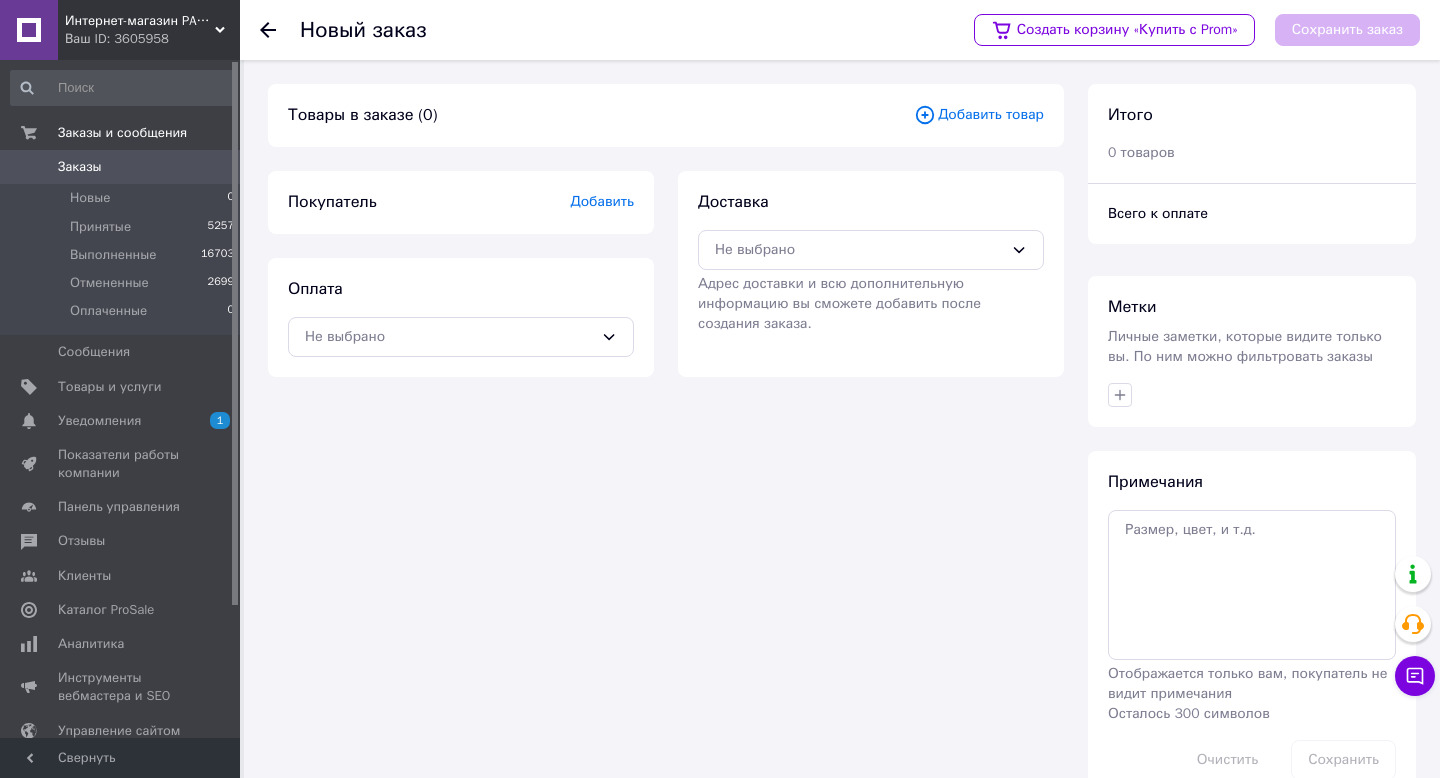 click on "Добавить товар" at bounding box center [979, 115] 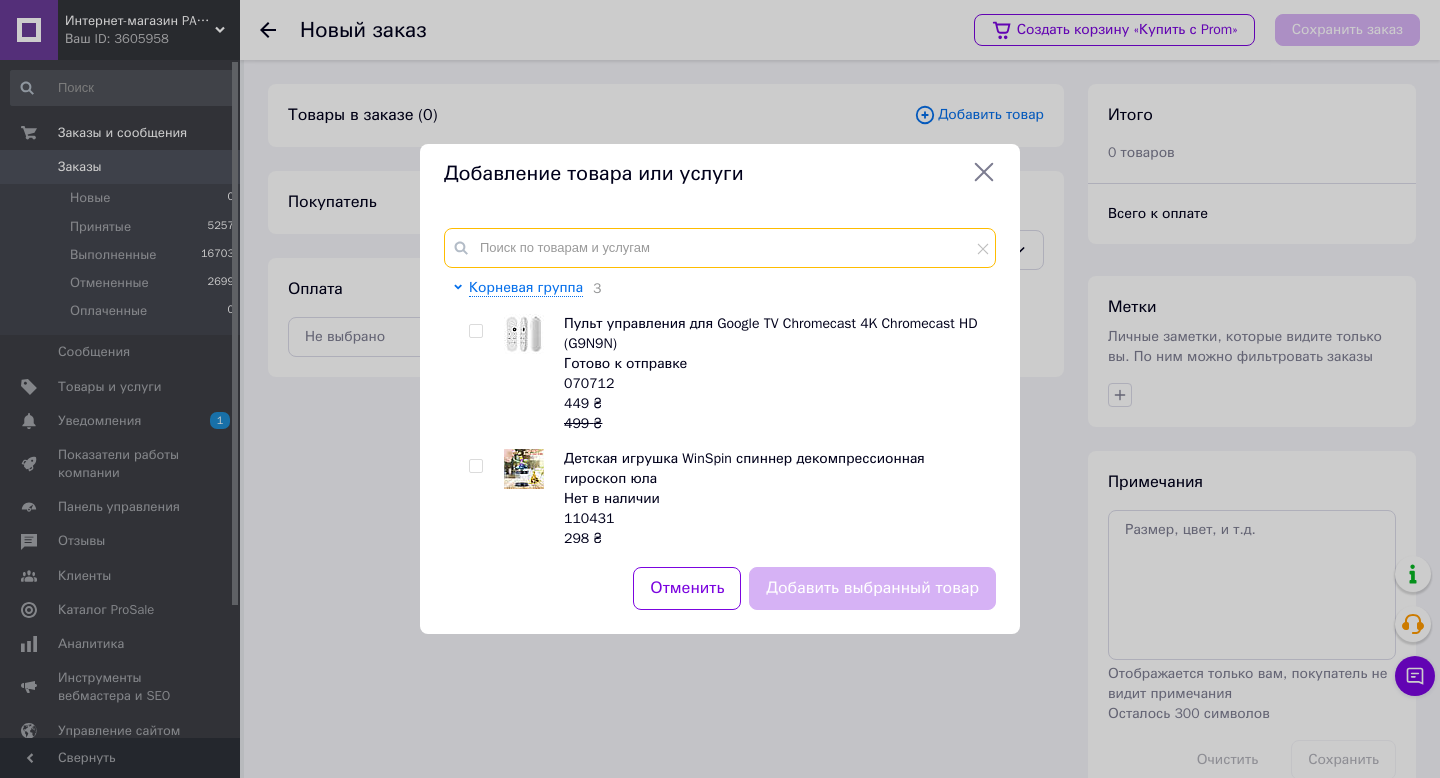 click at bounding box center [720, 248] 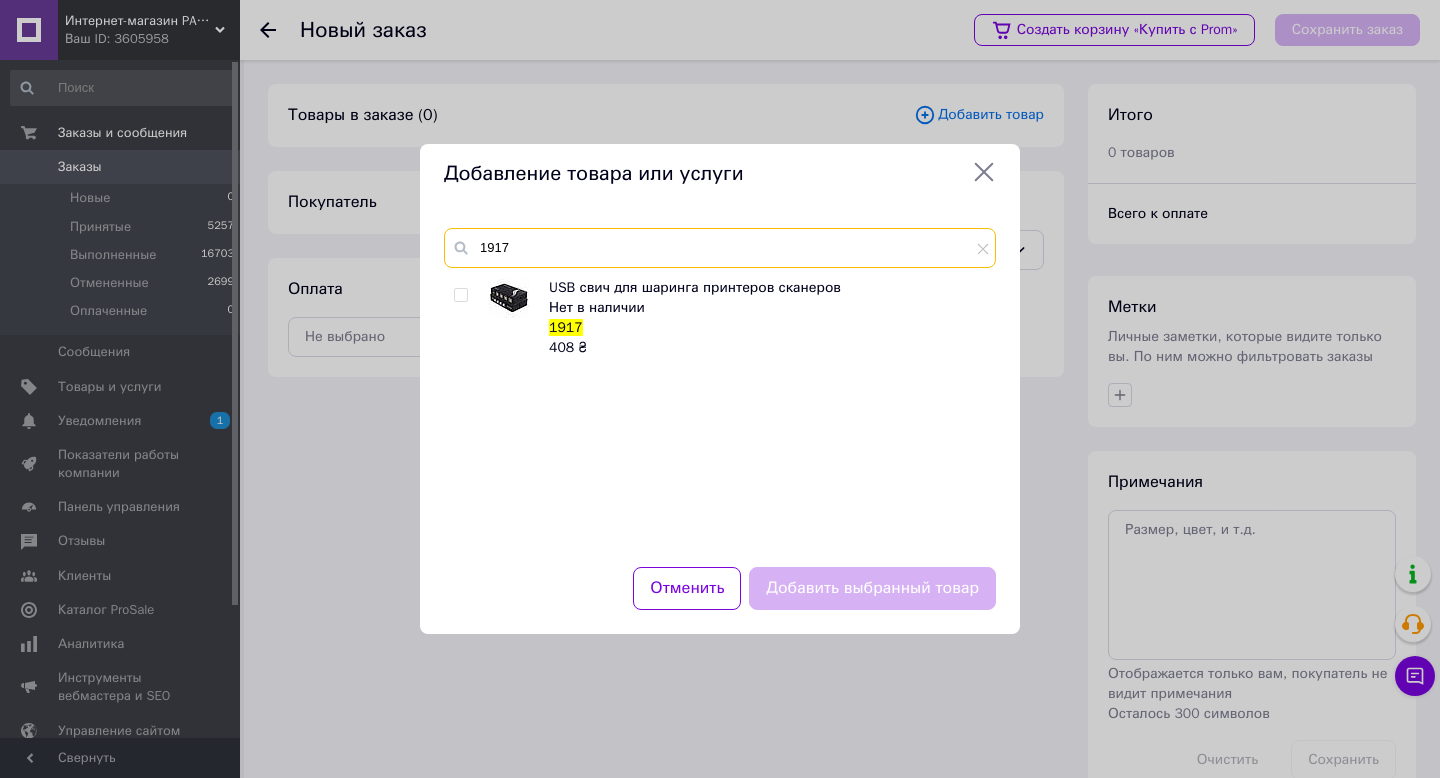 type on "1917" 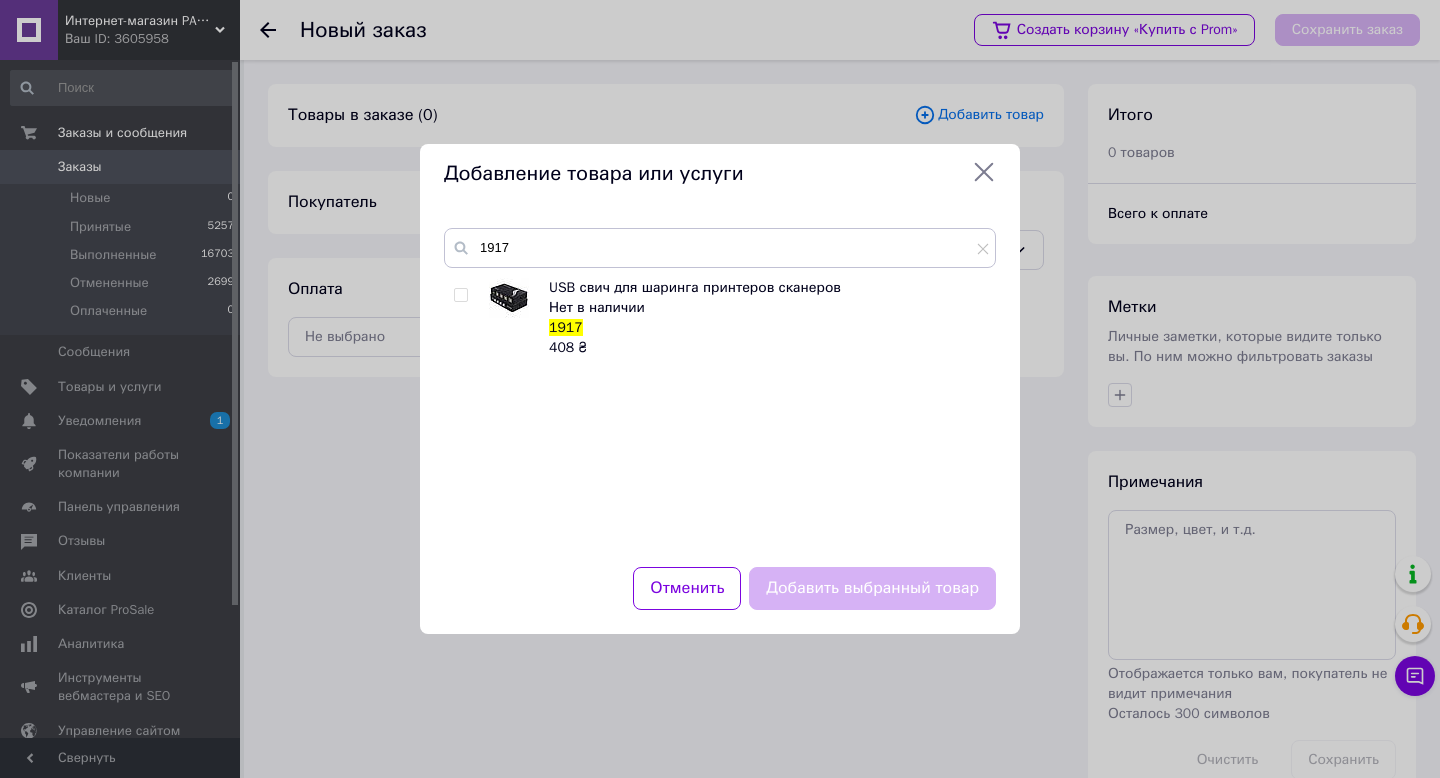 click at bounding box center (460, 295) 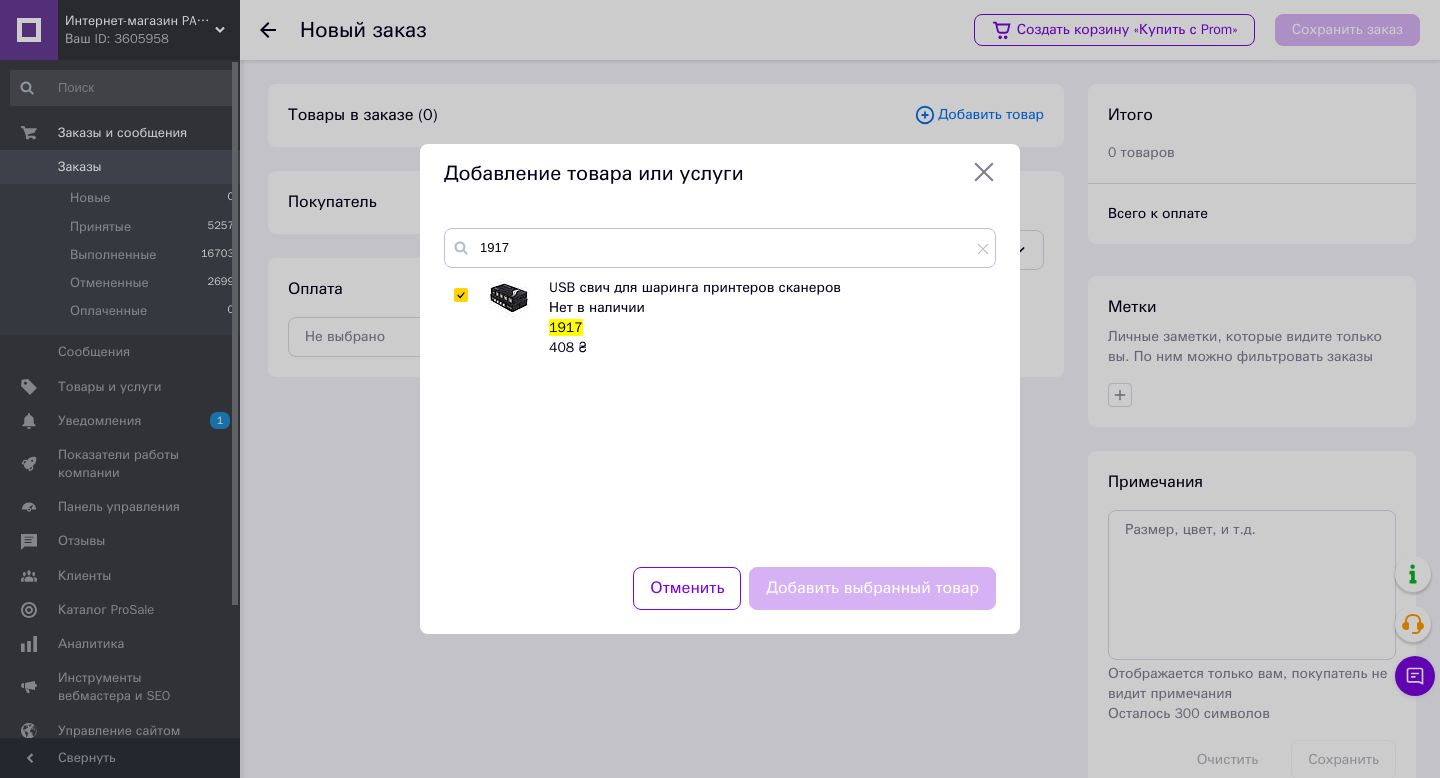 checkbox on "true" 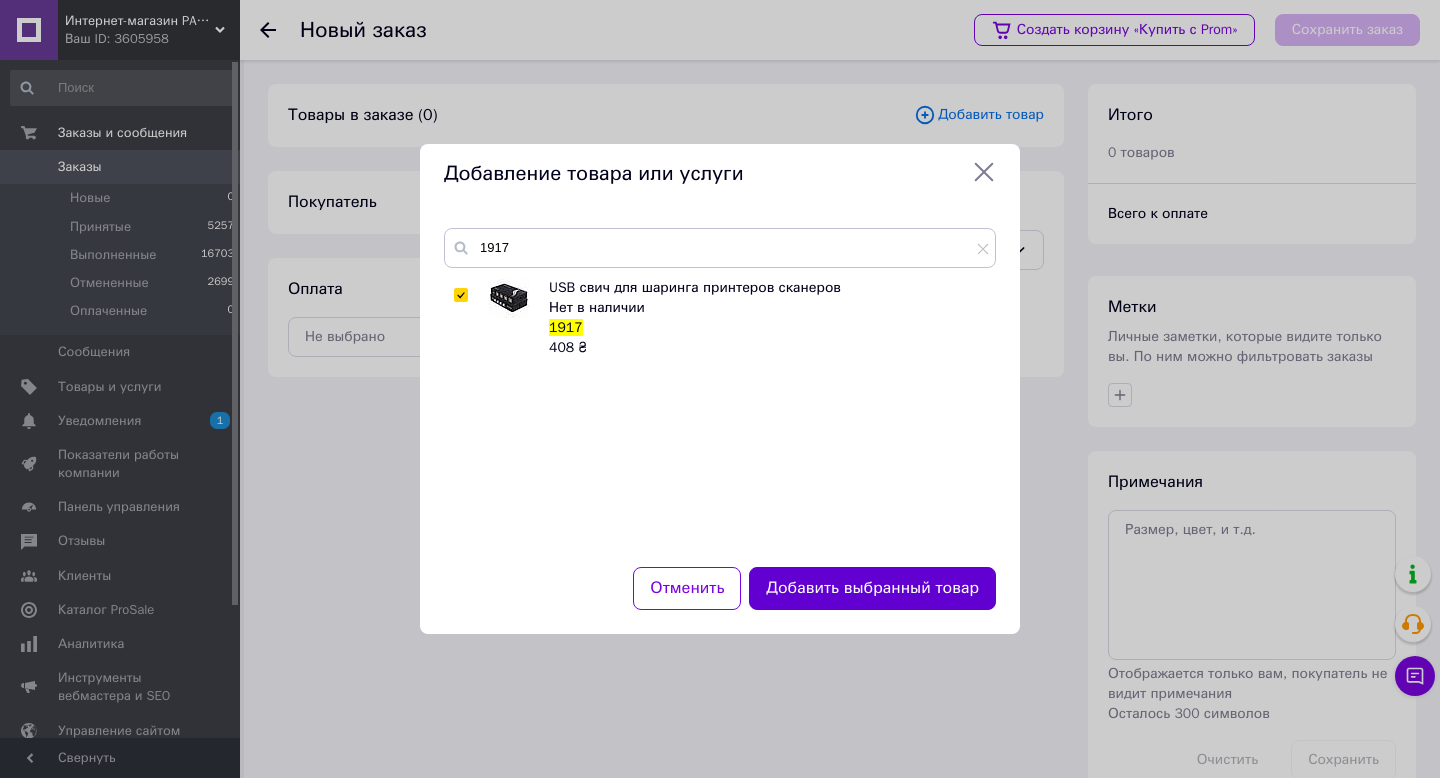 click on "Добавить выбранный товар" at bounding box center [872, 588] 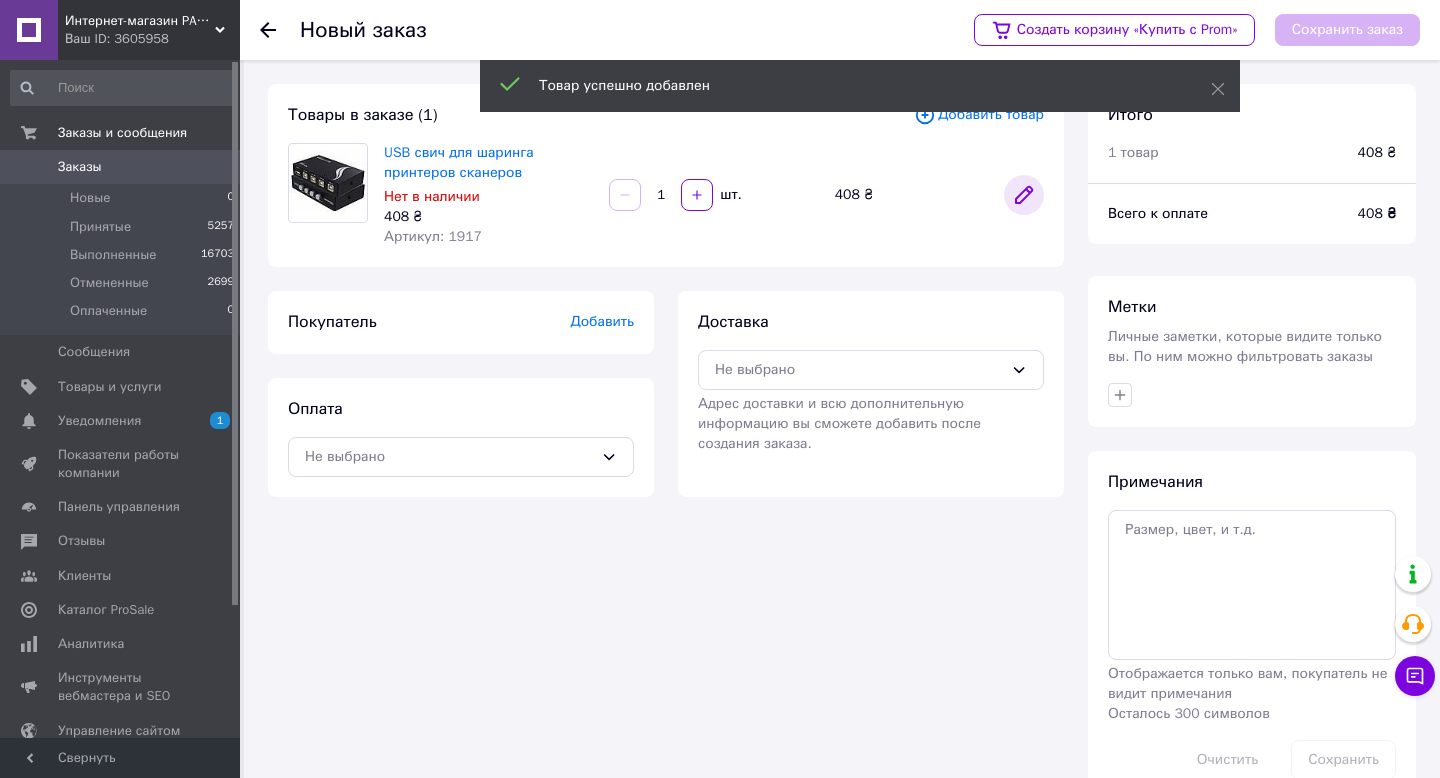 click 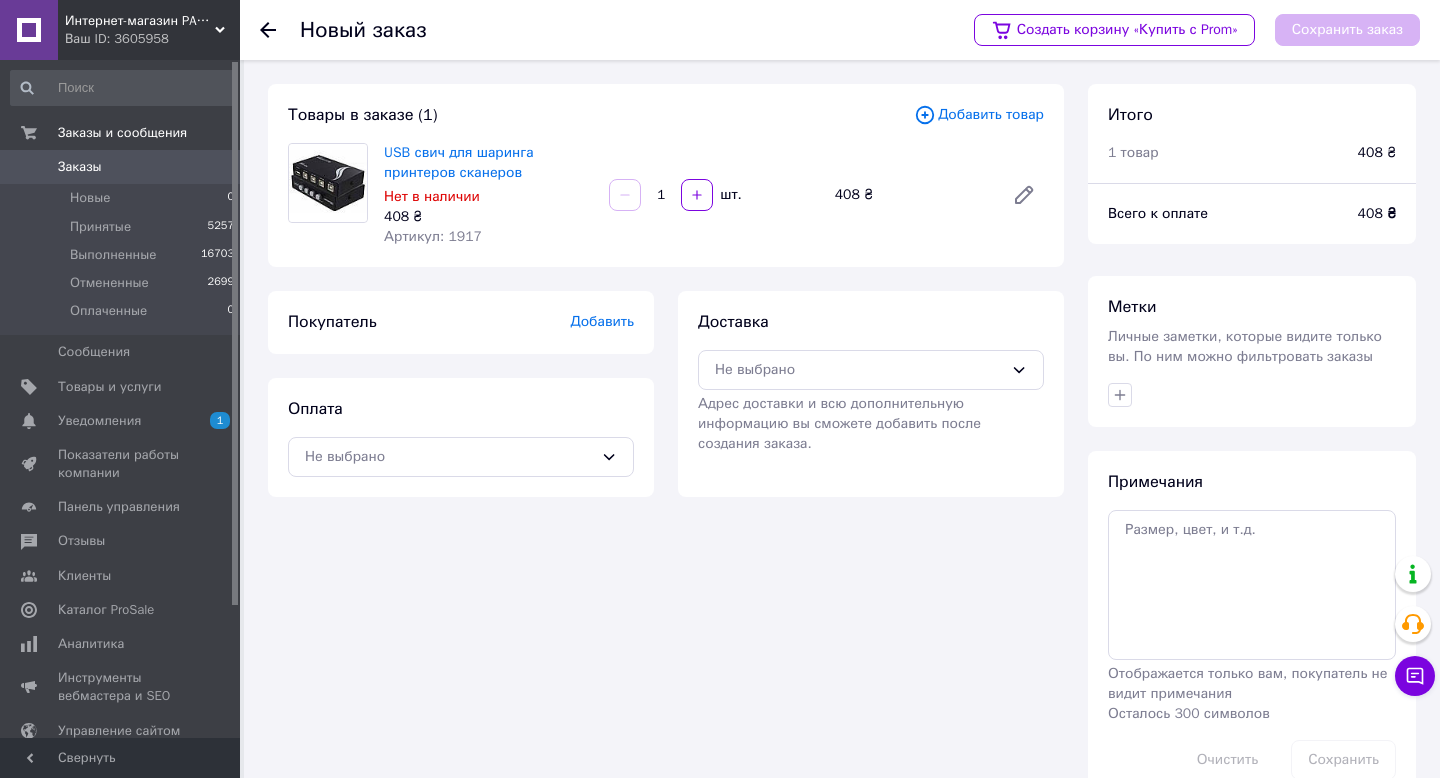 click on "Интернет-магазин PARNAS" at bounding box center (140, 21) 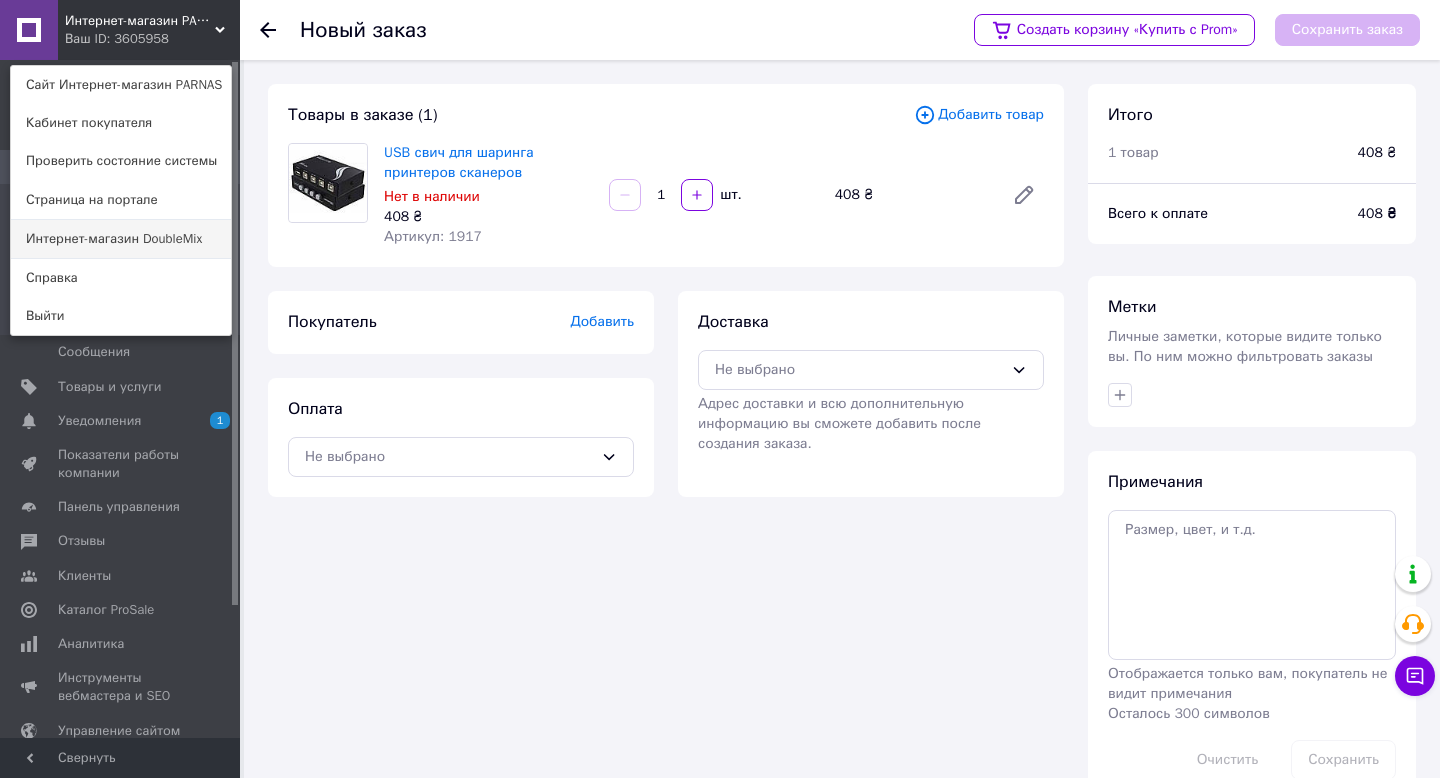 click on "Интернет-магазин DoubleMix" at bounding box center (121, 239) 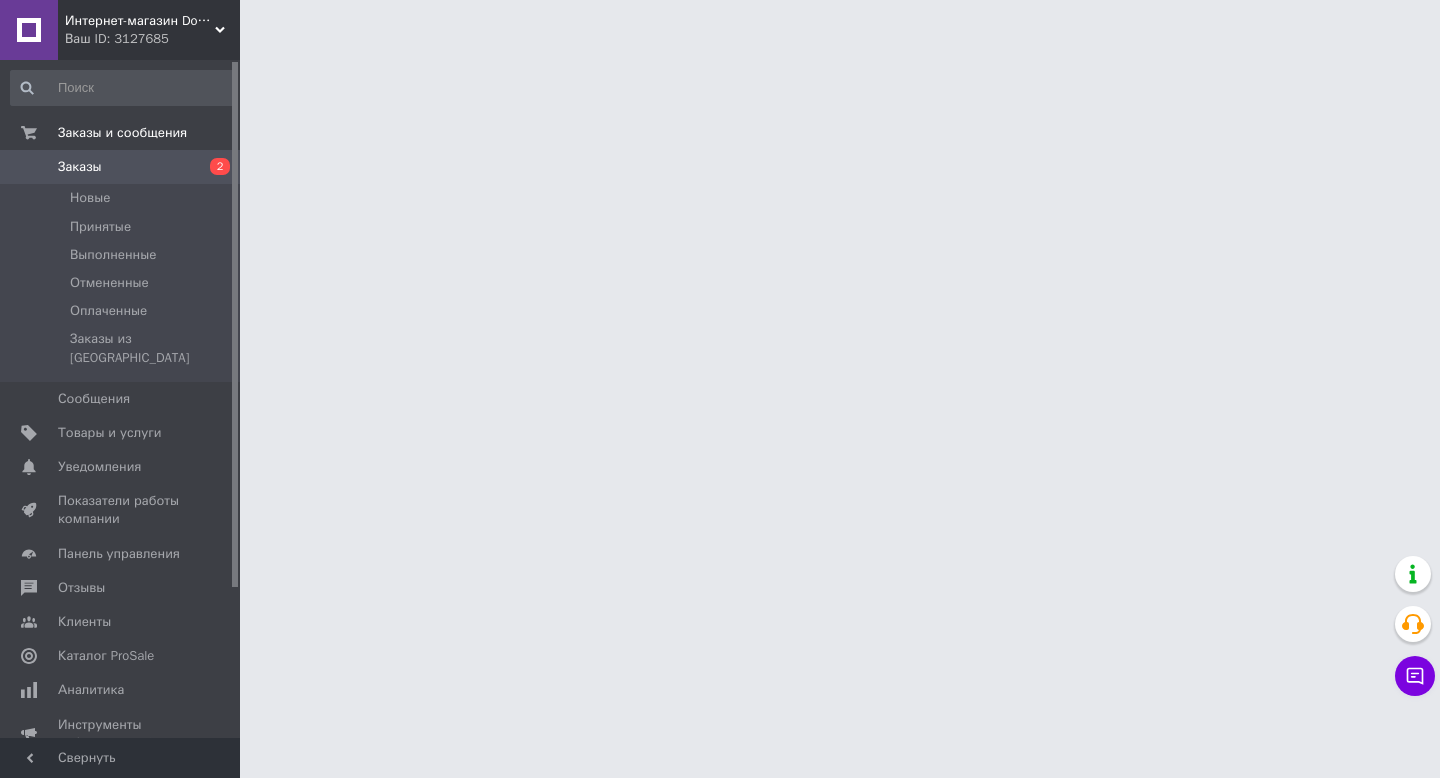 scroll, scrollTop: 0, scrollLeft: 0, axis: both 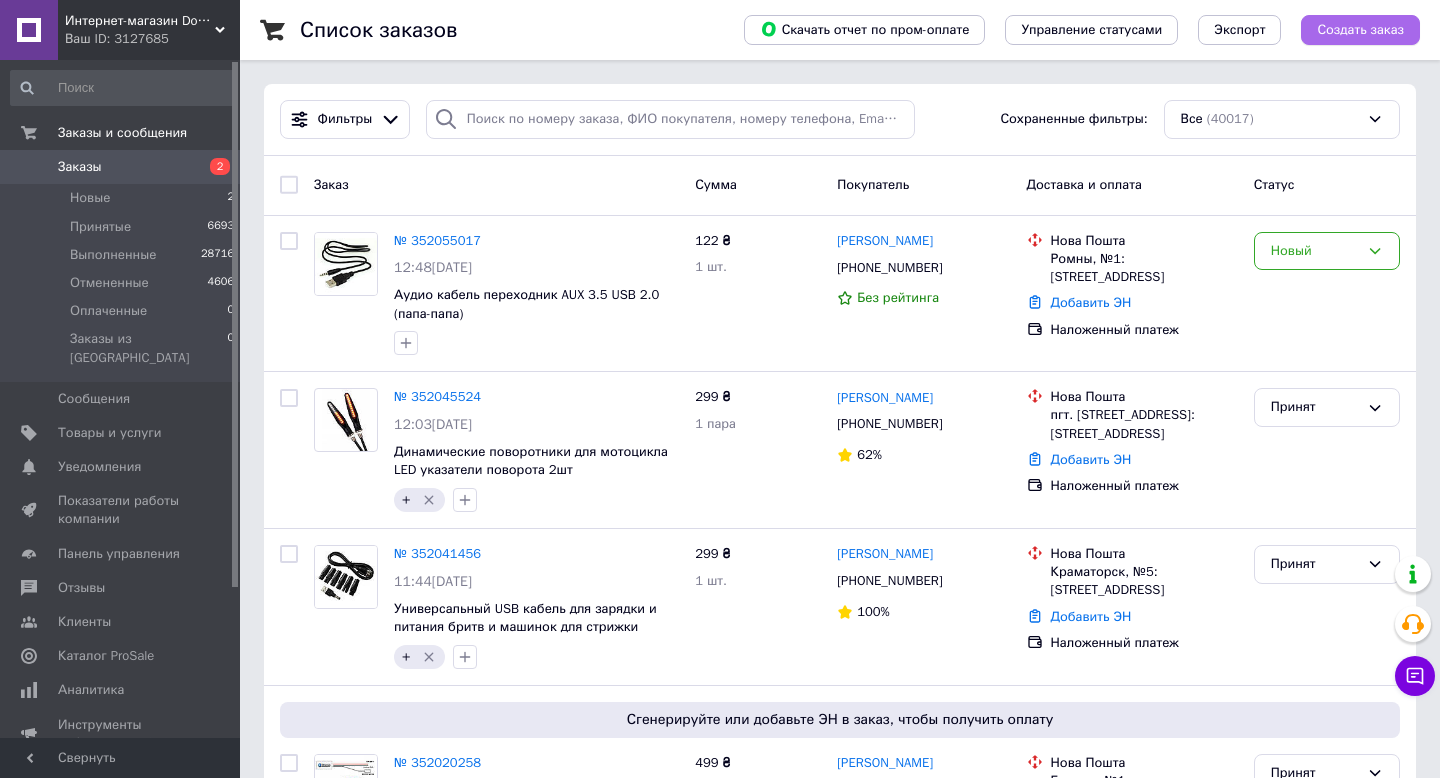 click on "Создать заказ" at bounding box center (1360, 30) 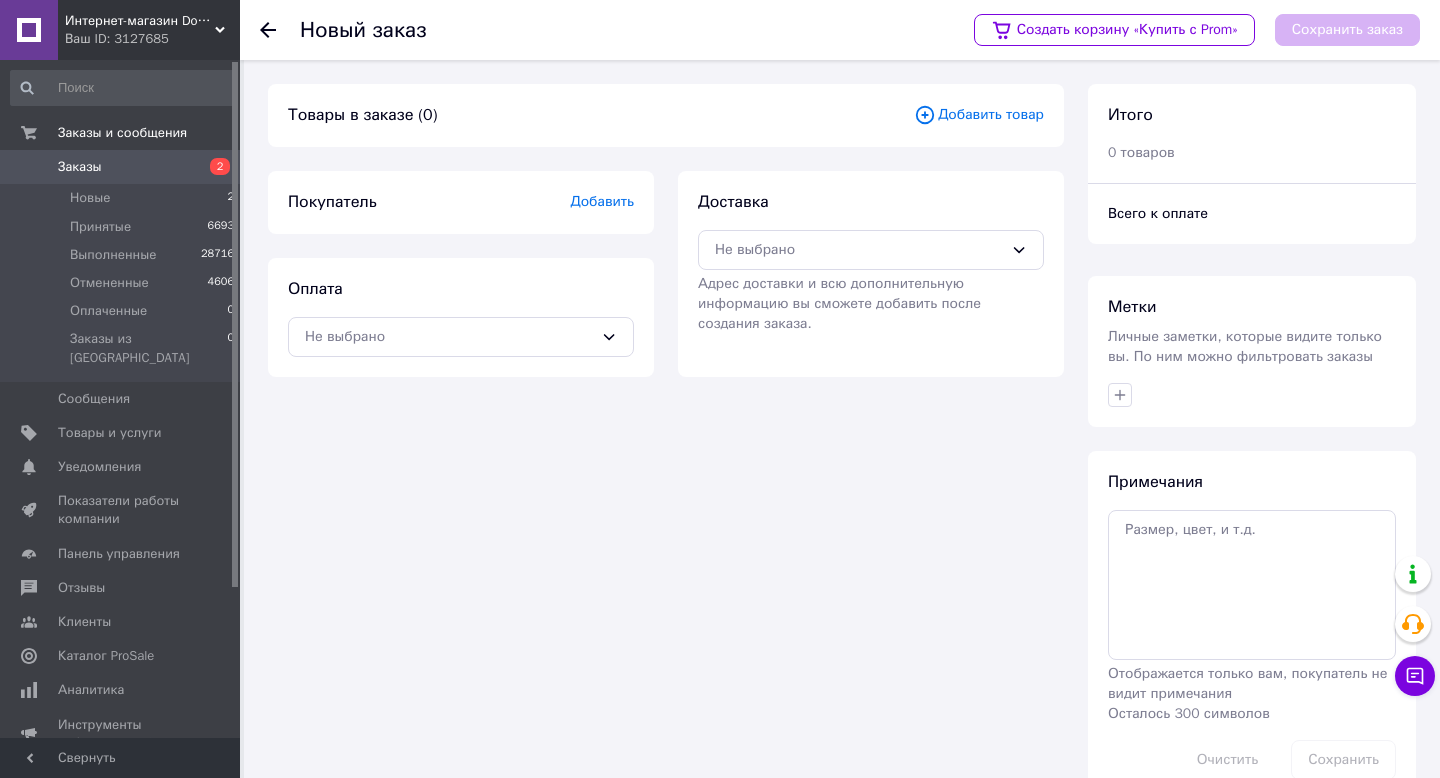 click on "Товары в заказе (0) Добавить товар" at bounding box center [666, 115] 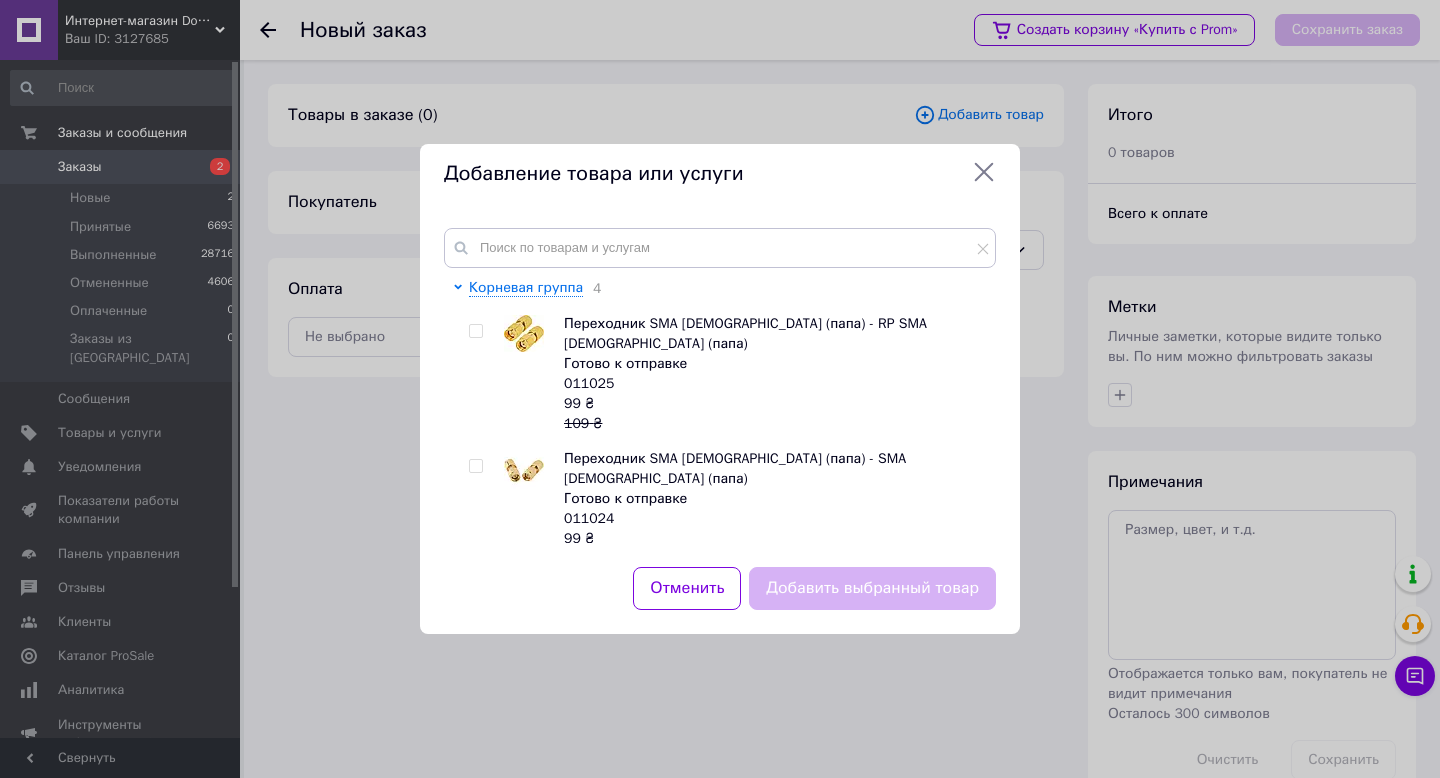 click on "Корневая группа 4 Переходник SMA male (папа) - RP SMA male (папа) Готово к отправке 011025 99   ₴ 109   ₴ Переходник SMA male (папа) - SMA male (папа) Готово к отправке 011024 99   ₴ 109   ₴ Разветвитель автомобильного предохранителя (Standart) Готово к отправке 180727 49   ₴ 99   ₴ Разветвитель автомобильного предохранителя (Mini) Готово к отправке 180726 49   ₴ 99   ₴ Для авто 77 Сетевое оборудование 29 Переходники/Кабеля 2 Электроника 1 Видеонаблюдение Для ПК/Ноутбука Для телефонов Инструменты Для спорта 37 Для дома 49 Коптильни Музыка 8 Красота и здоровье 17 Игрушки и сувениры 10 Торговое оборудование 1 Новинки" at bounding box center [720, 385] 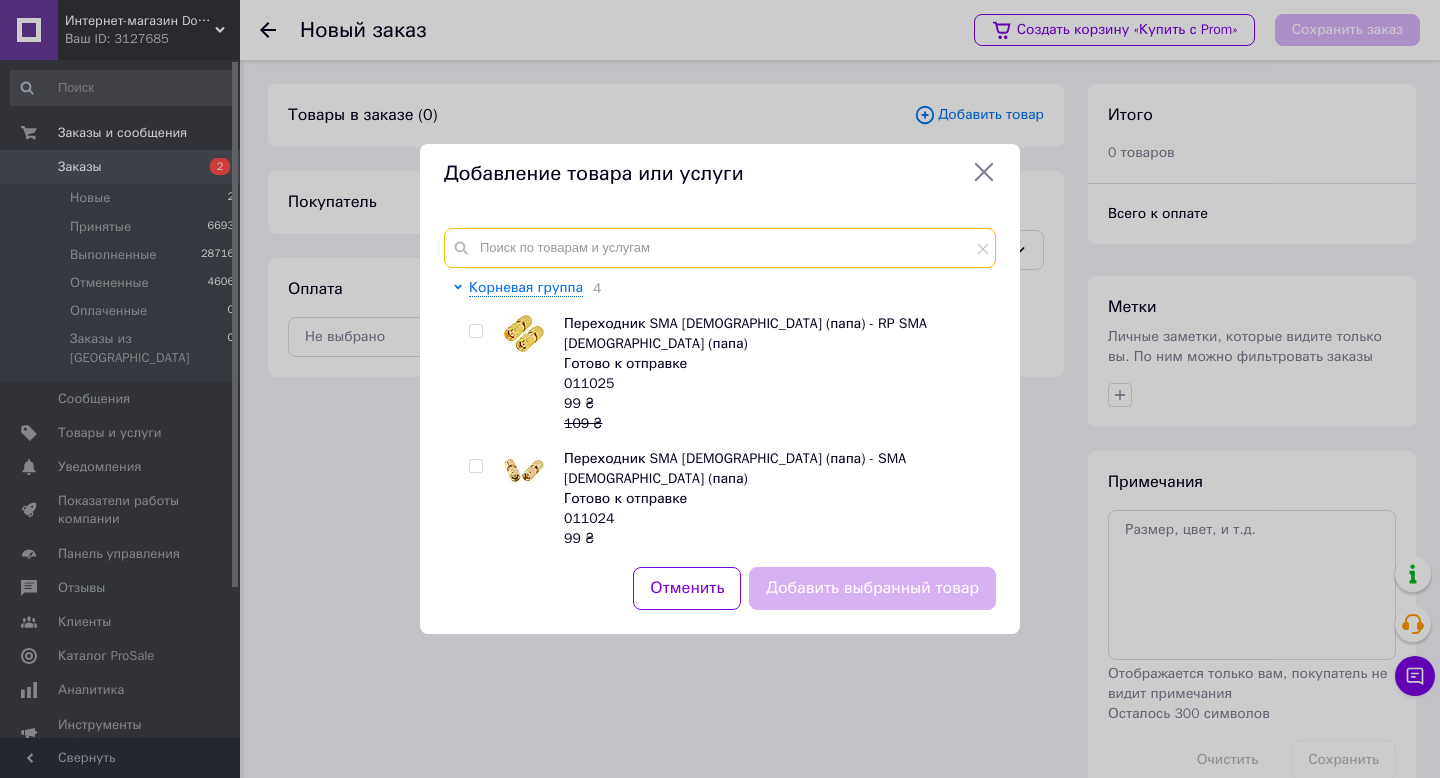 click at bounding box center (720, 248) 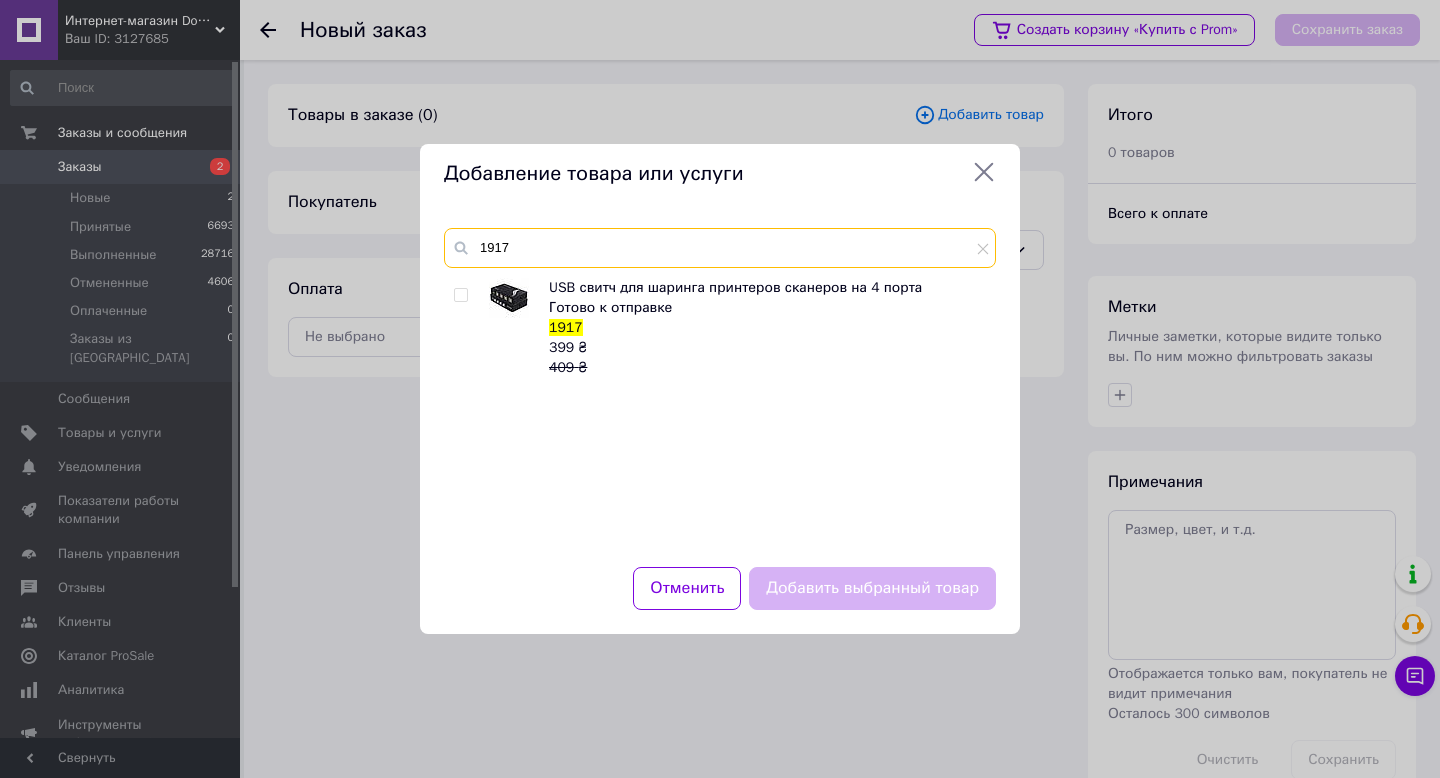 type on "1917" 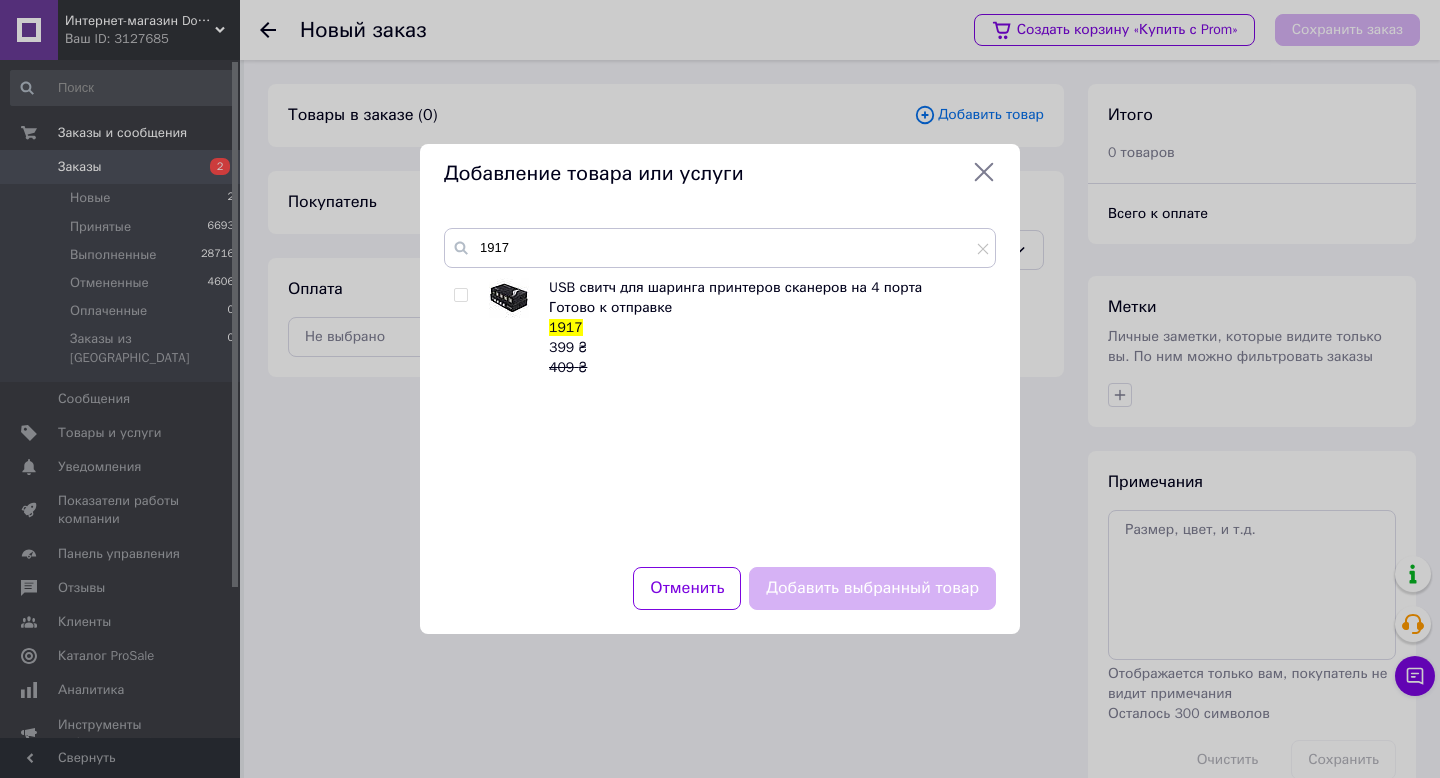 click 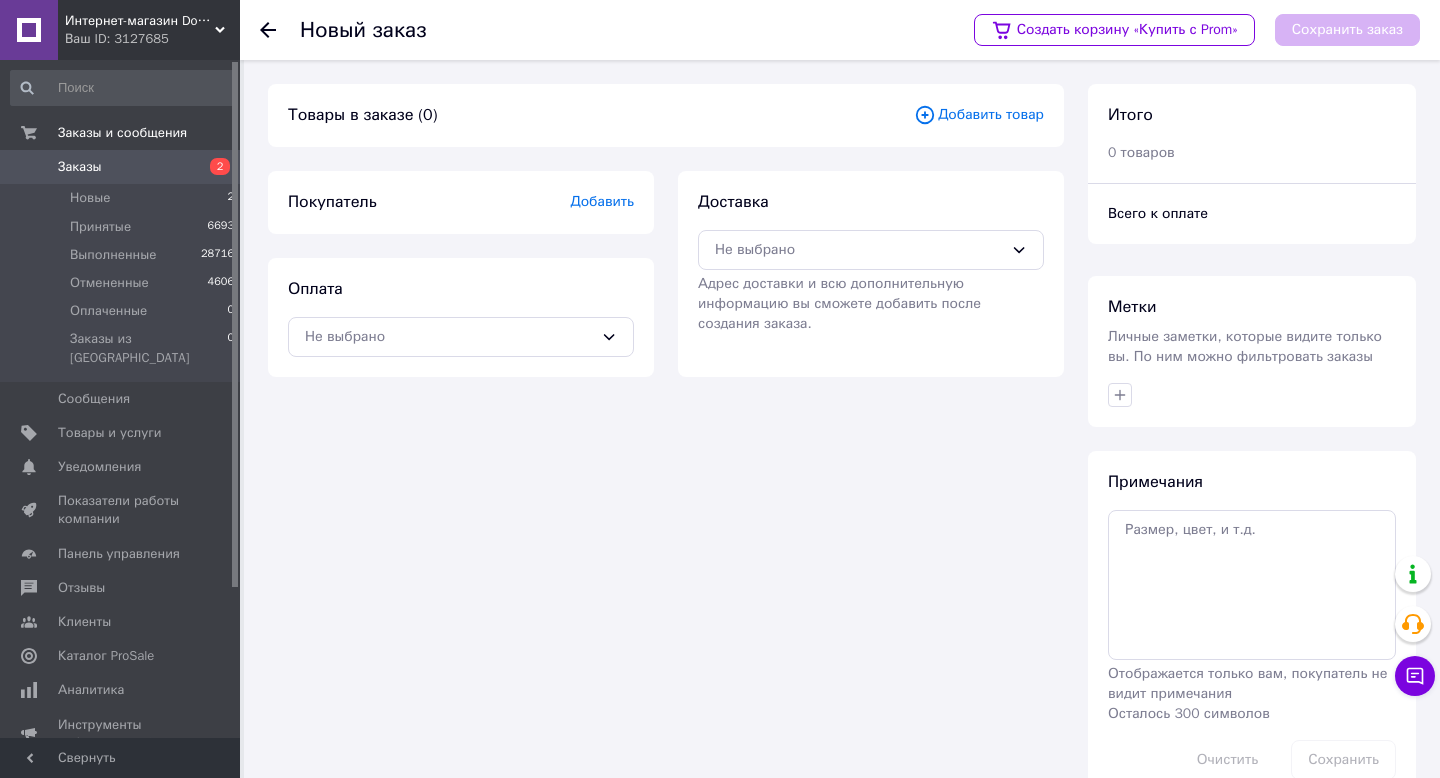 click on "Ваш ID: 3127685" at bounding box center [152, 39] 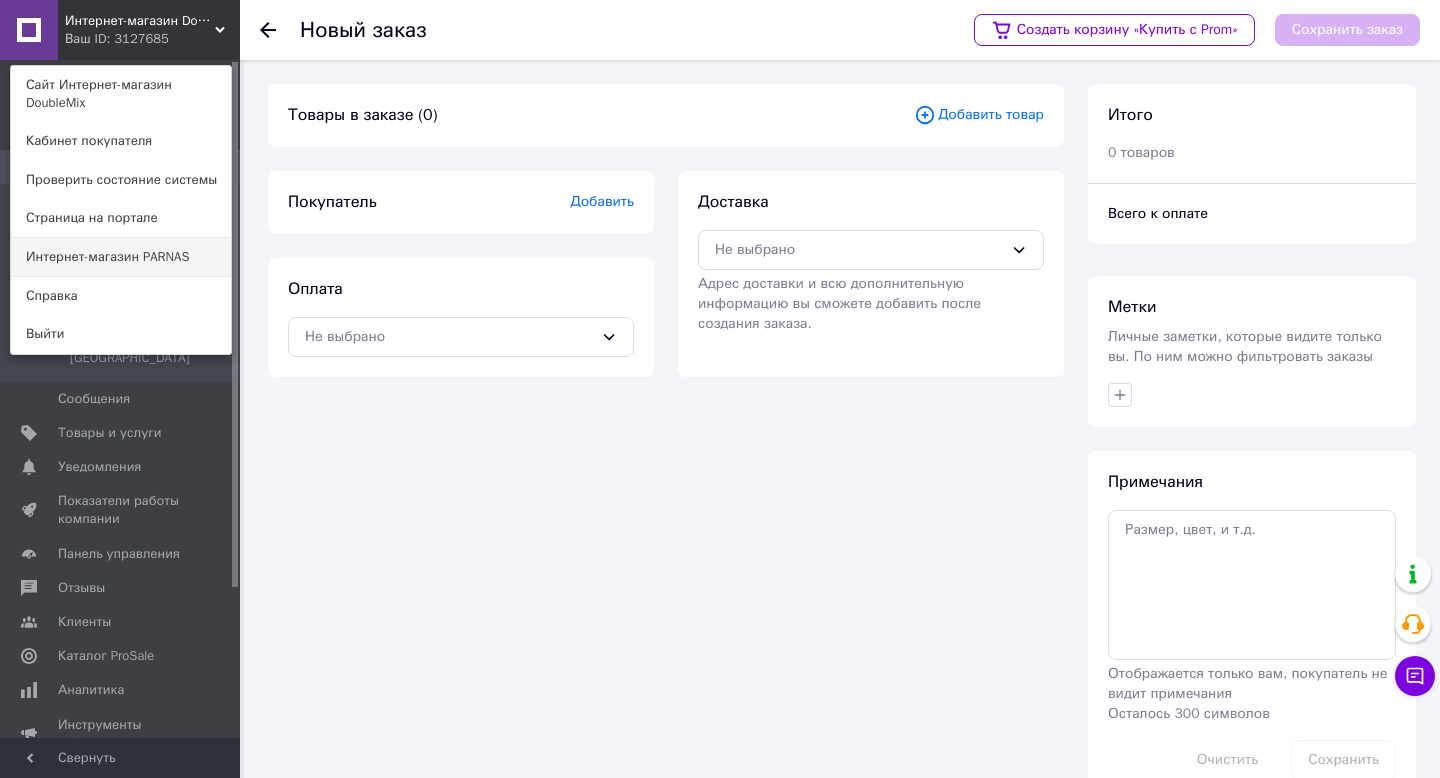 click on "Интернет-магазин PARNAS" at bounding box center (121, 257) 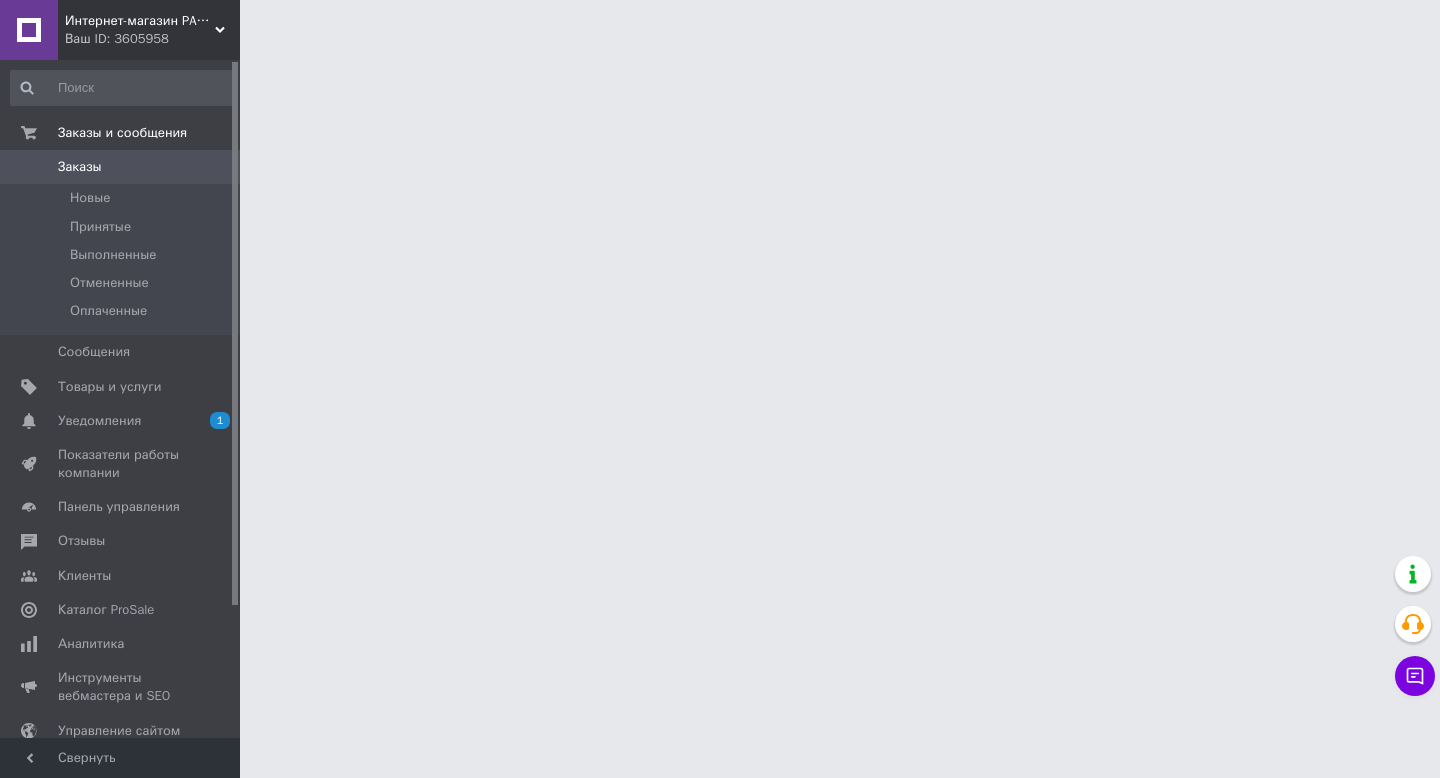 scroll, scrollTop: 0, scrollLeft: 0, axis: both 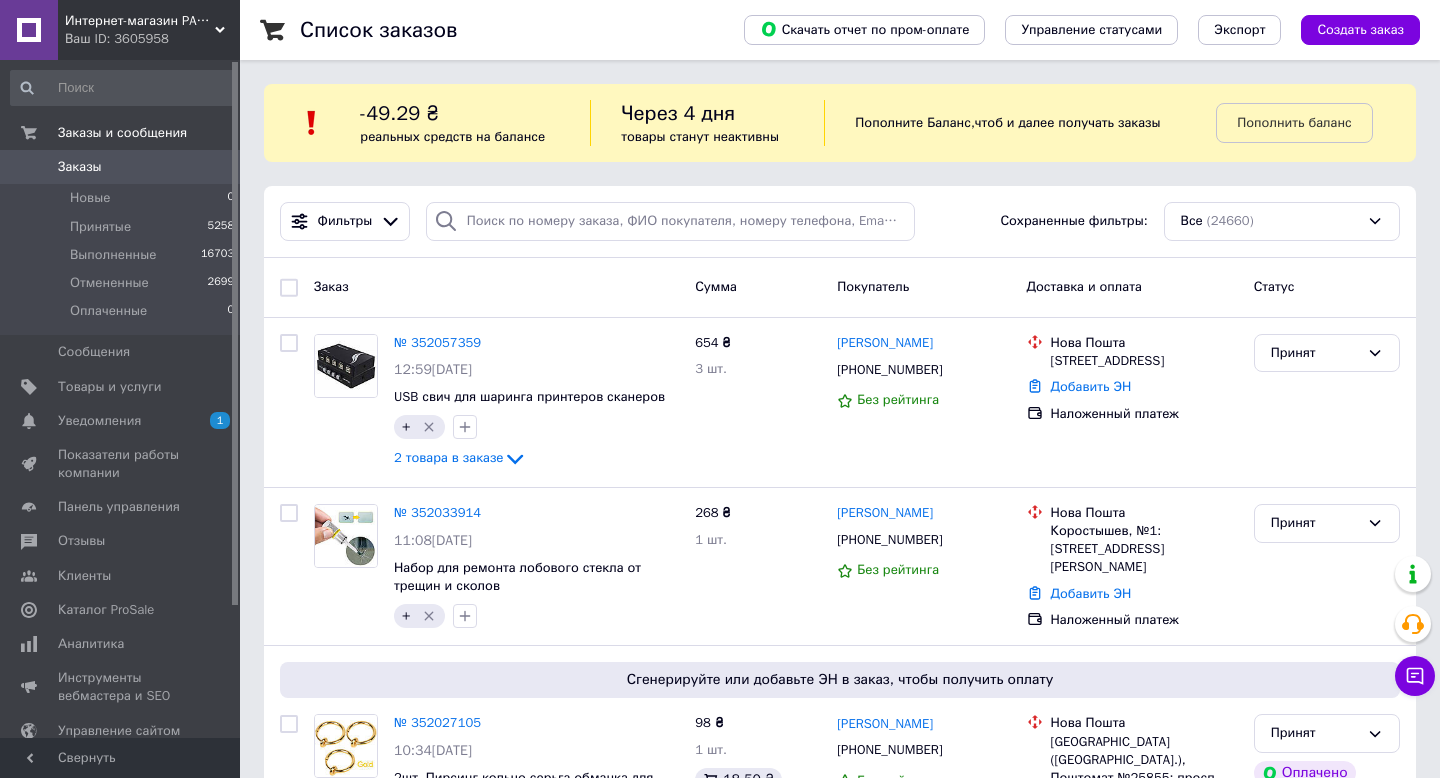 click on "Ваш ID: 3605958" at bounding box center (152, 39) 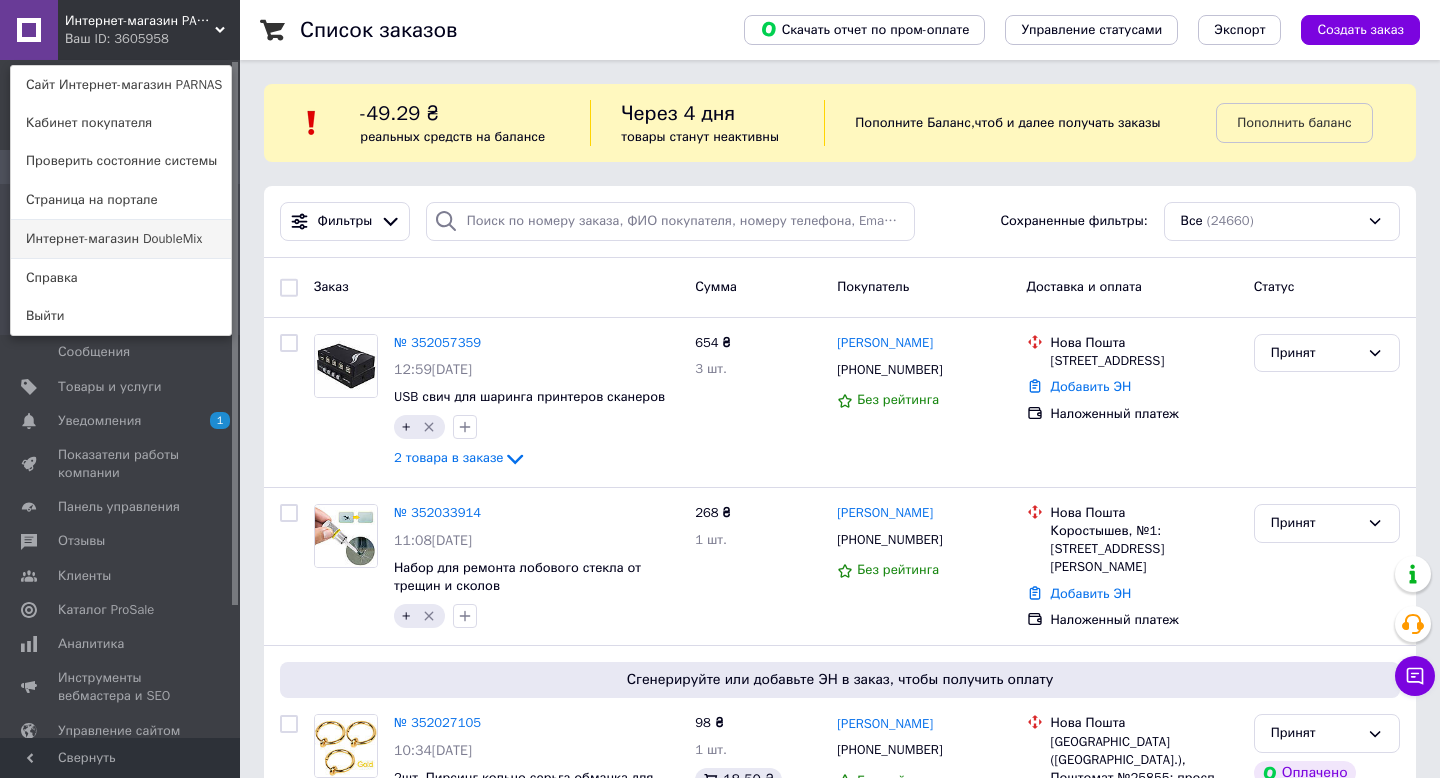 click on "Интернет-магазин DoubleMix" at bounding box center (121, 239) 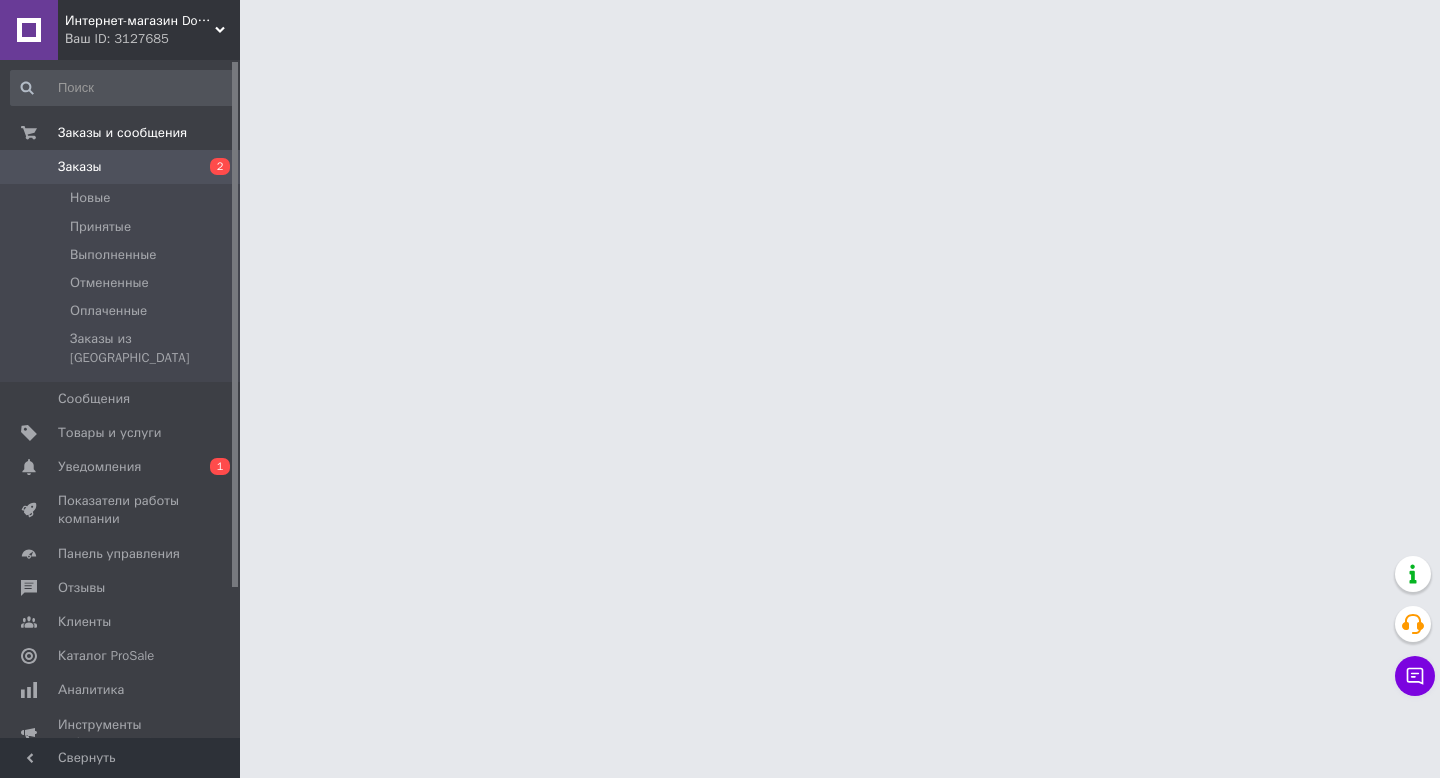 scroll, scrollTop: 0, scrollLeft: 0, axis: both 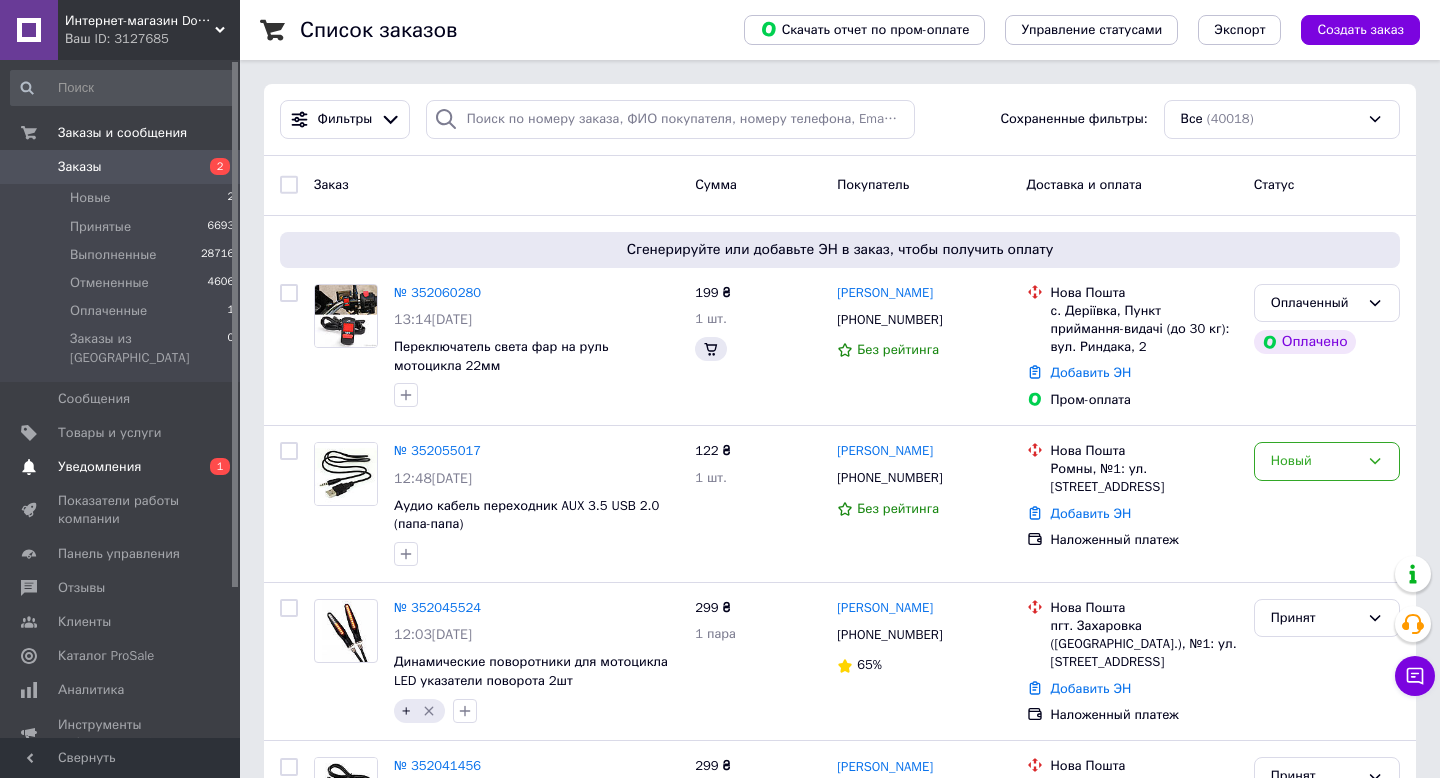click on "Уведомления" at bounding box center (99, 467) 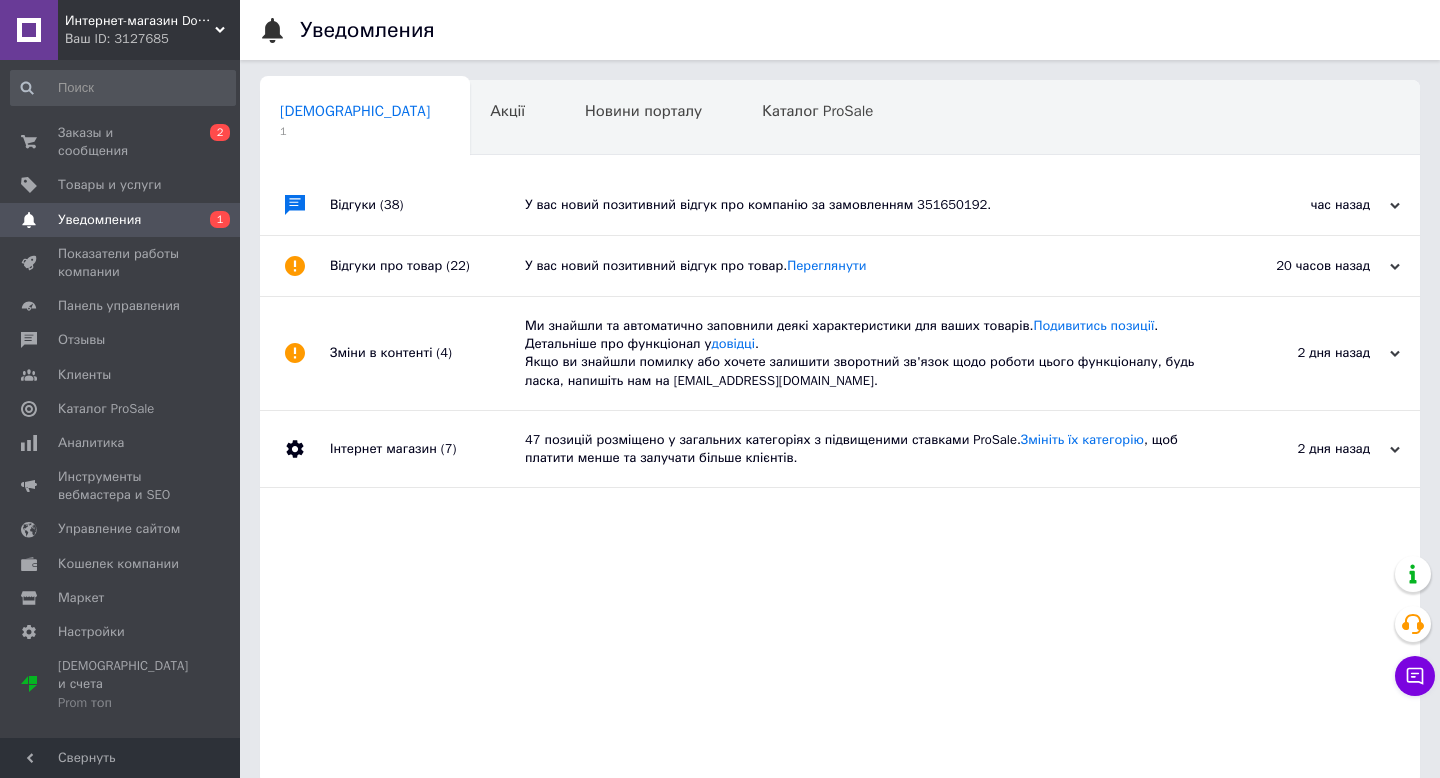 click on "У вас новий позитивний відгук про компанію за замовленням 351650192." at bounding box center [862, 205] 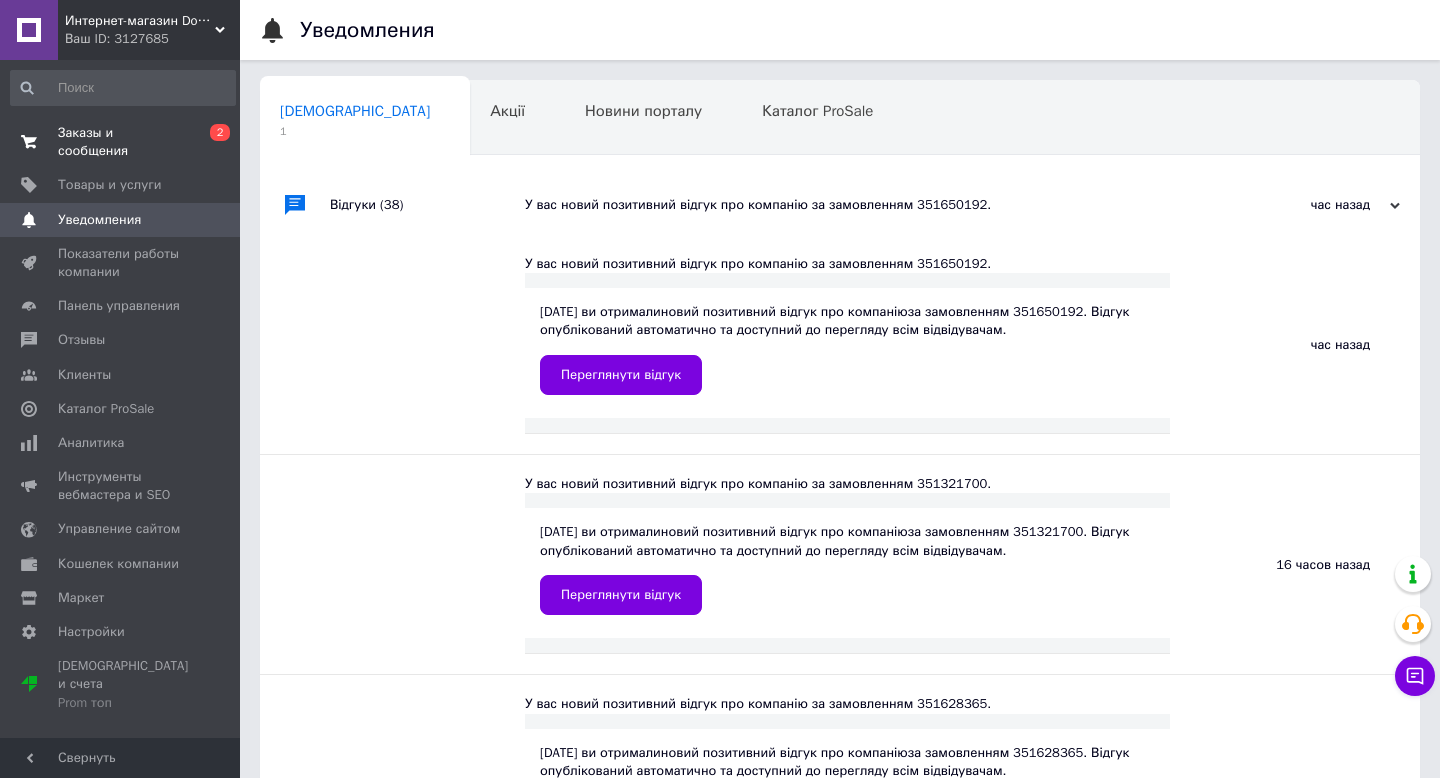 click on "Заказы и сообщения" at bounding box center [121, 142] 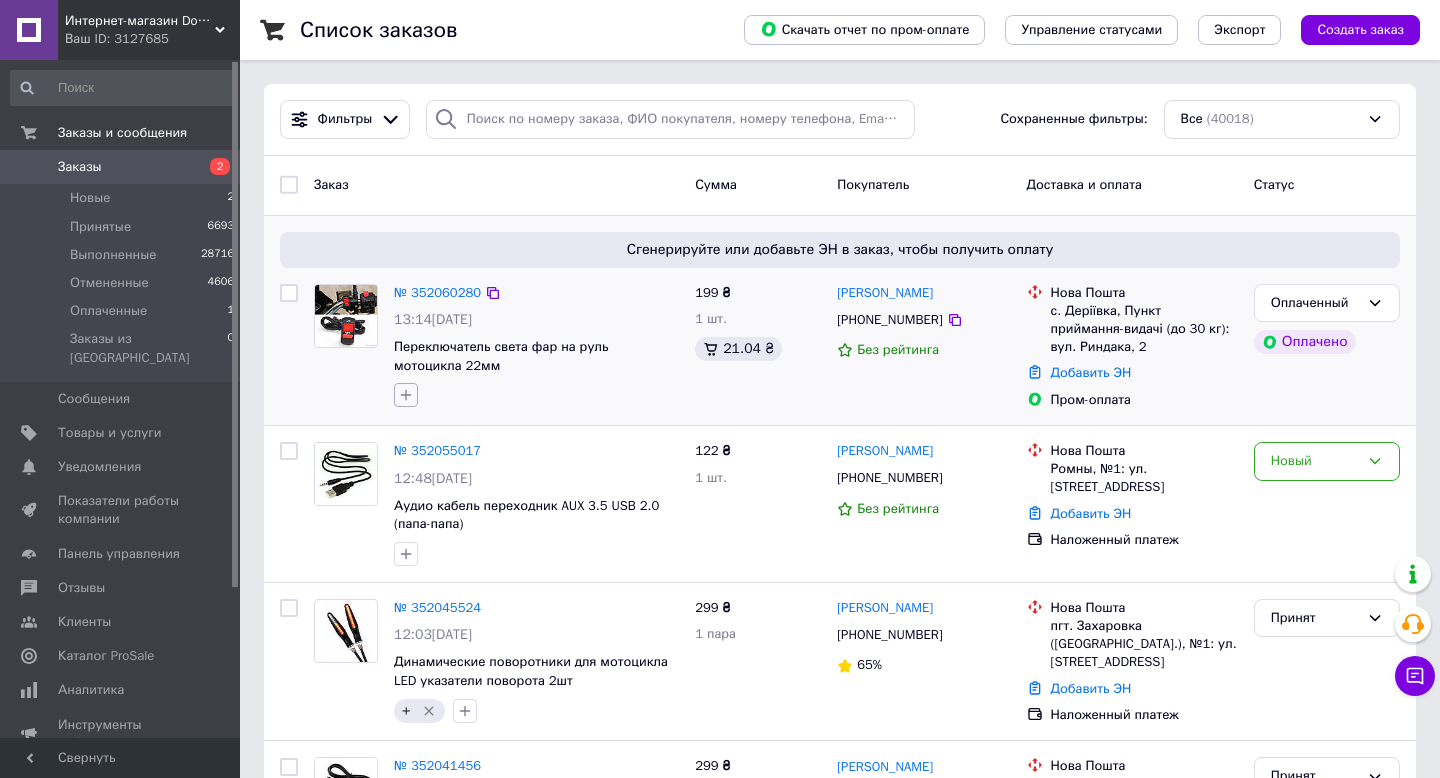 click 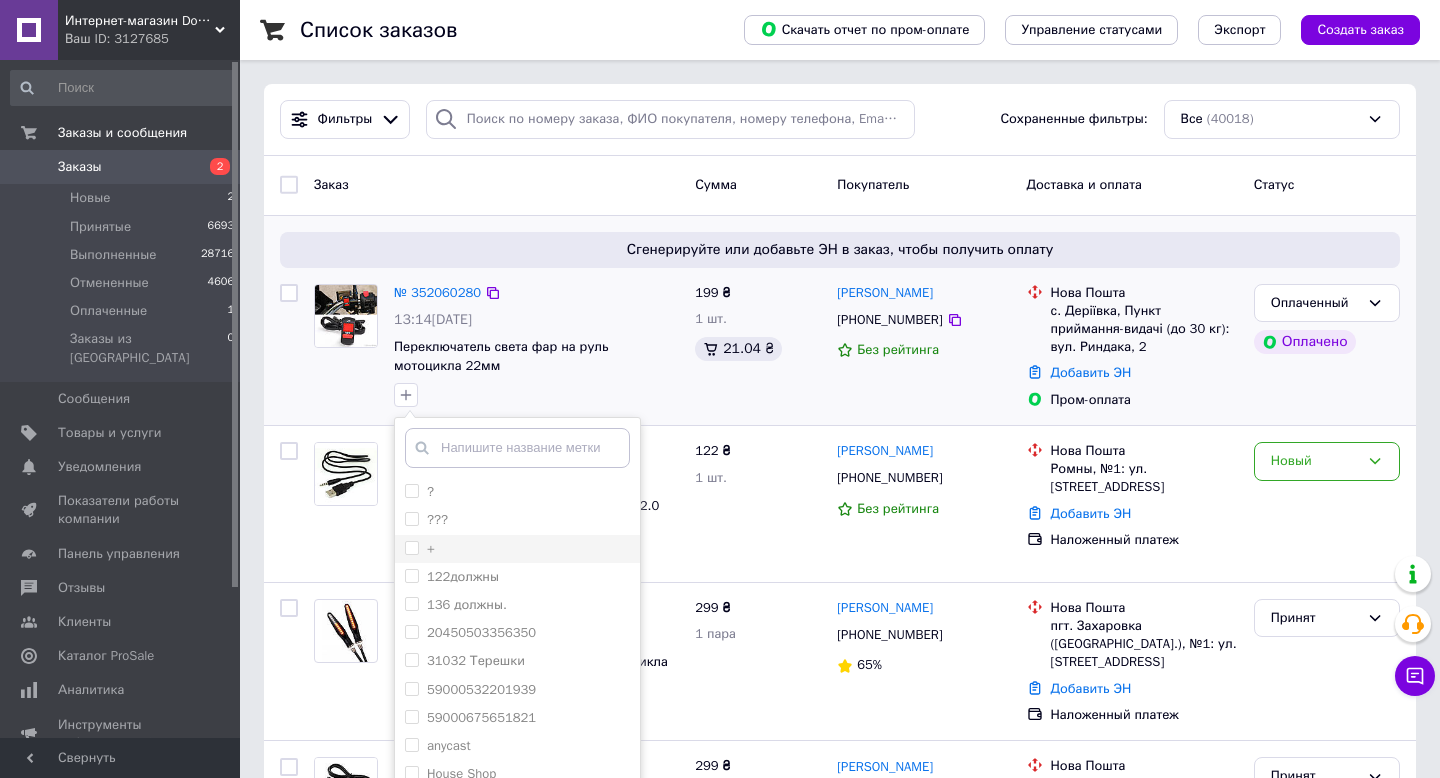 click on "+" at bounding box center (411, 547) 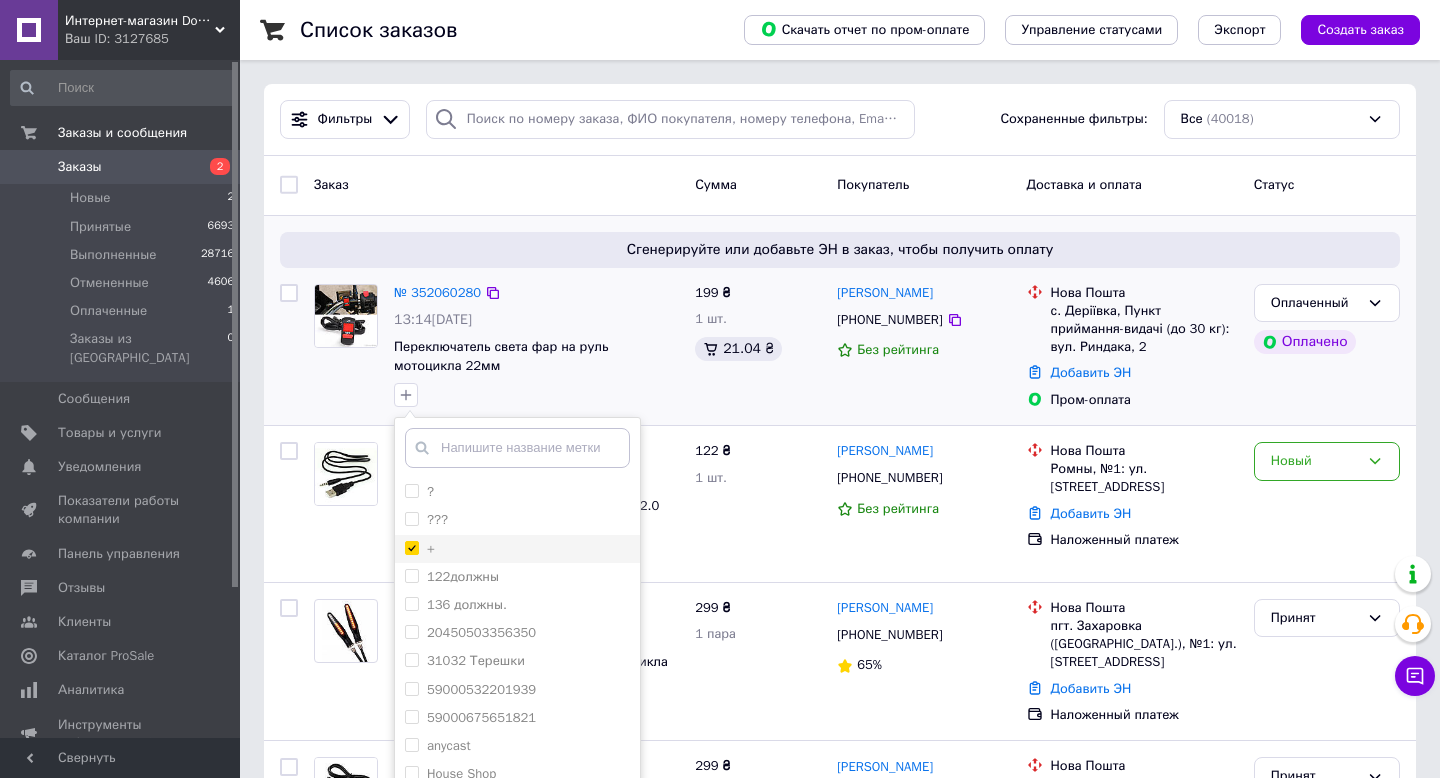 checkbox on "true" 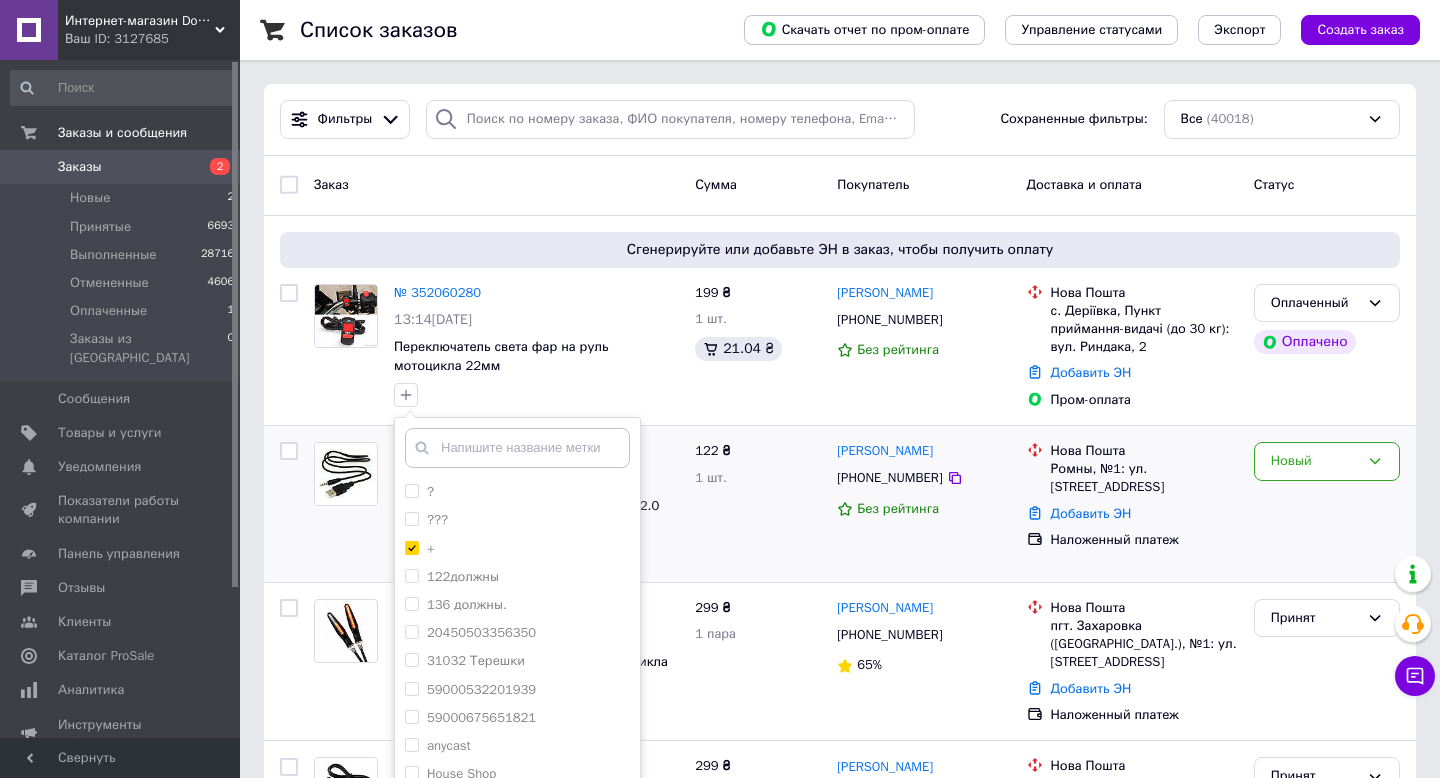 scroll, scrollTop: 95, scrollLeft: 0, axis: vertical 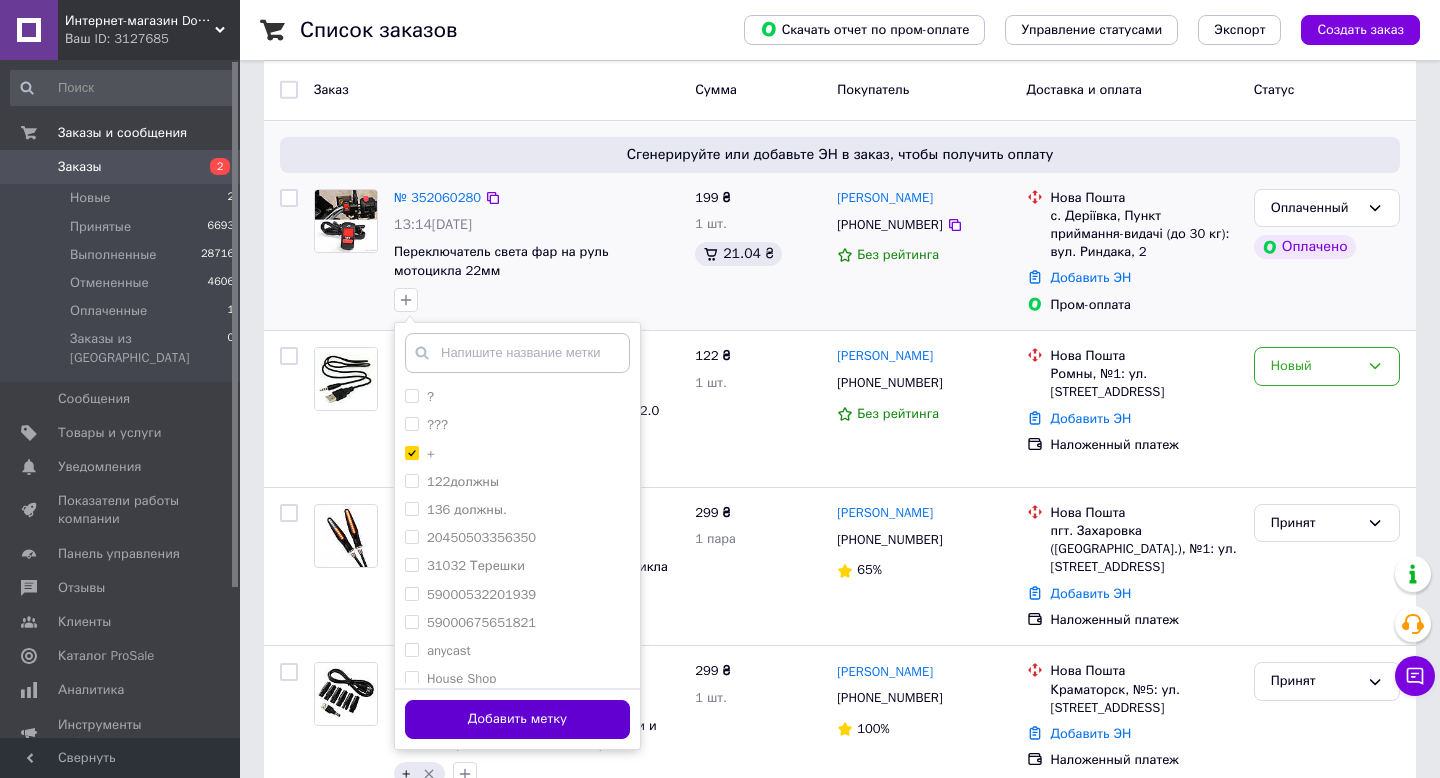 click on "Добавить метку" at bounding box center (517, 719) 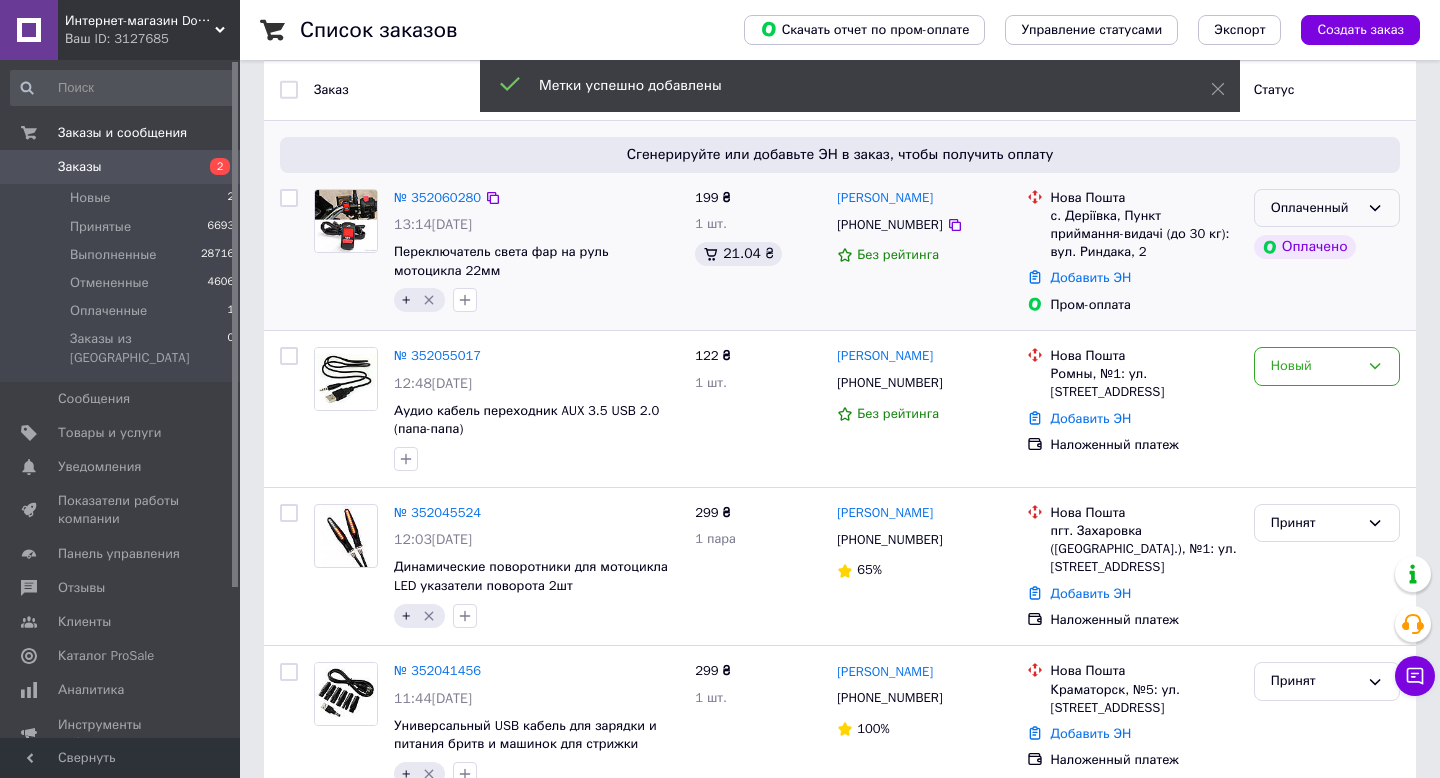 click on "Оплаченный" at bounding box center (1327, 208) 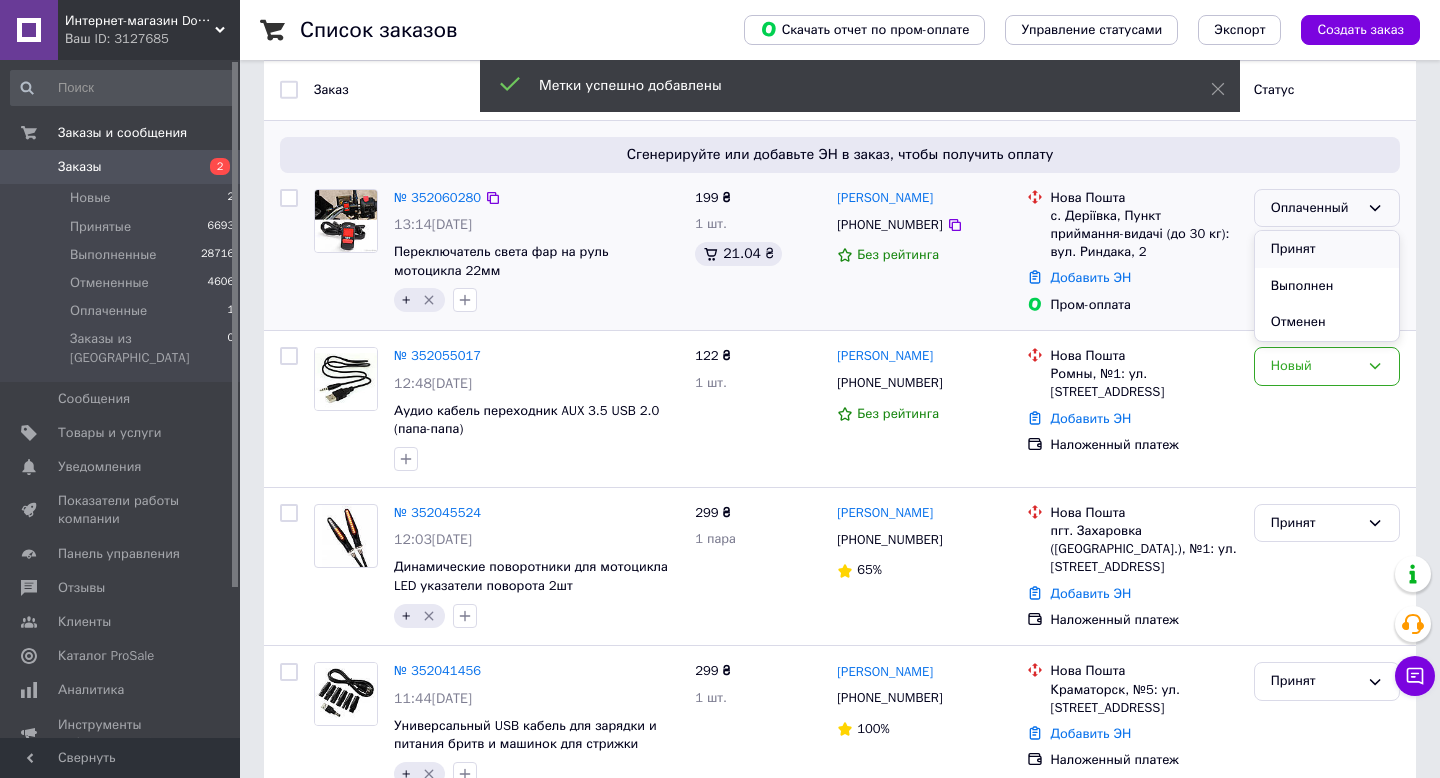 click on "Принят" at bounding box center (1327, 249) 